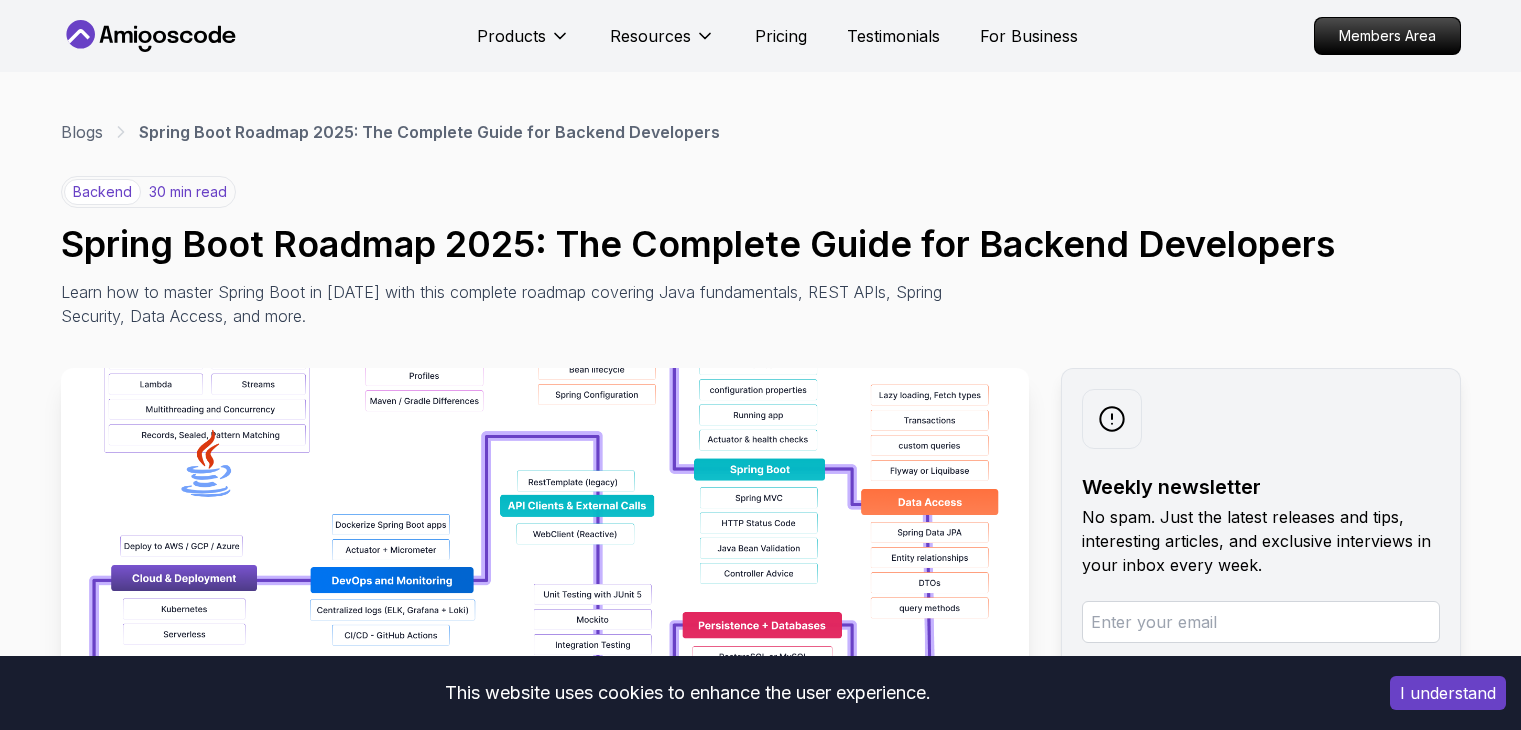 scroll, scrollTop: 374, scrollLeft: 0, axis: vertical 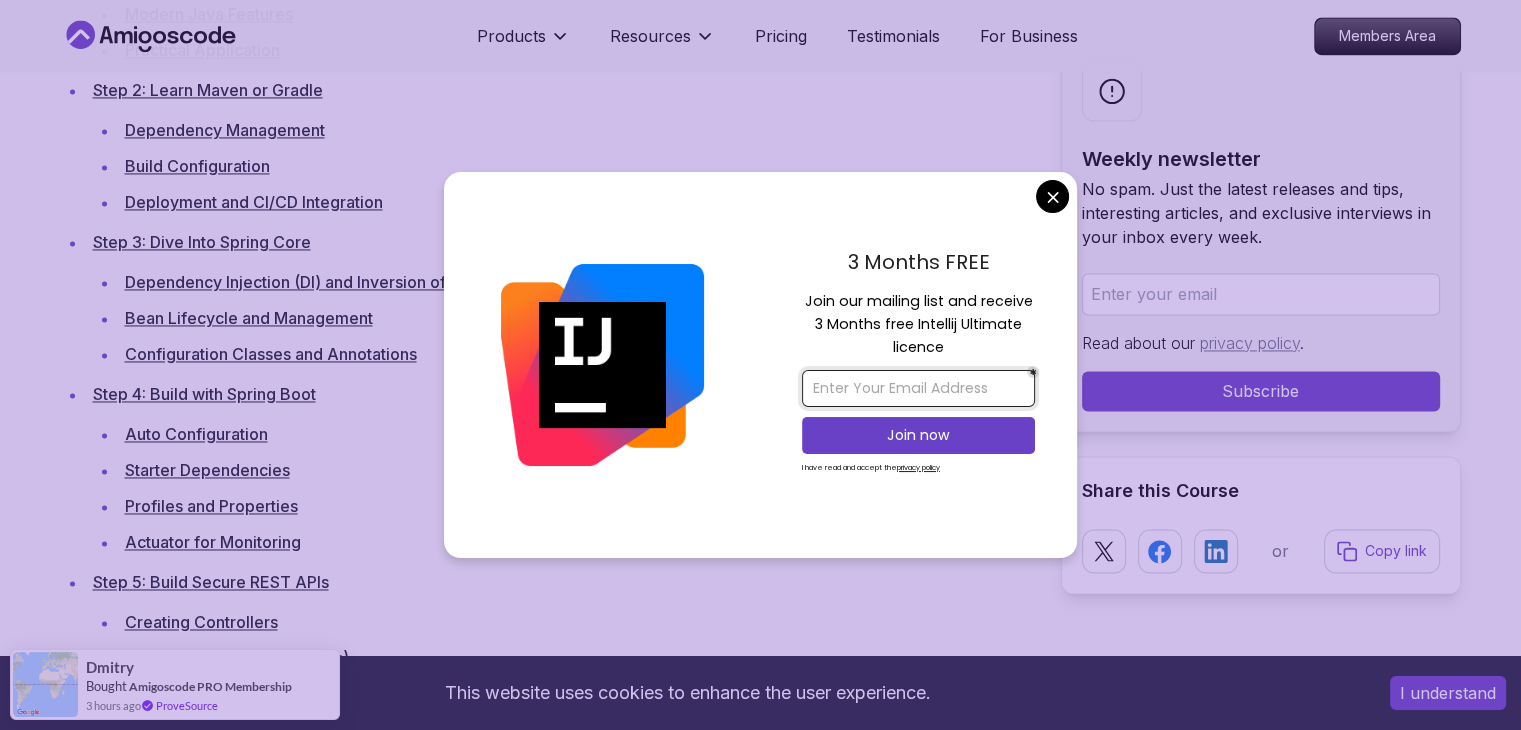 click at bounding box center [918, 388] 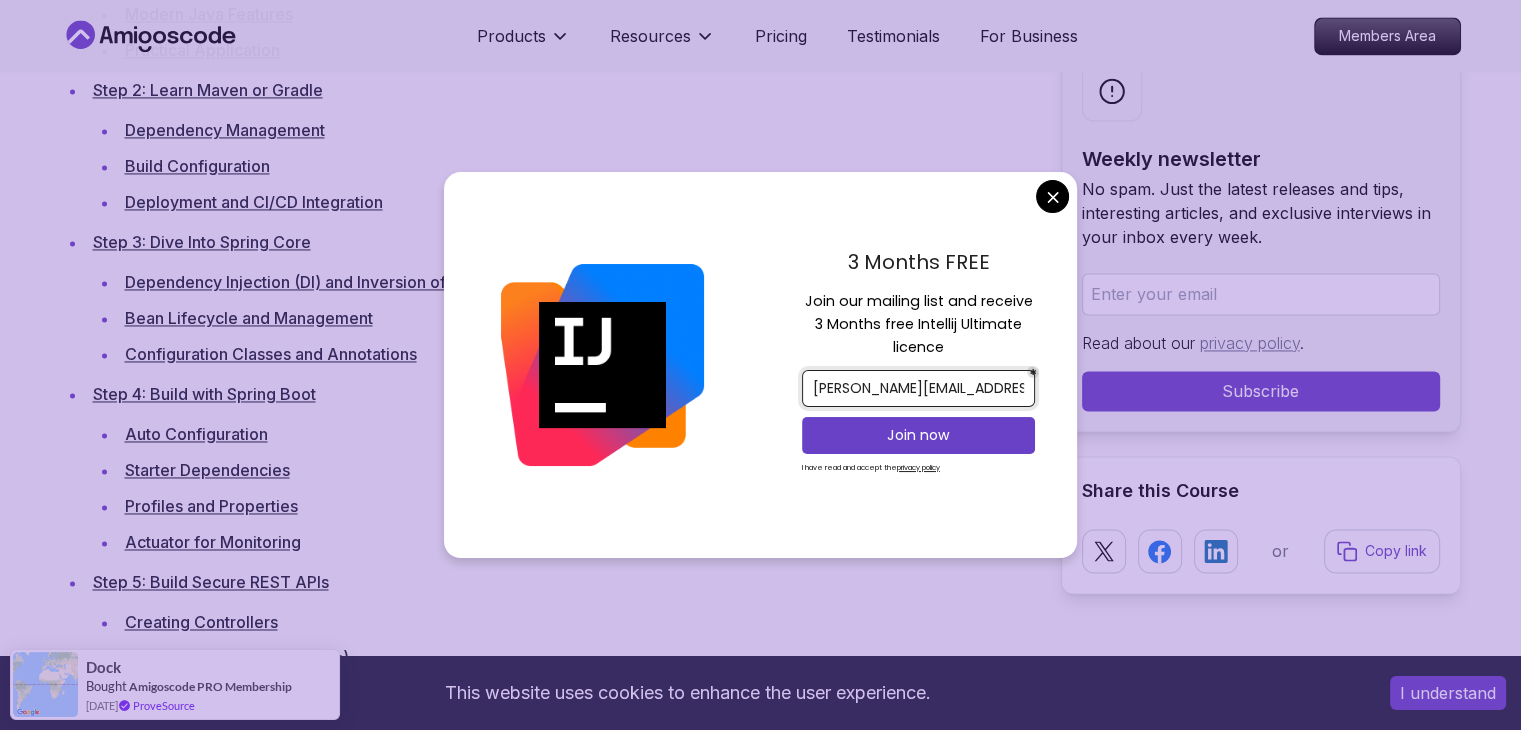 scroll, scrollTop: 0, scrollLeft: 7, axis: horizontal 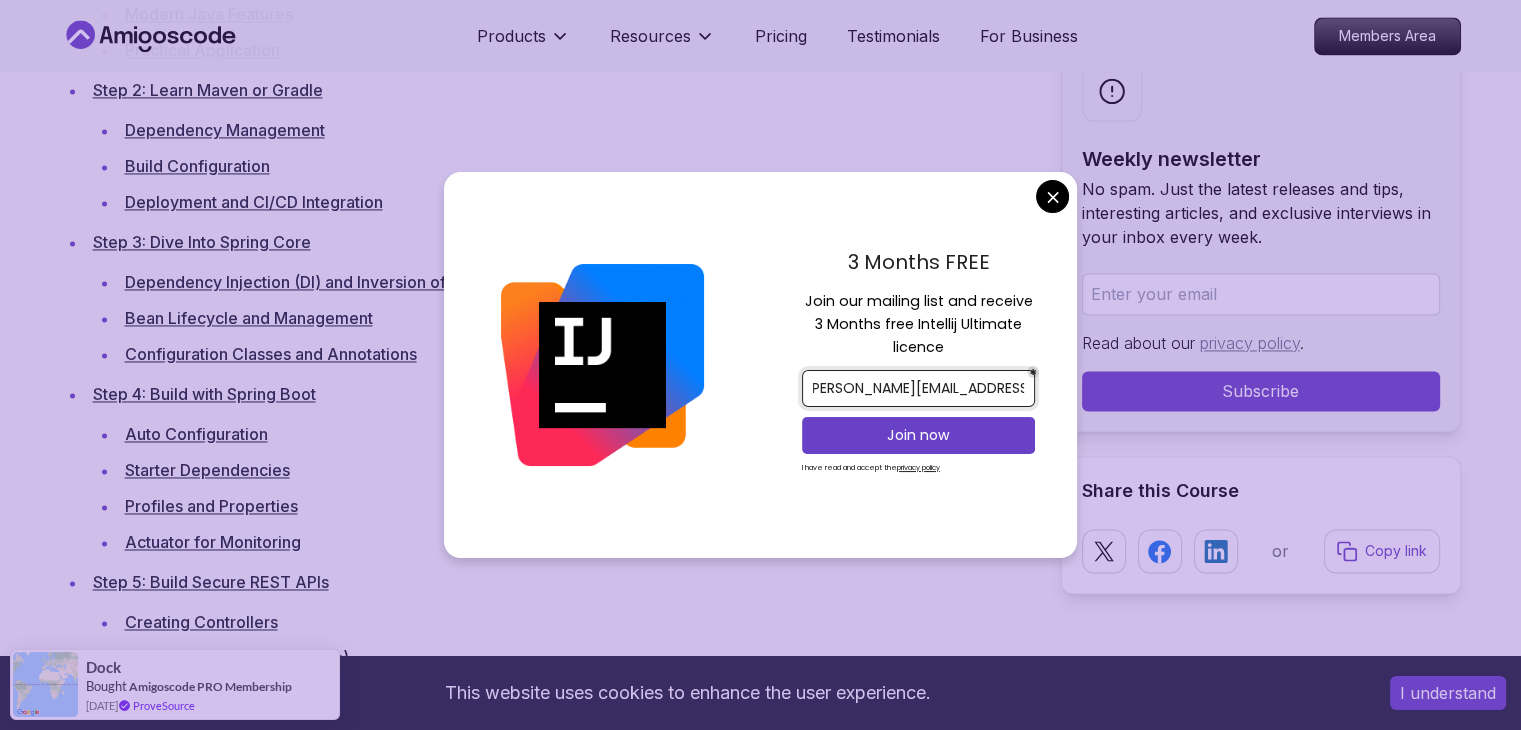 type on "[PERSON_NAME][EMAIL_ADDRESS][DOMAIN_NAME]" 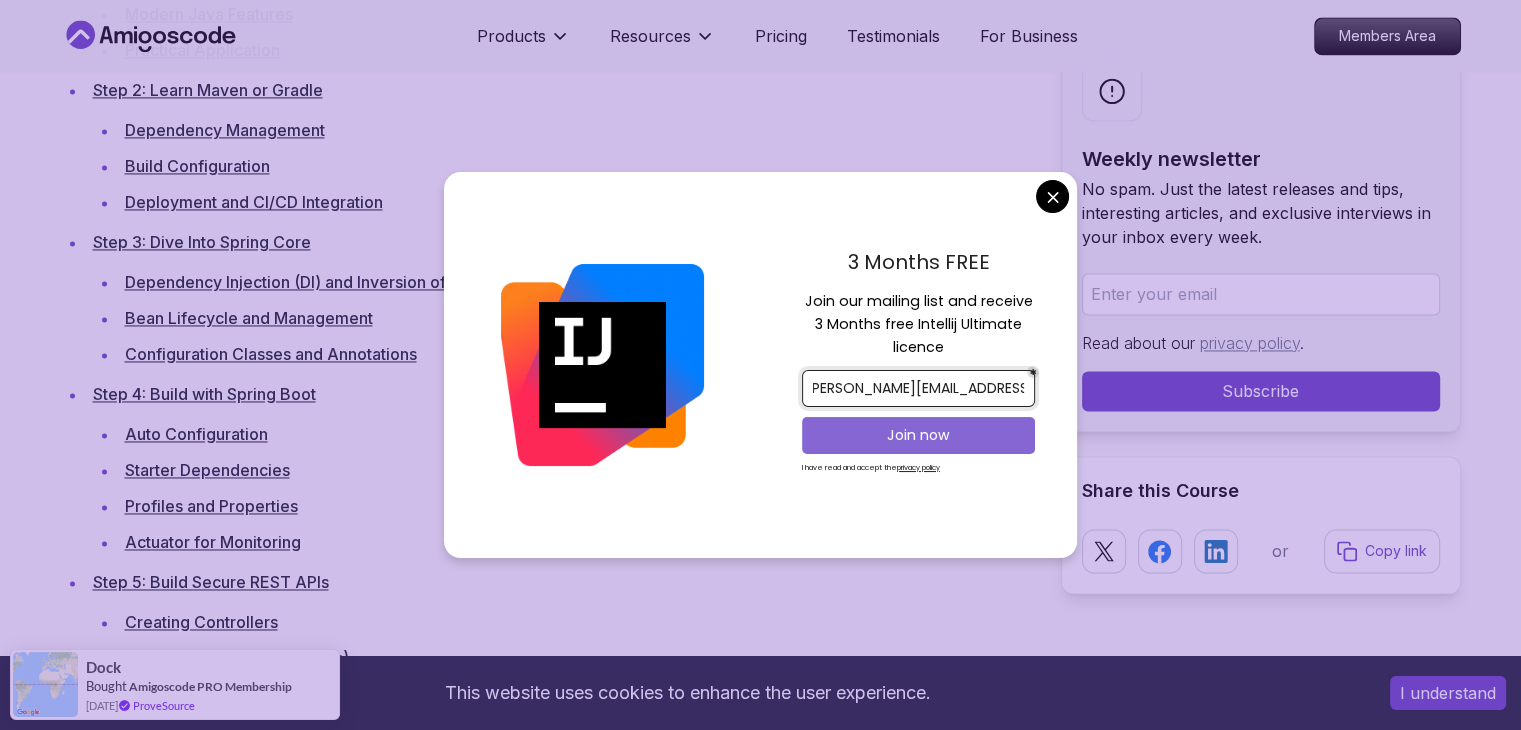 scroll, scrollTop: 0, scrollLeft: 0, axis: both 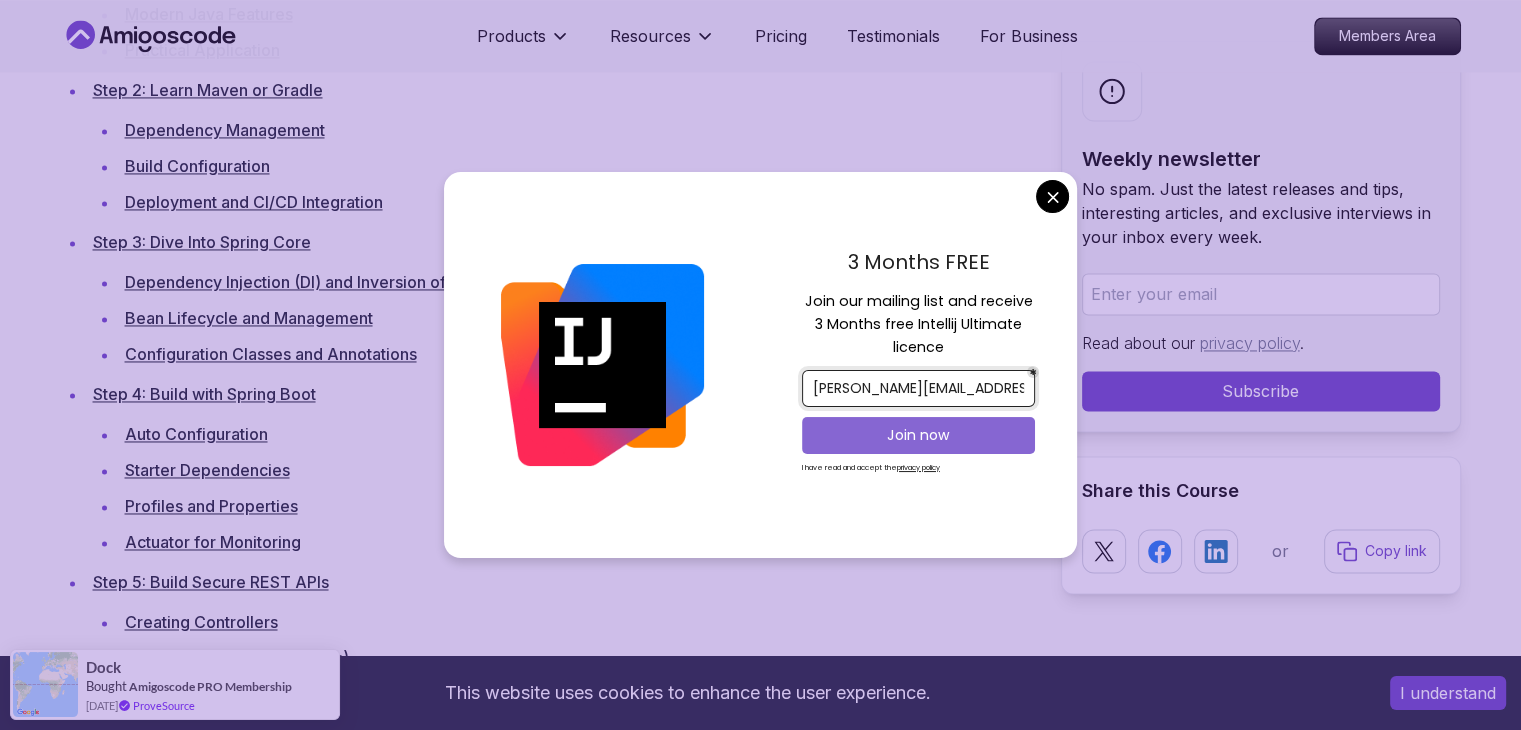 click on "Join now" at bounding box center [918, 435] 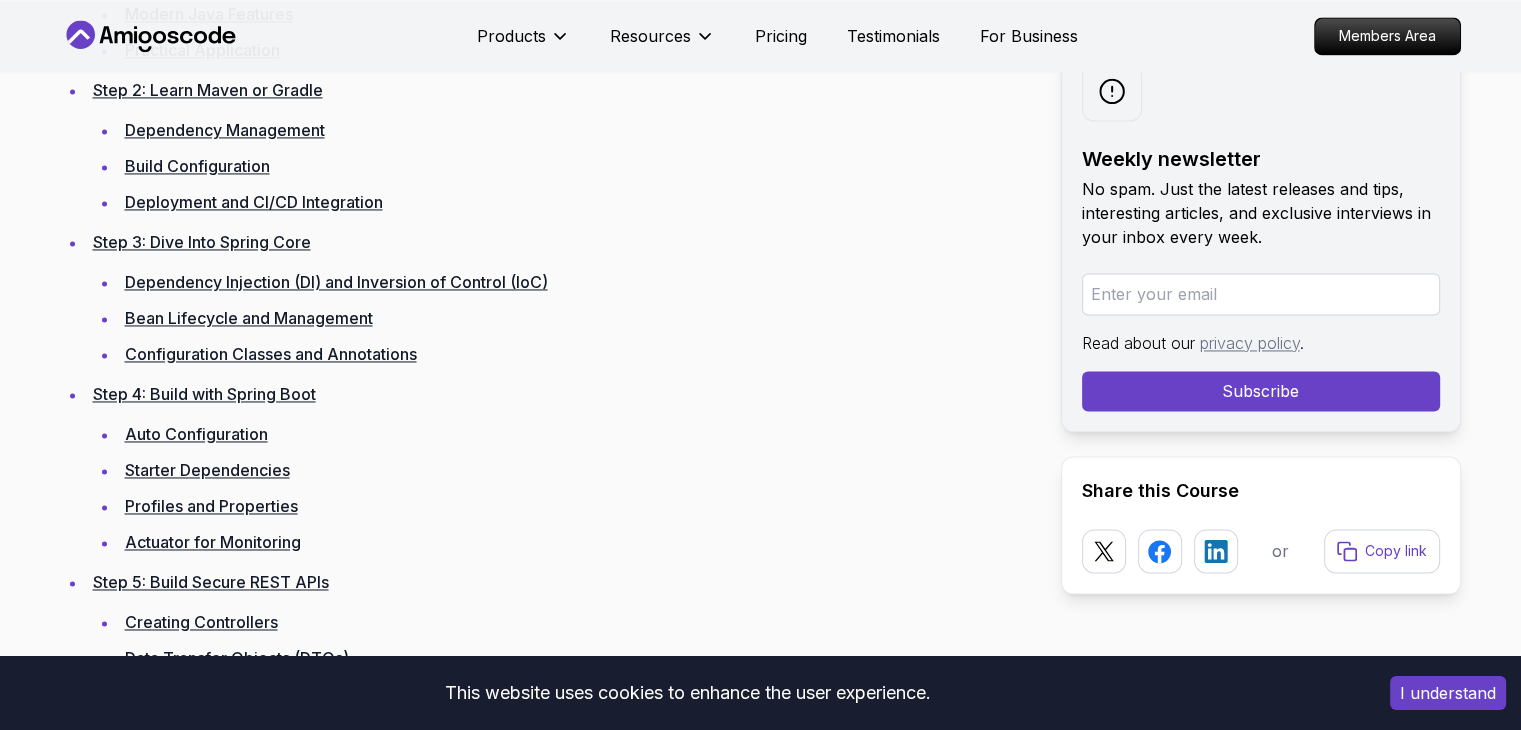click on "This website uses cookies to enhance the user experience. I understand Products Resources Pricing Testimonials For Business Members Area Products Resources Pricing Testimonials For Business Members Area Blogs Spring Boot Roadmap 2025: The Complete Guide for Backend Developers backend 30 min read Spring Boot Roadmap 2025: The Complete Guide for Backend Developers Learn how to master Spring Boot in [DATE] with this complete roadmap covering Java fundamentals, REST APIs, Spring Security, Data Access, and more. Weekly newsletter No spam. Just the latest releases and tips, interesting articles, and exclusive interviews in your inbox every week. Read about our   privacy policy . Subscribe Share this Course or Copy link Published By:  [PERSON_NAME]  |   Date:  [DATE] Introduction
Table of Contents
Why Learn Spring Boot in [DATE]?
Market Demand and Career Opportunities
Technical Advantages and Industry Adoption
Ecosystem and Community Support
Step 1: Master Java Fundamentals" at bounding box center [760, 10410] 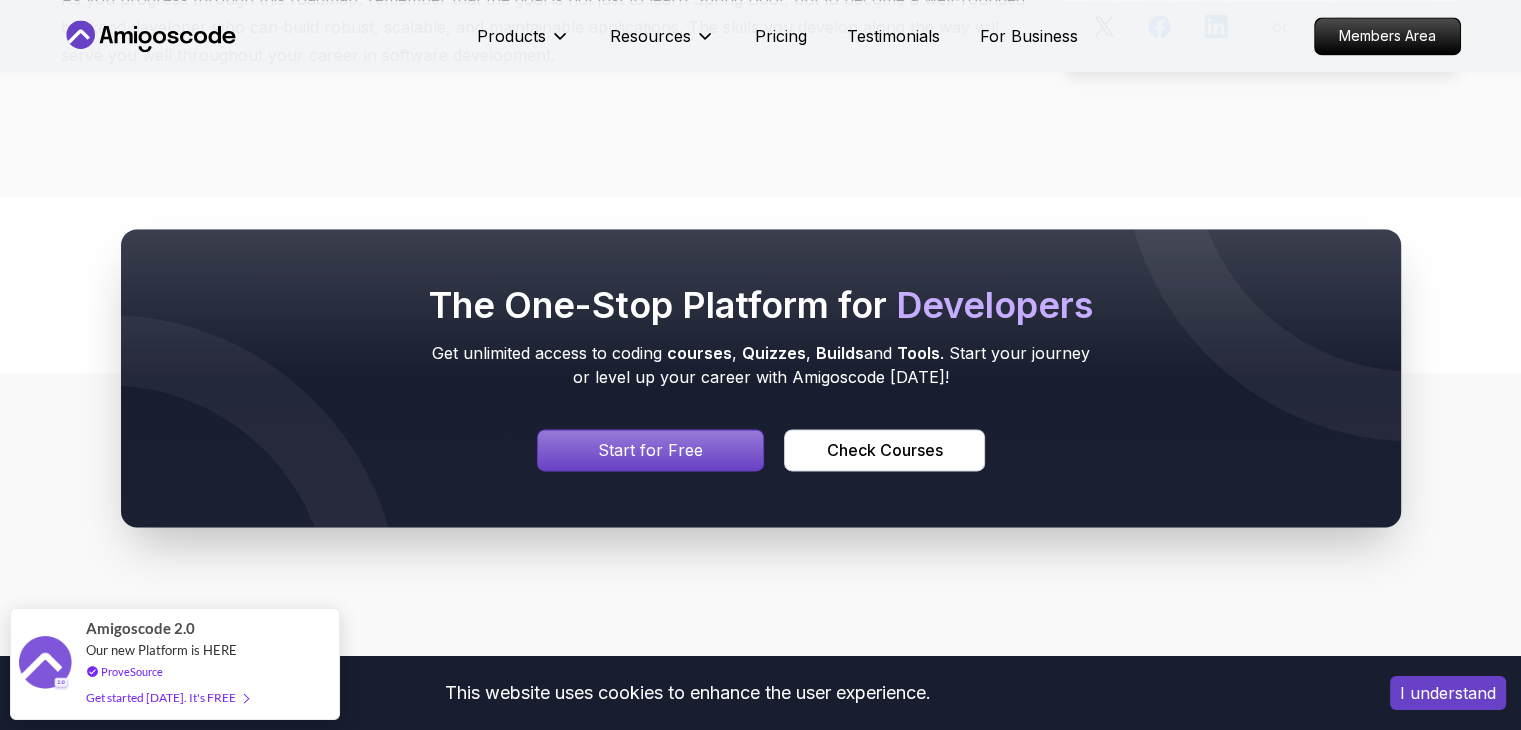 scroll, scrollTop: 25844, scrollLeft: 0, axis: vertical 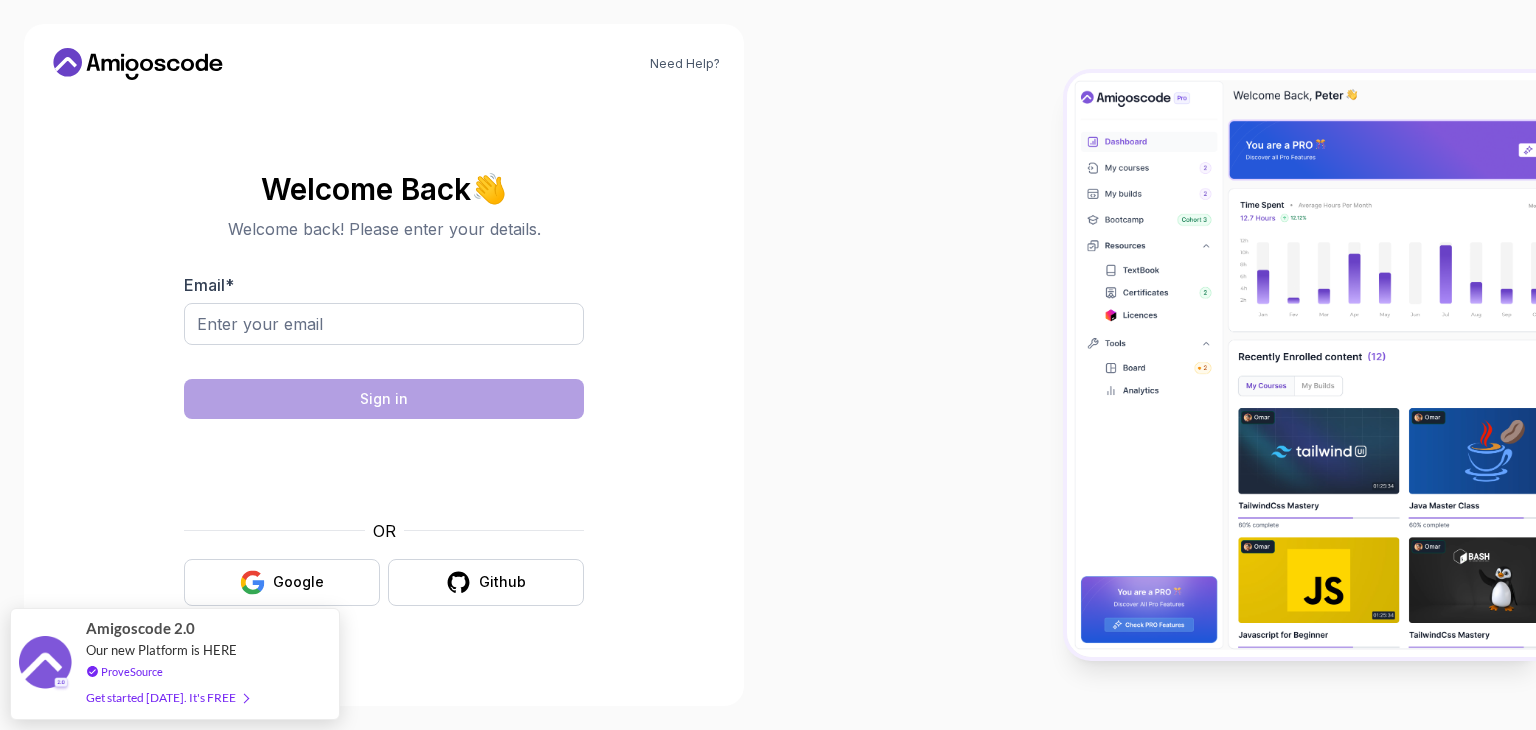click on "Need Help? Welcome Back 👋 Welcome back! Please enter your details. Email * Sign in OR Google Github" at bounding box center [384, 365] 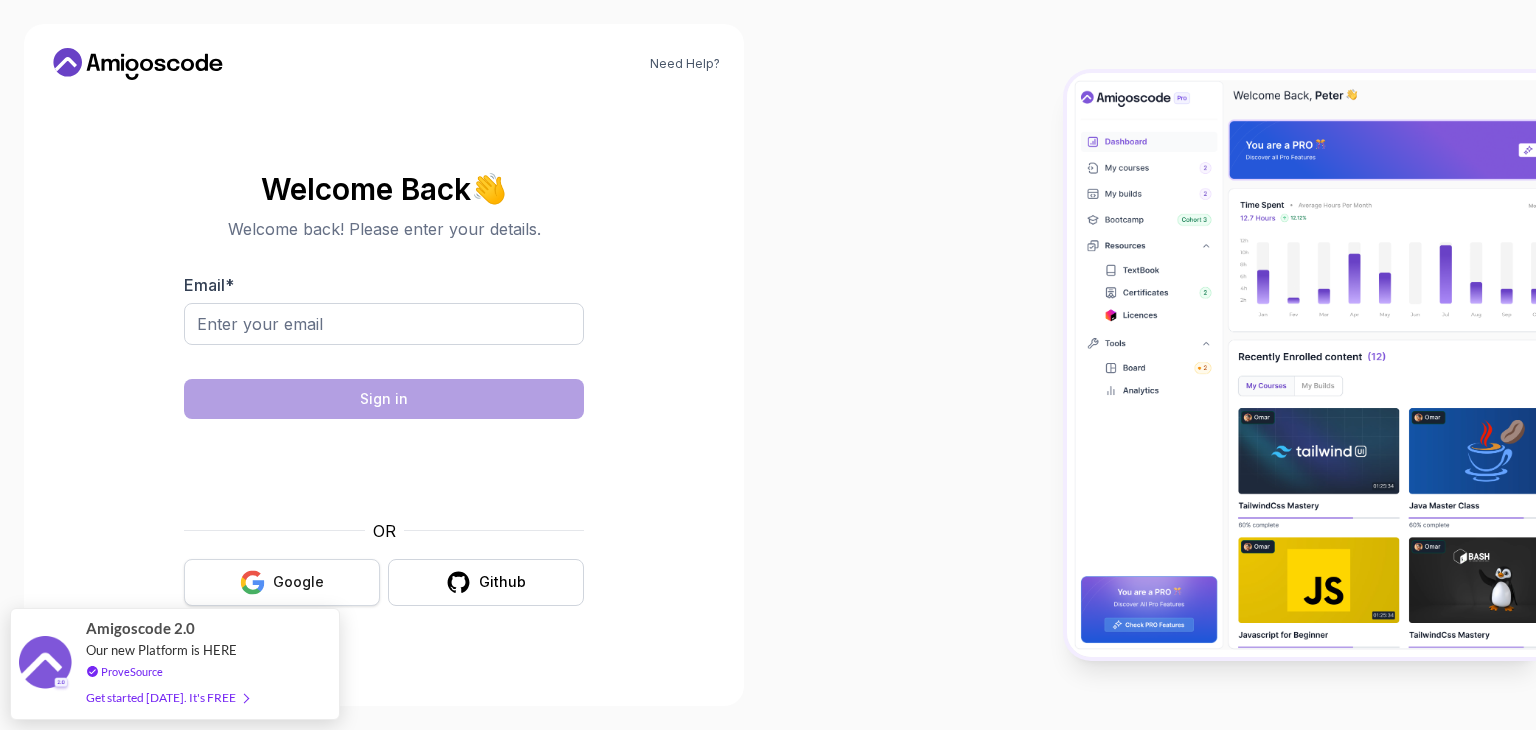 click on "Google" at bounding box center (282, 582) 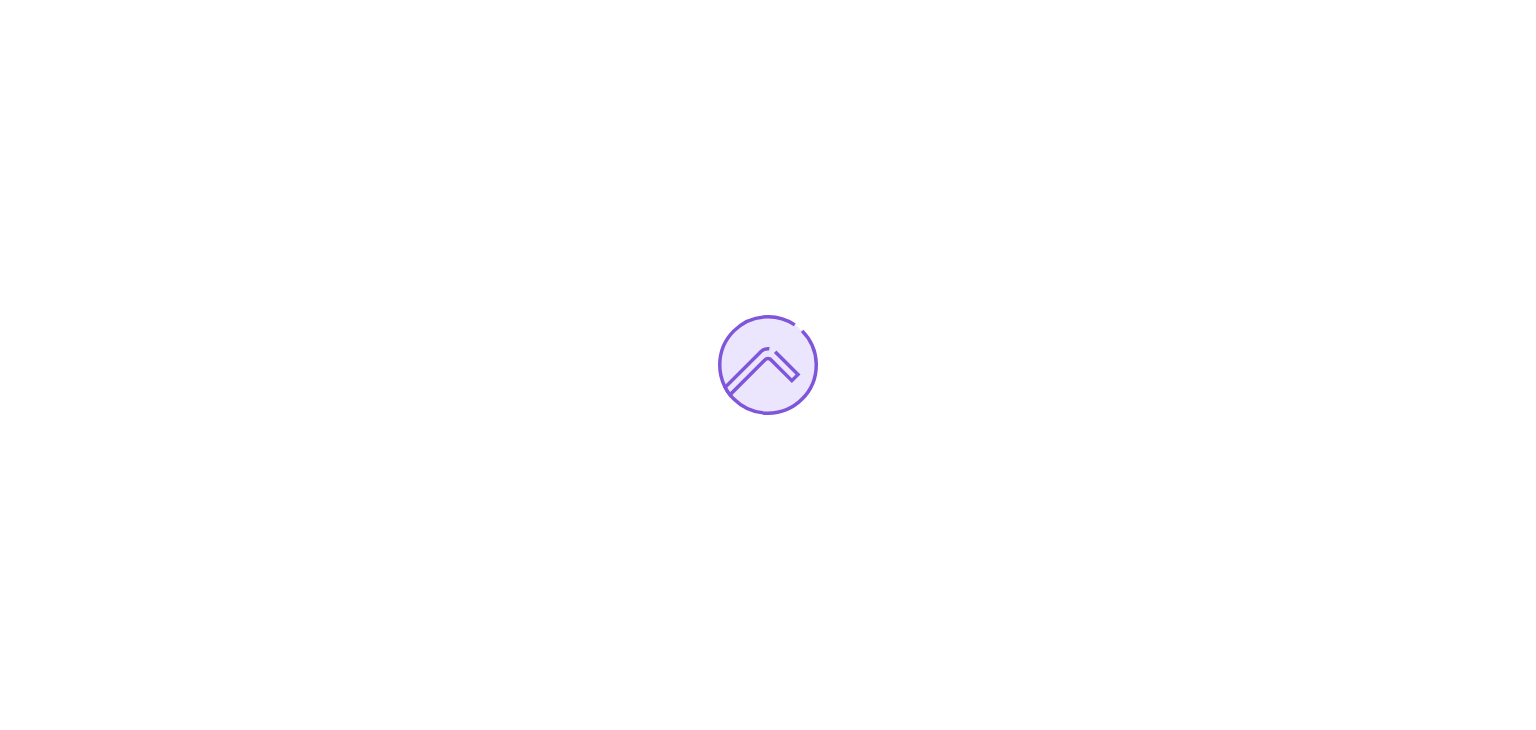 scroll, scrollTop: 0, scrollLeft: 0, axis: both 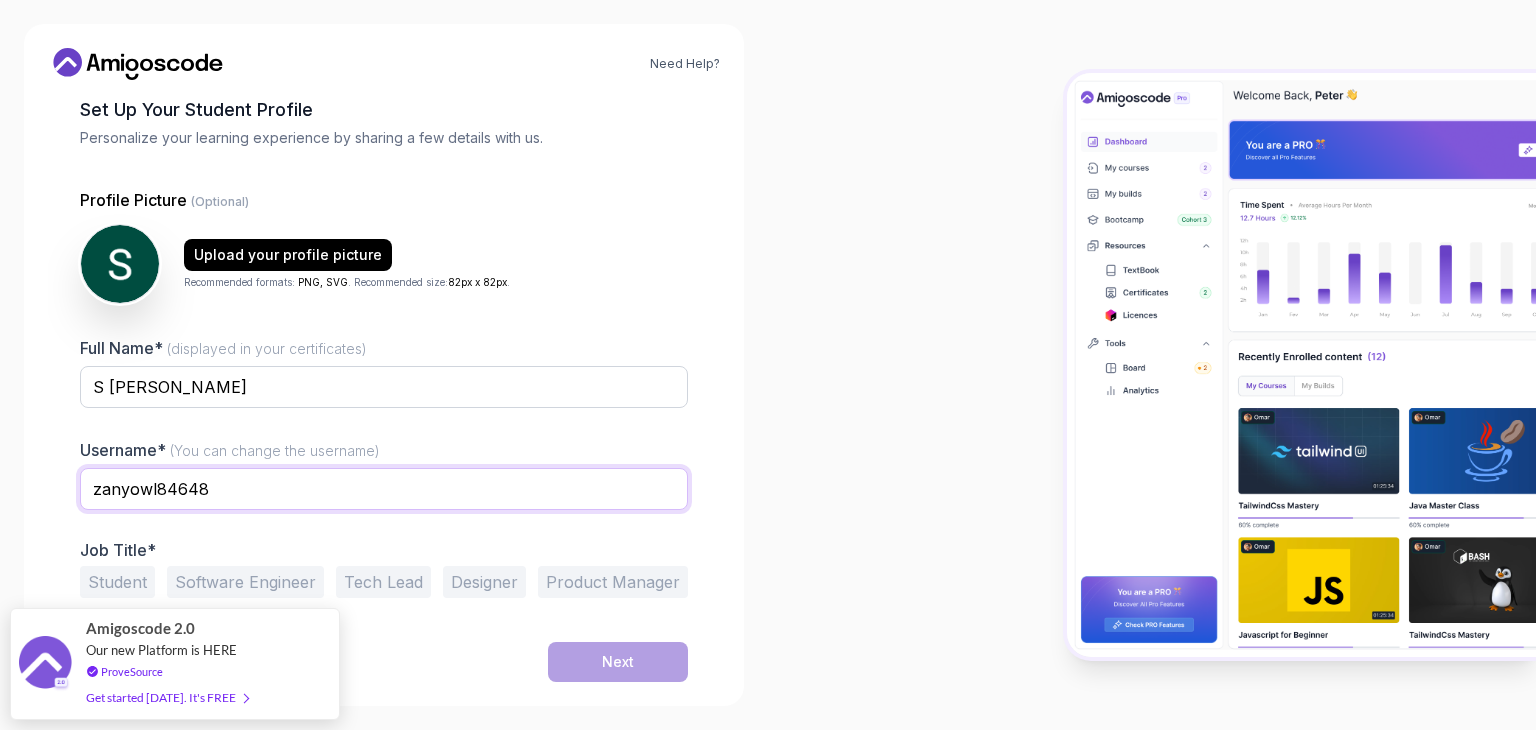 click on "zanyowl84648" at bounding box center [384, 489] 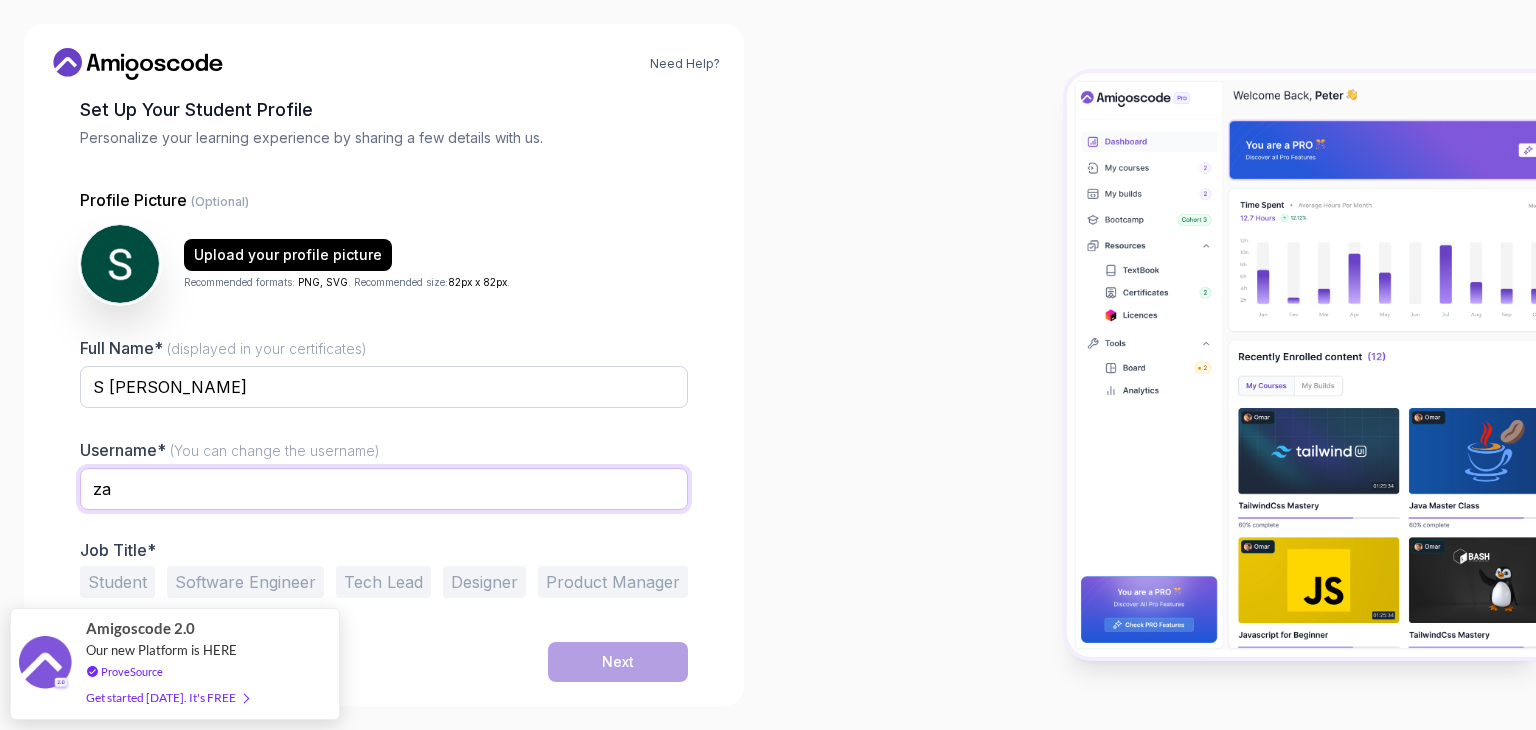 type on "z" 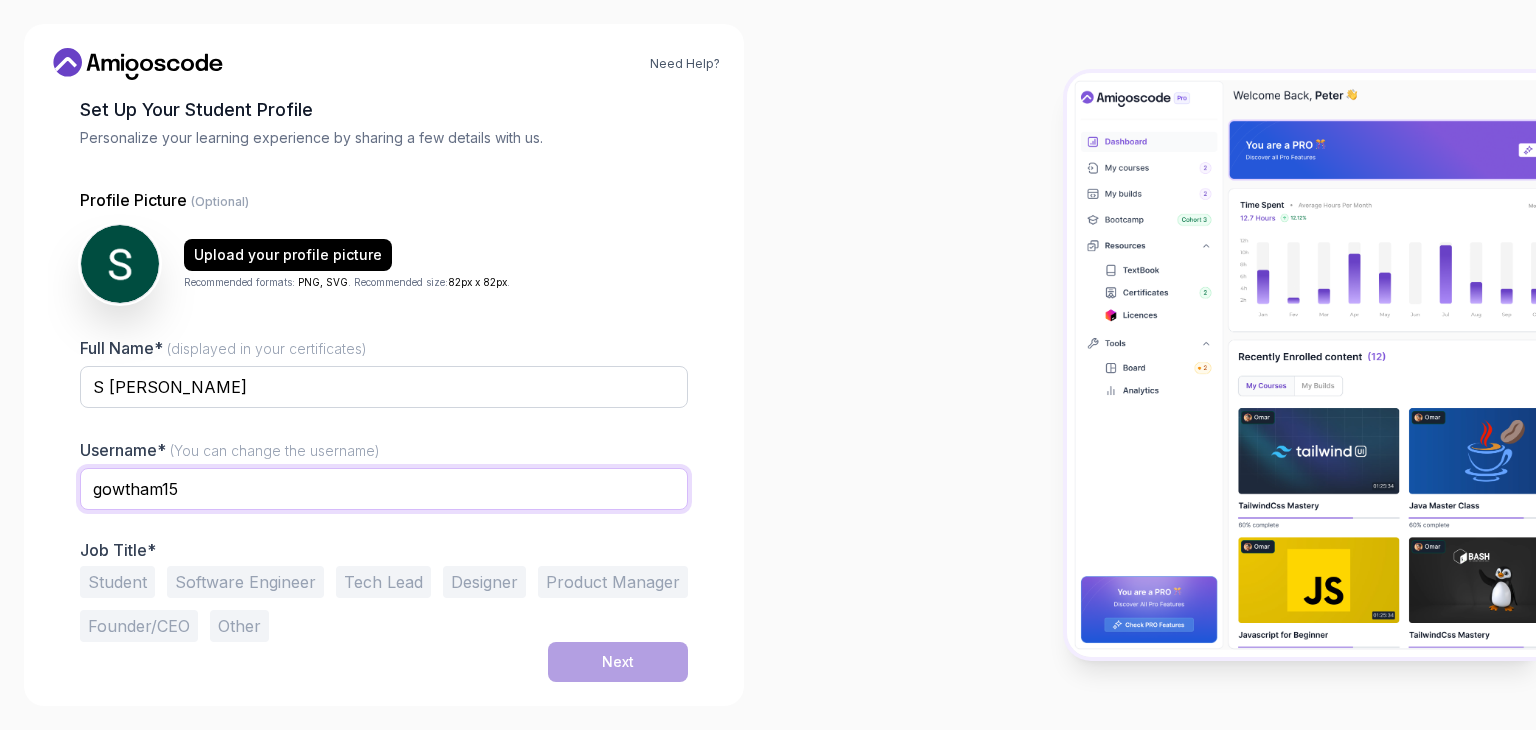 type on "gowtham15" 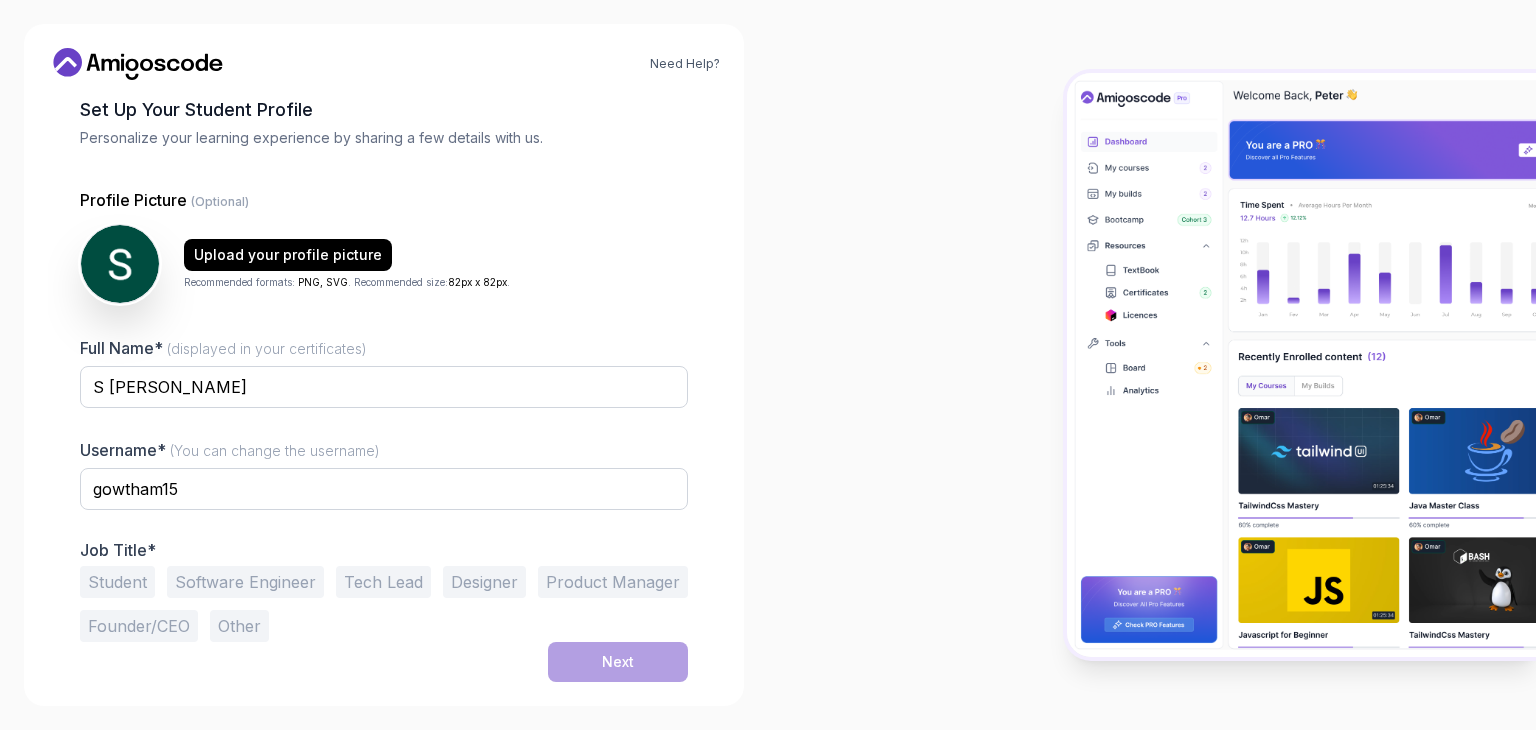 click on "Student" at bounding box center (117, 582) 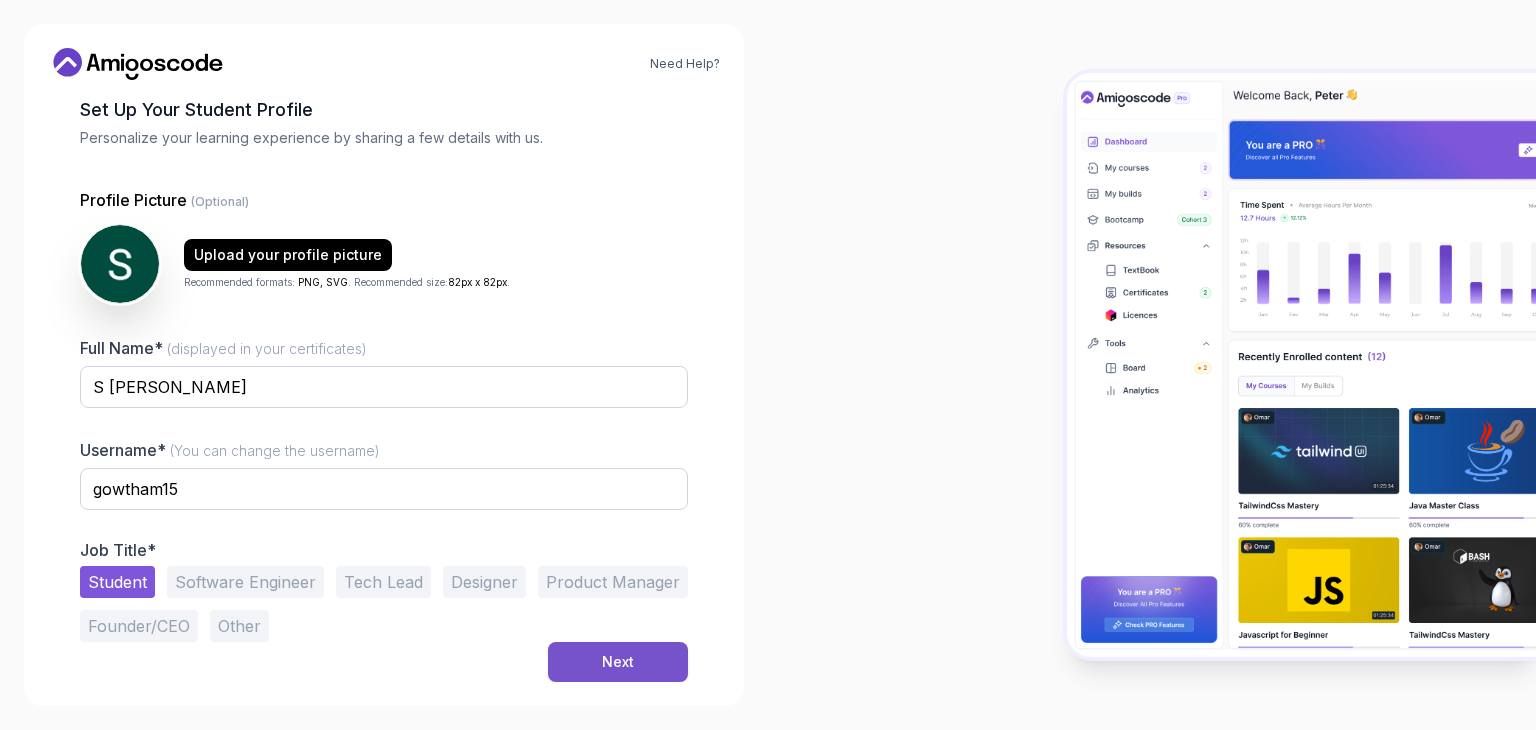 click on "Next" at bounding box center (618, 662) 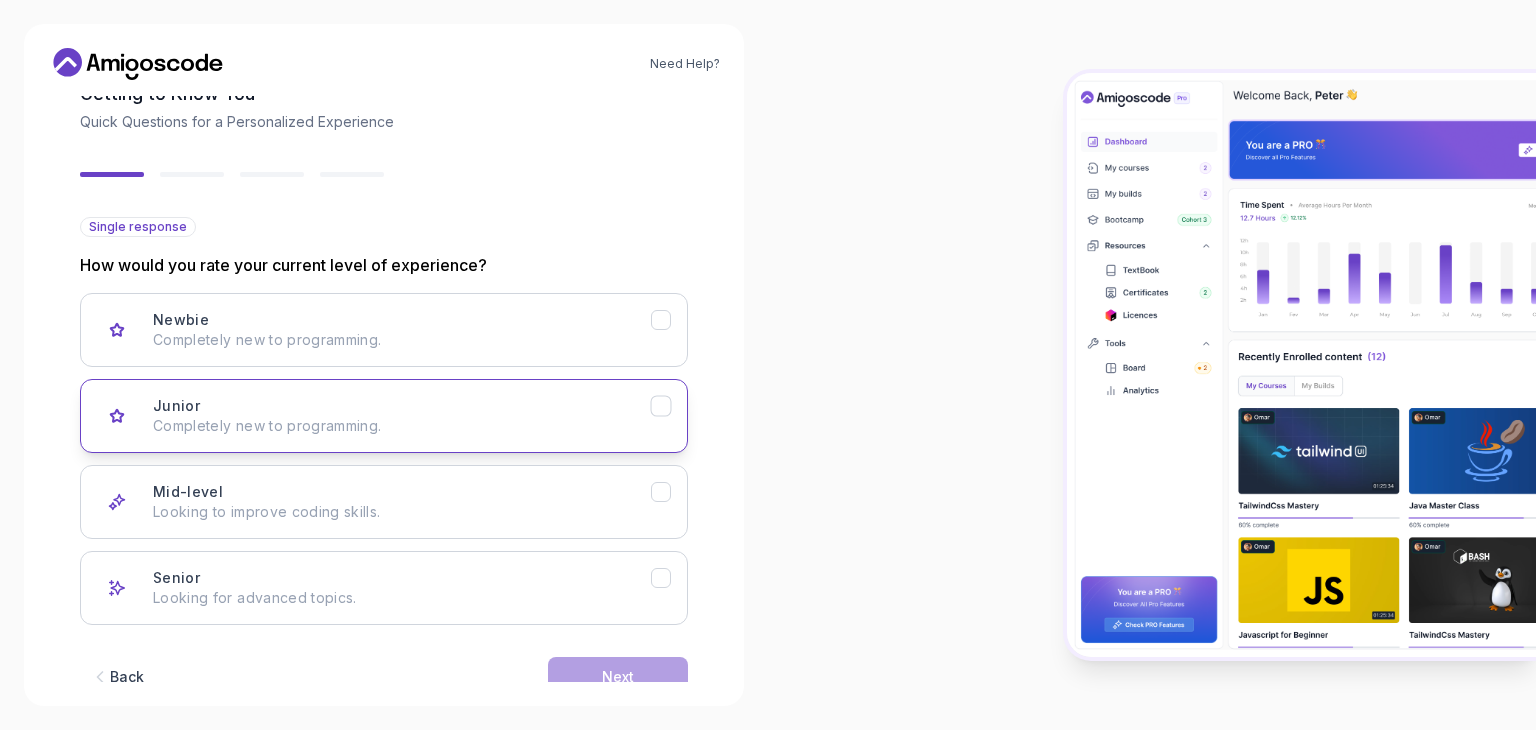 scroll, scrollTop: 130, scrollLeft: 0, axis: vertical 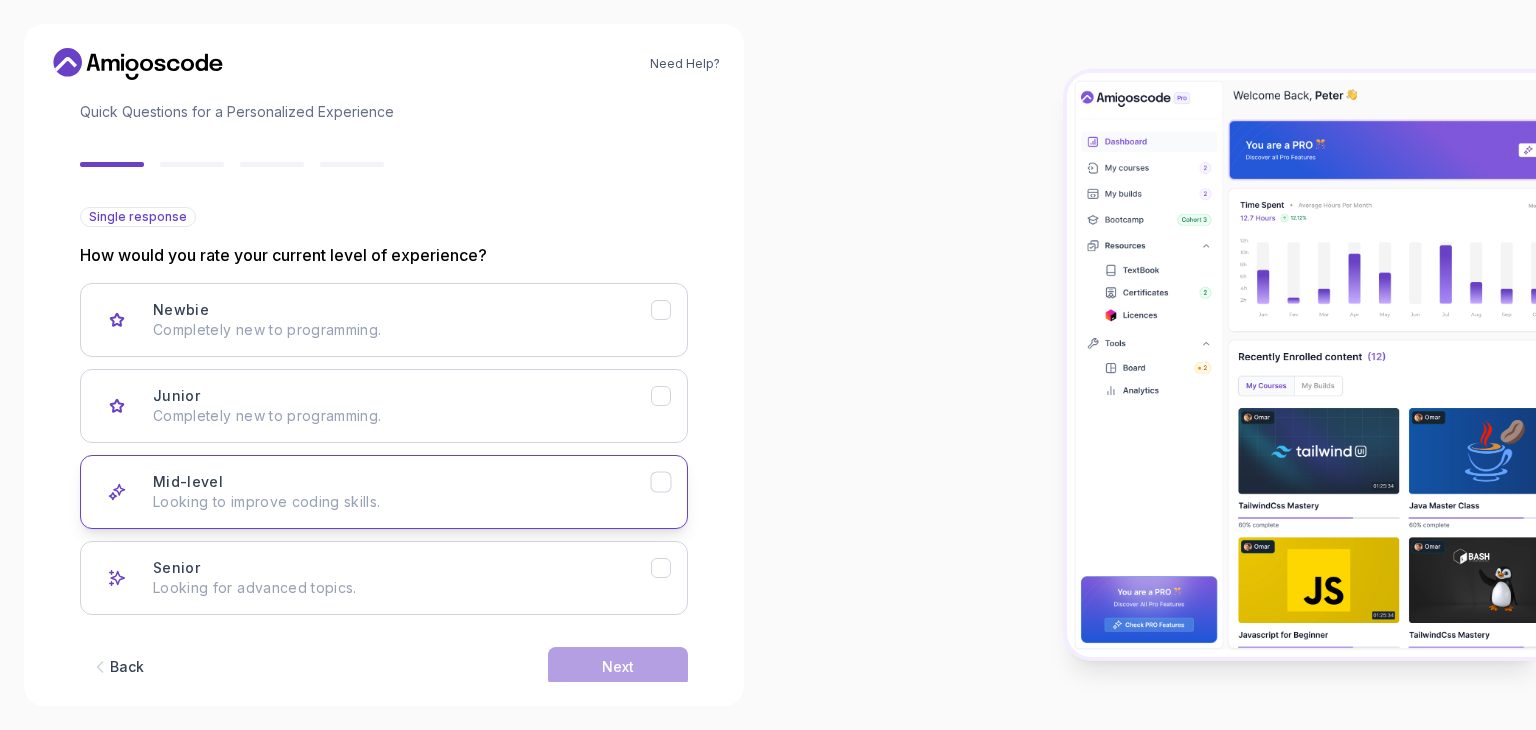 click on "Mid-level Looking to improve coding skills." at bounding box center [402, 492] 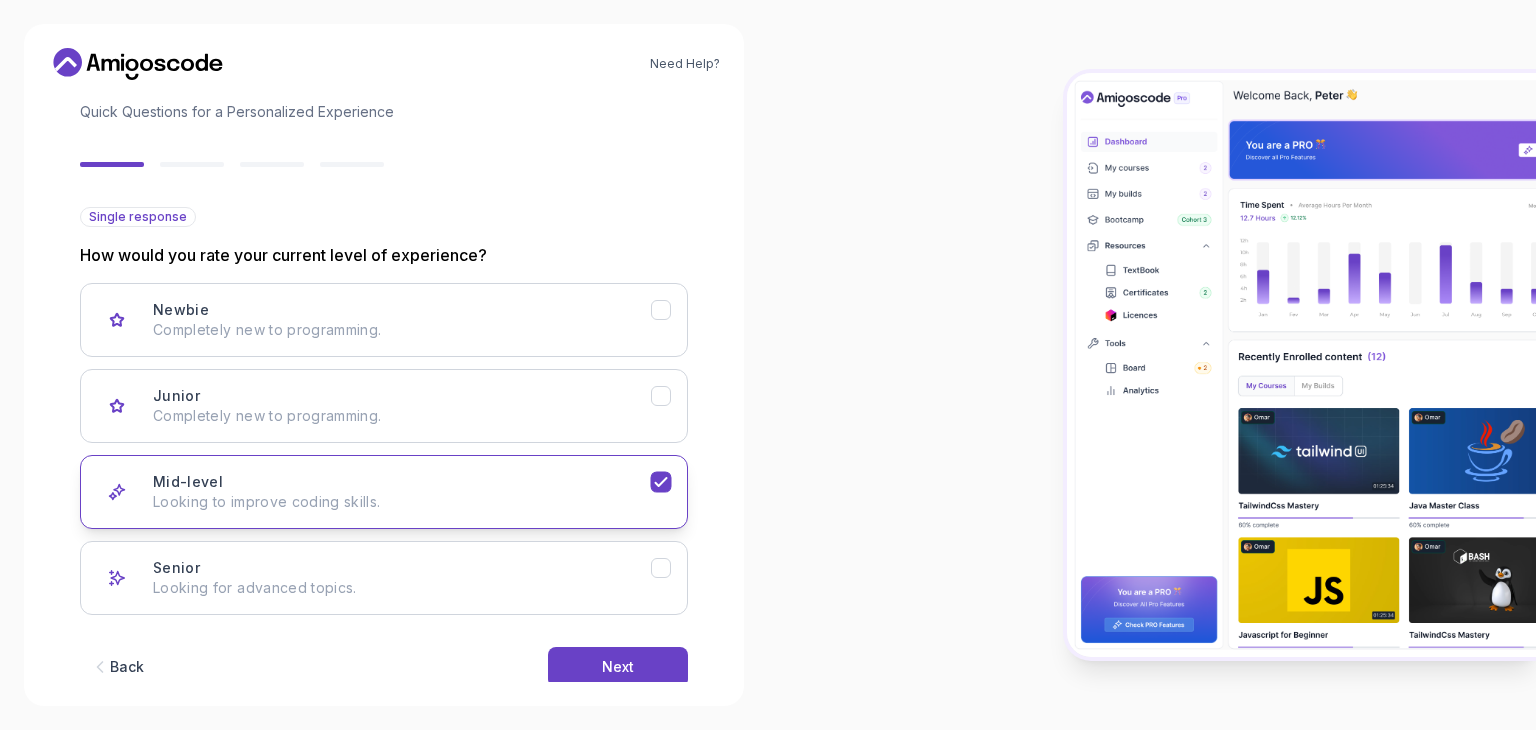 scroll, scrollTop: 165, scrollLeft: 0, axis: vertical 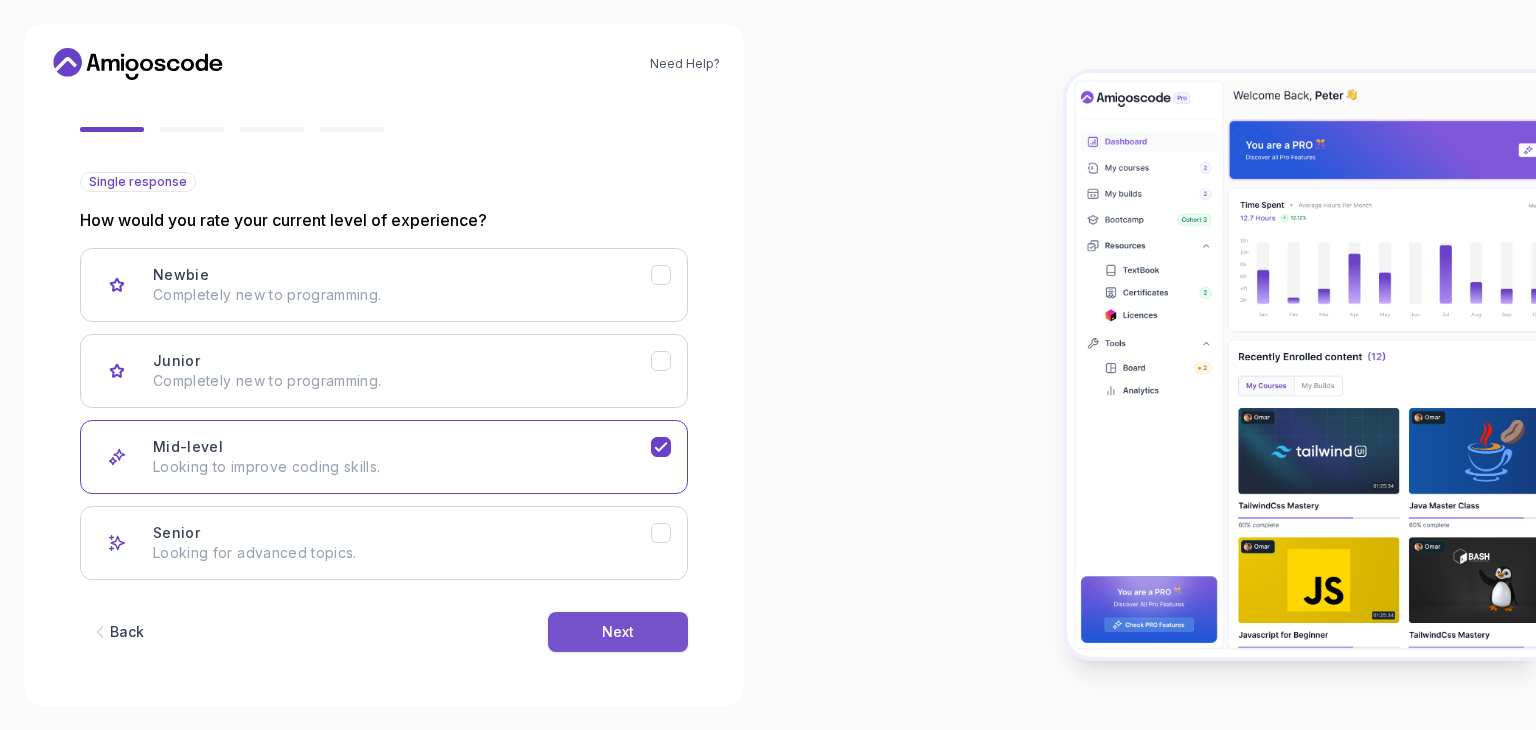 click on "Next" at bounding box center [618, 632] 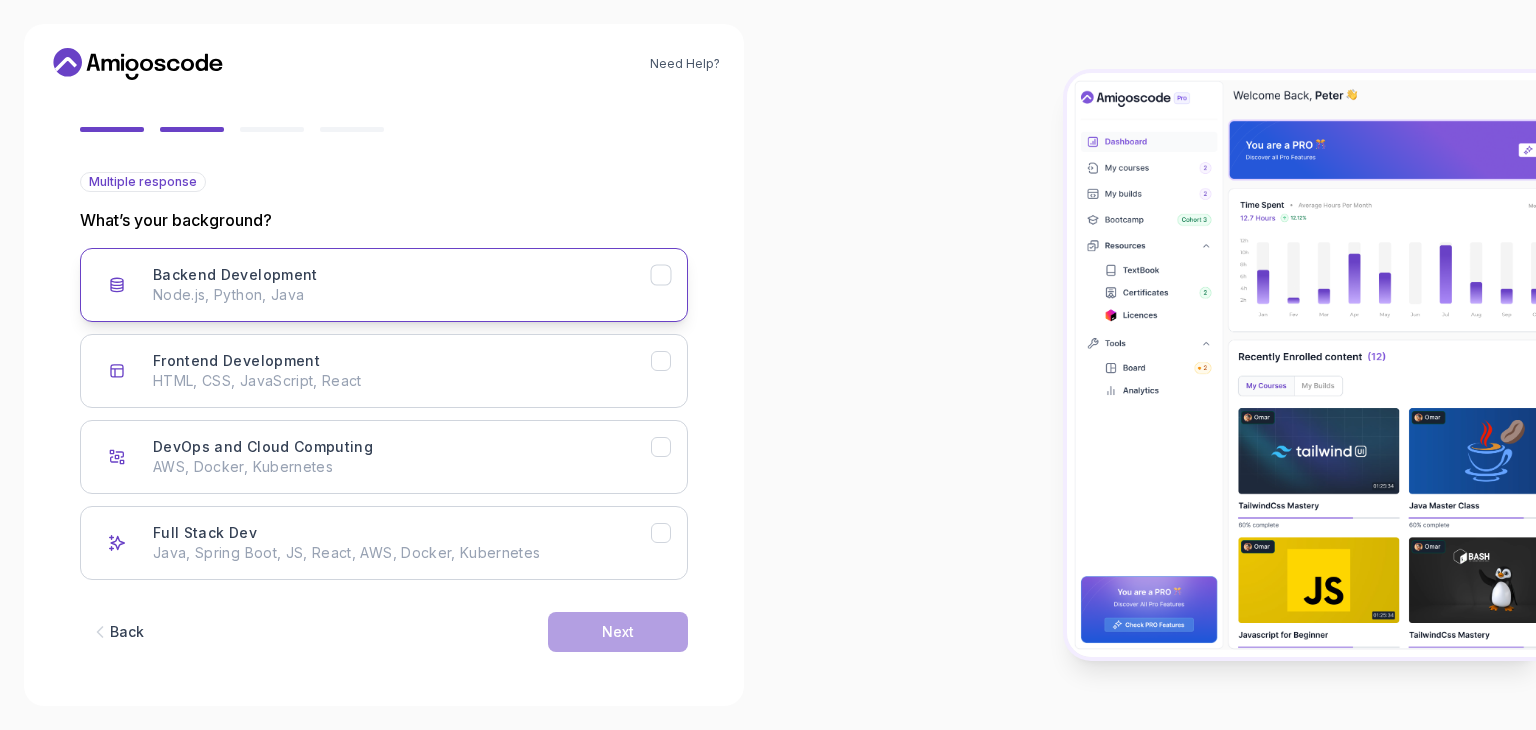 click on "Backend Development Node.js, Python, Java" at bounding box center (384, 285) 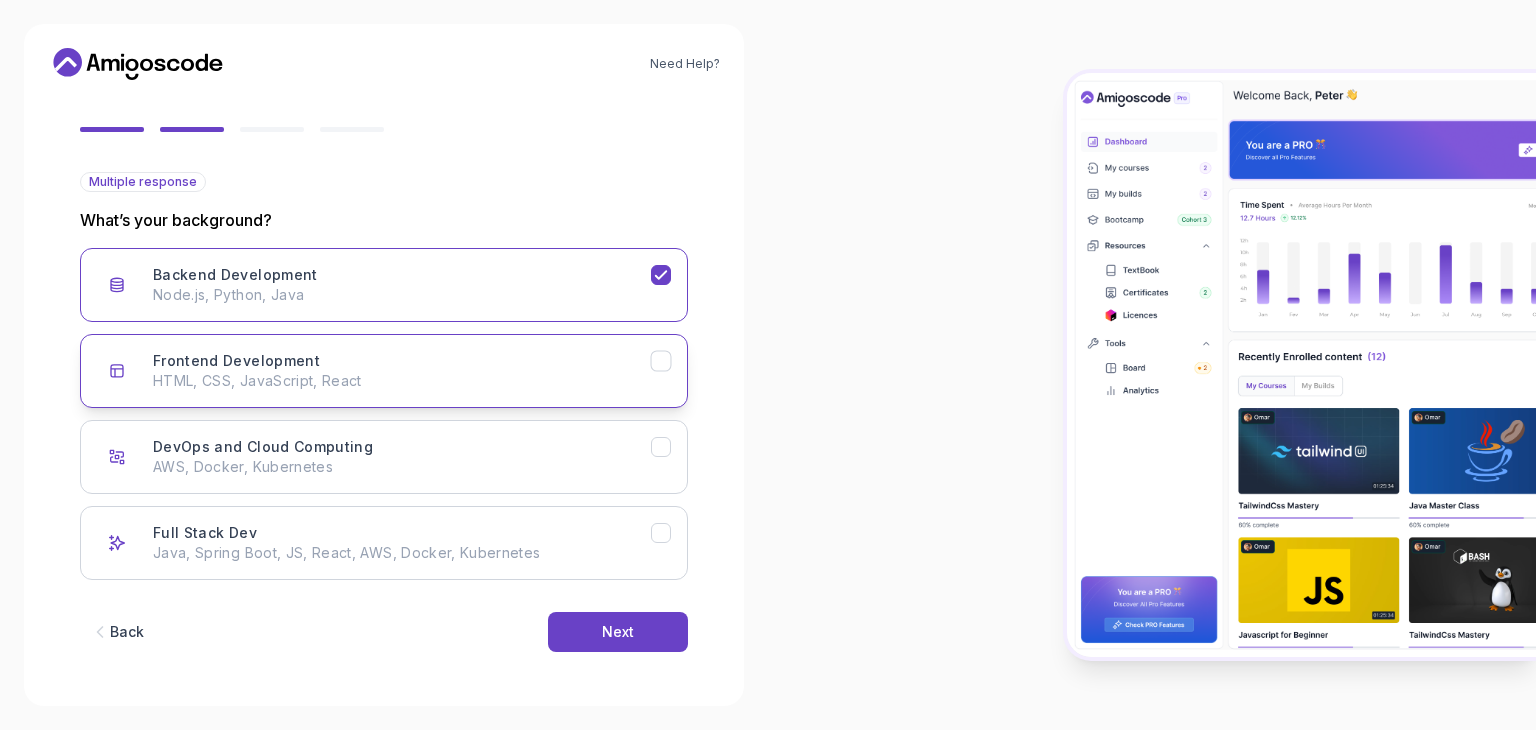 click 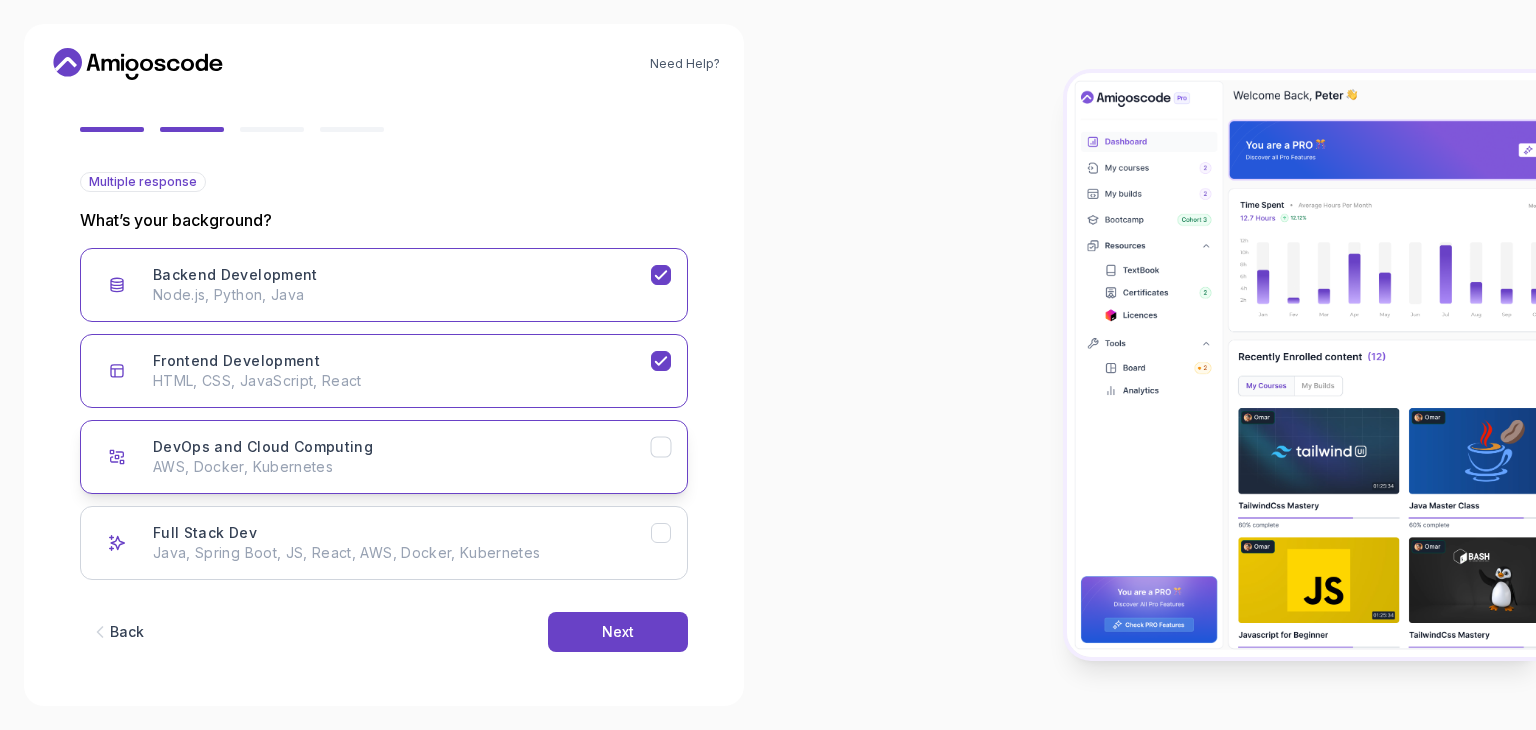click 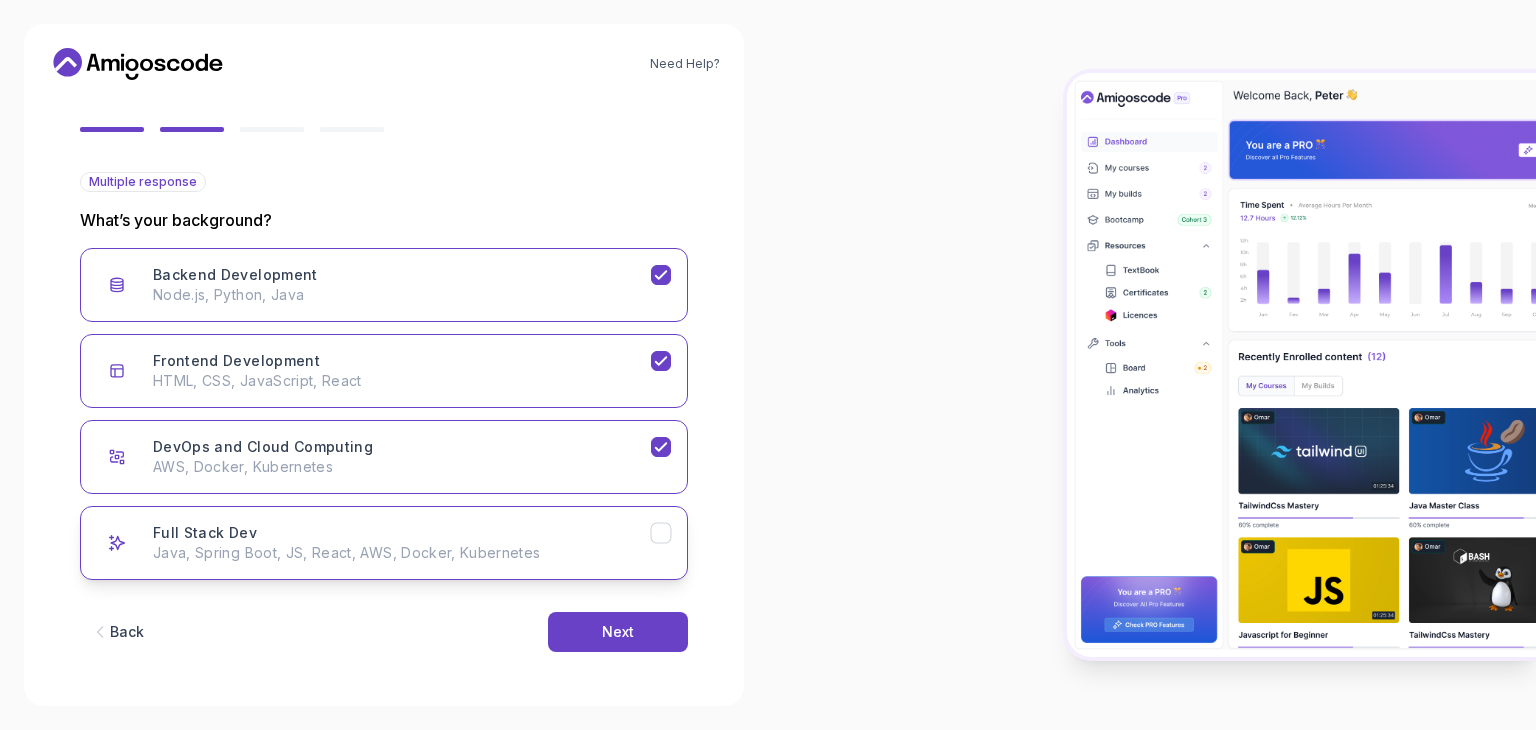 click on "Java, Spring Boot, JS, React, AWS, Docker, Kubernetes" at bounding box center (402, 553) 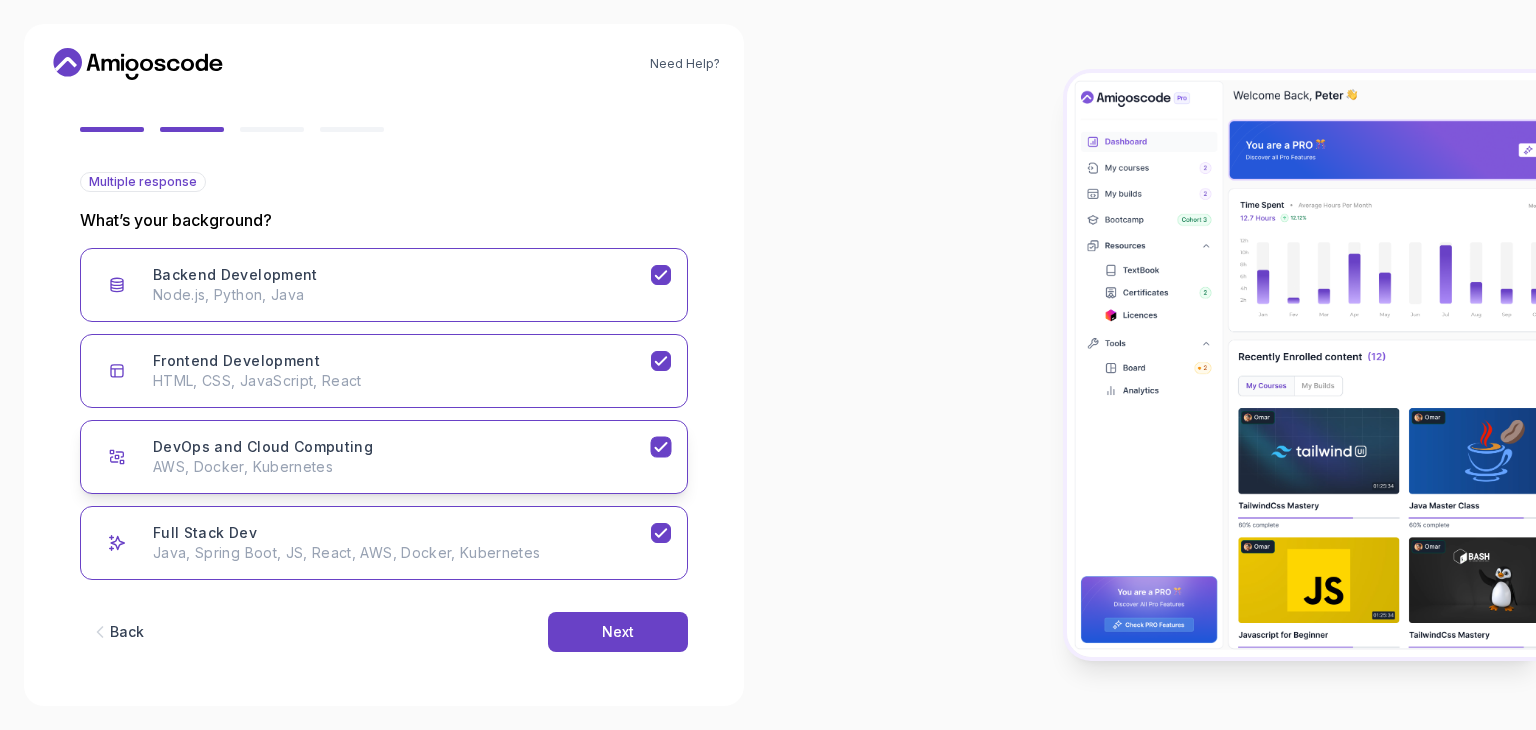 click on "DevOps and Cloud Computing AWS, Docker, Kubernetes" at bounding box center (384, 457) 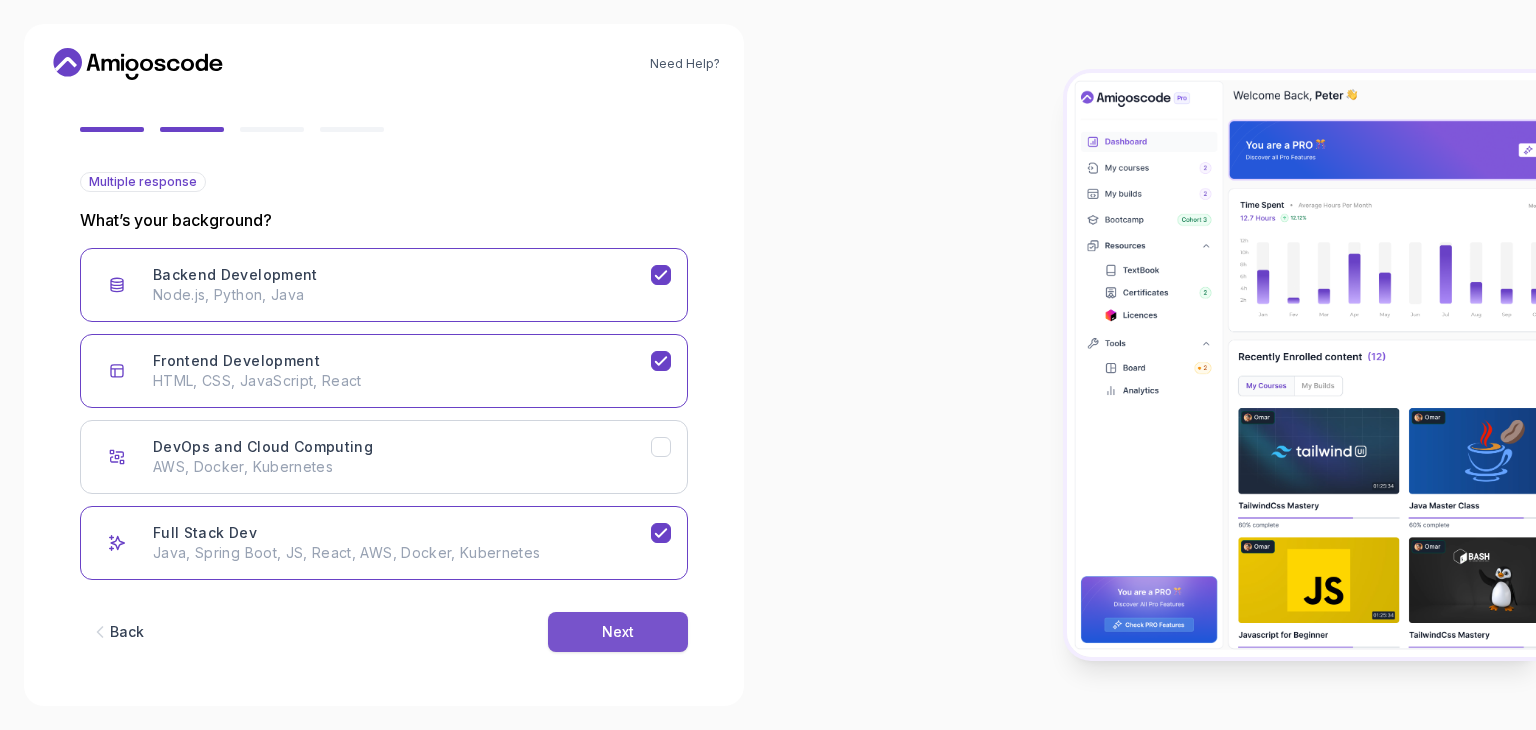 click on "Next" at bounding box center (618, 632) 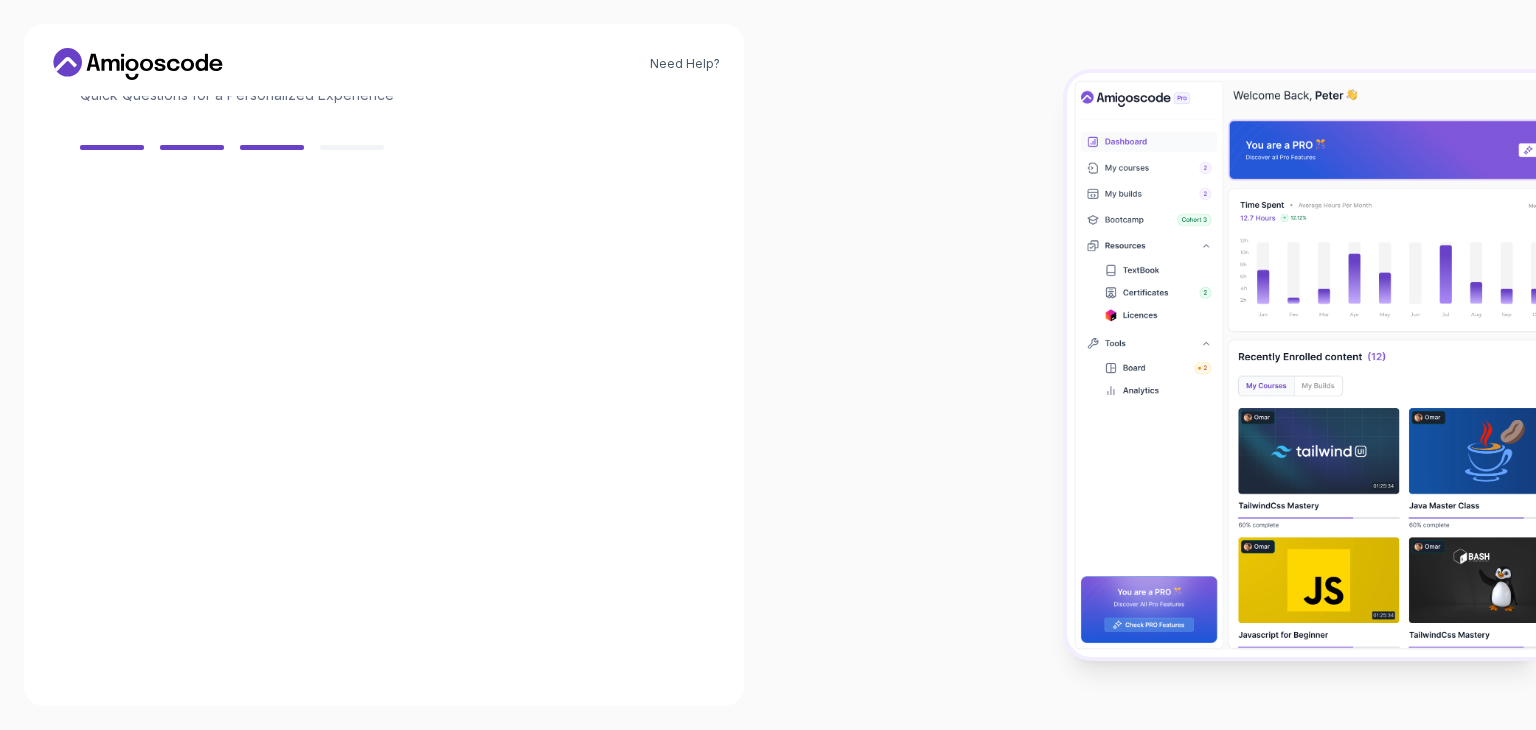 scroll, scrollTop: 143, scrollLeft: 0, axis: vertical 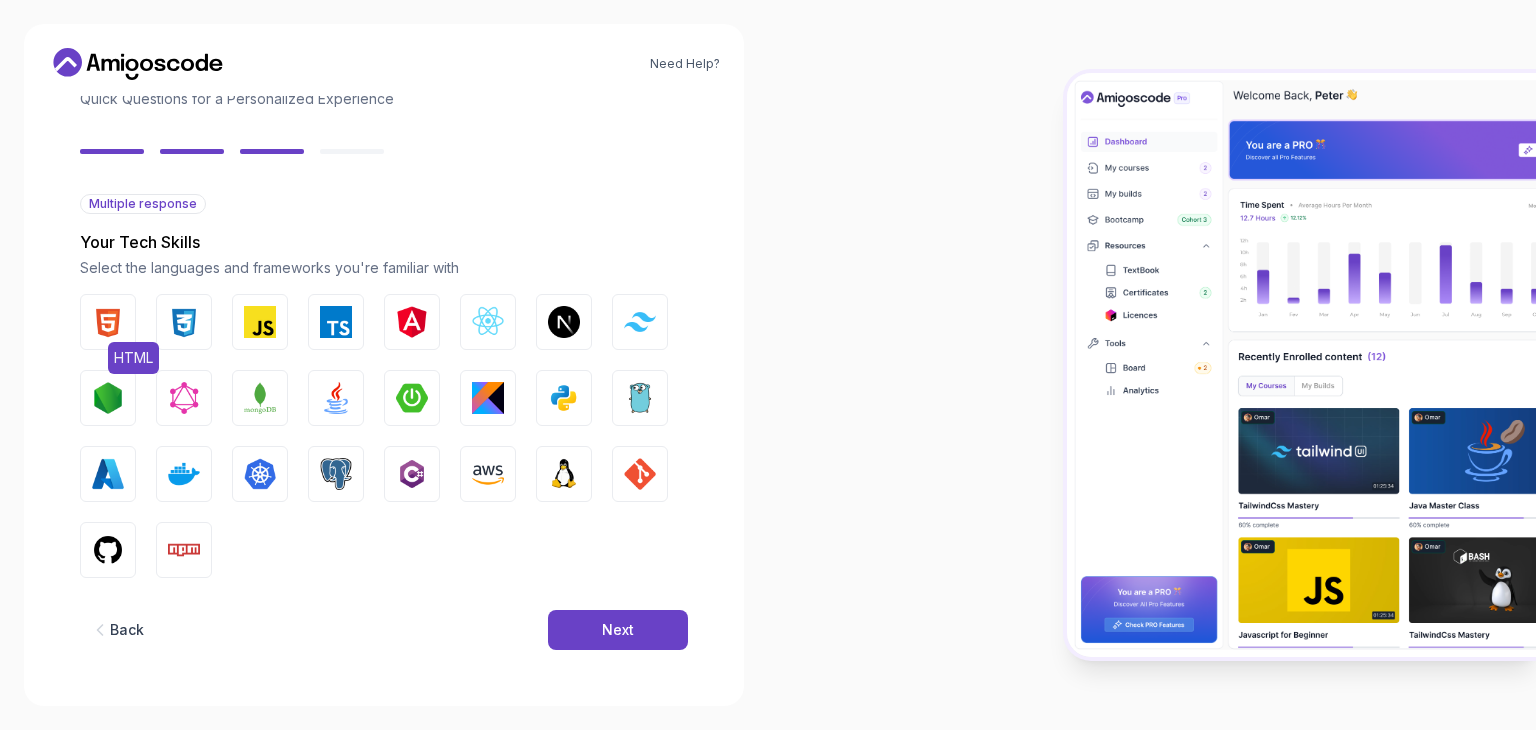 click on "HTML" at bounding box center (108, 322) 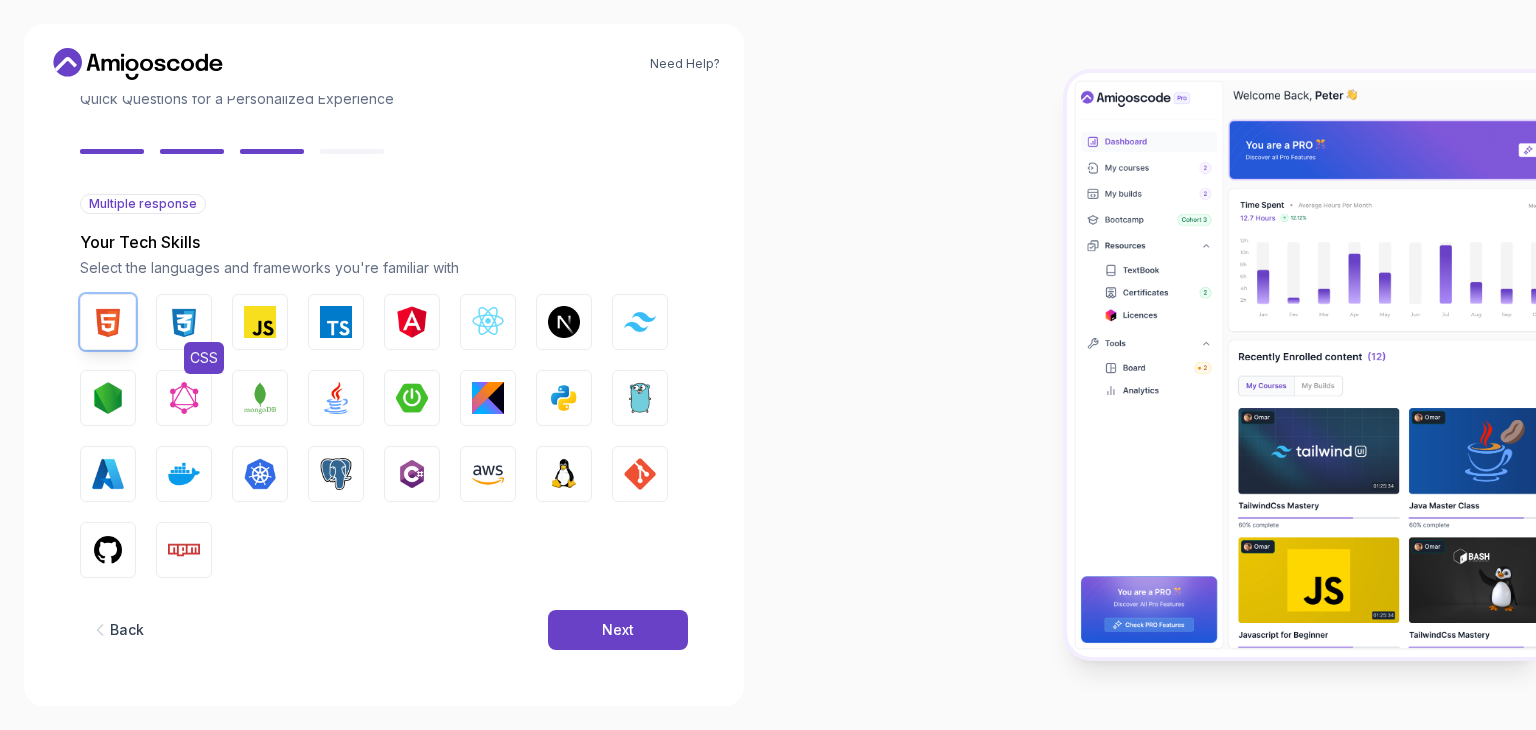click at bounding box center (184, 322) 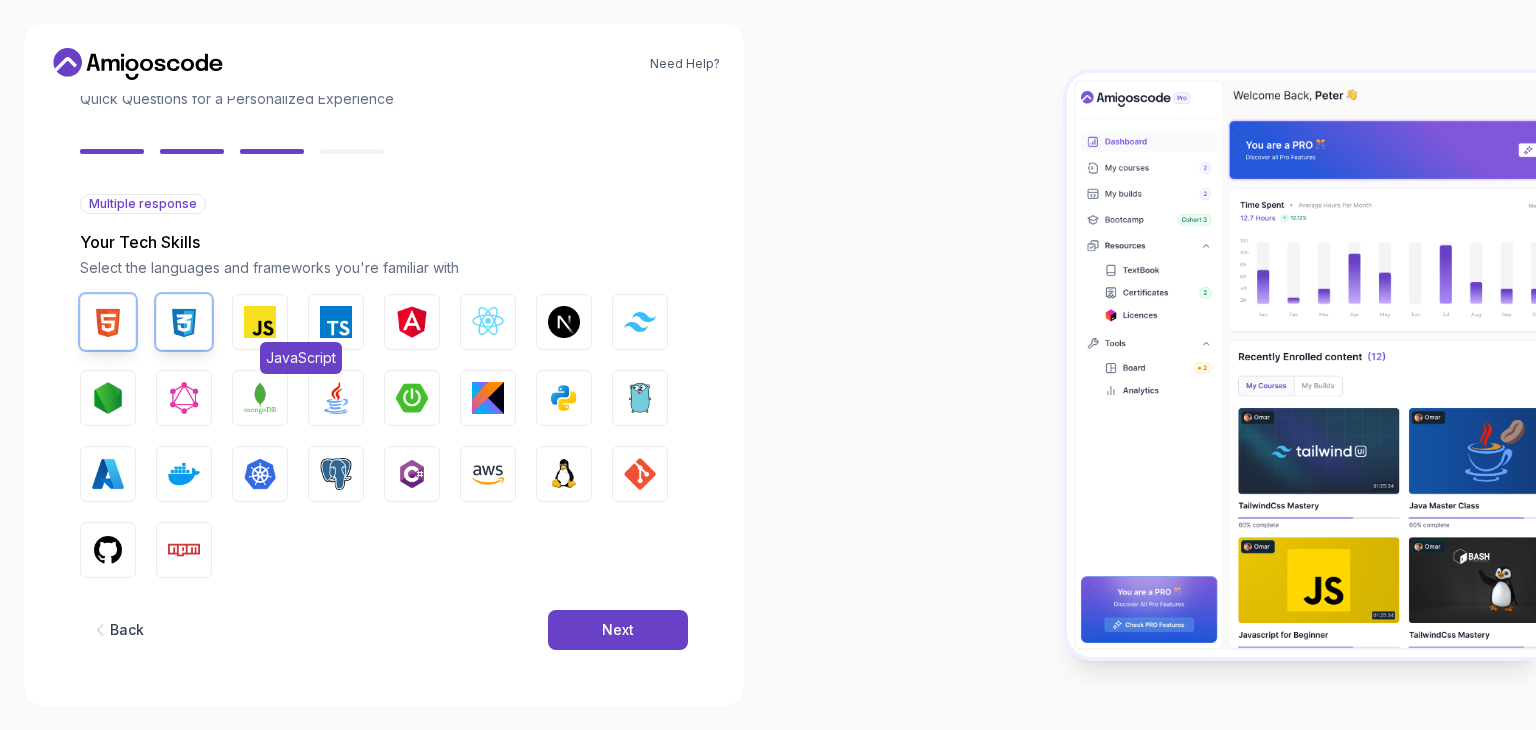 click at bounding box center [260, 322] 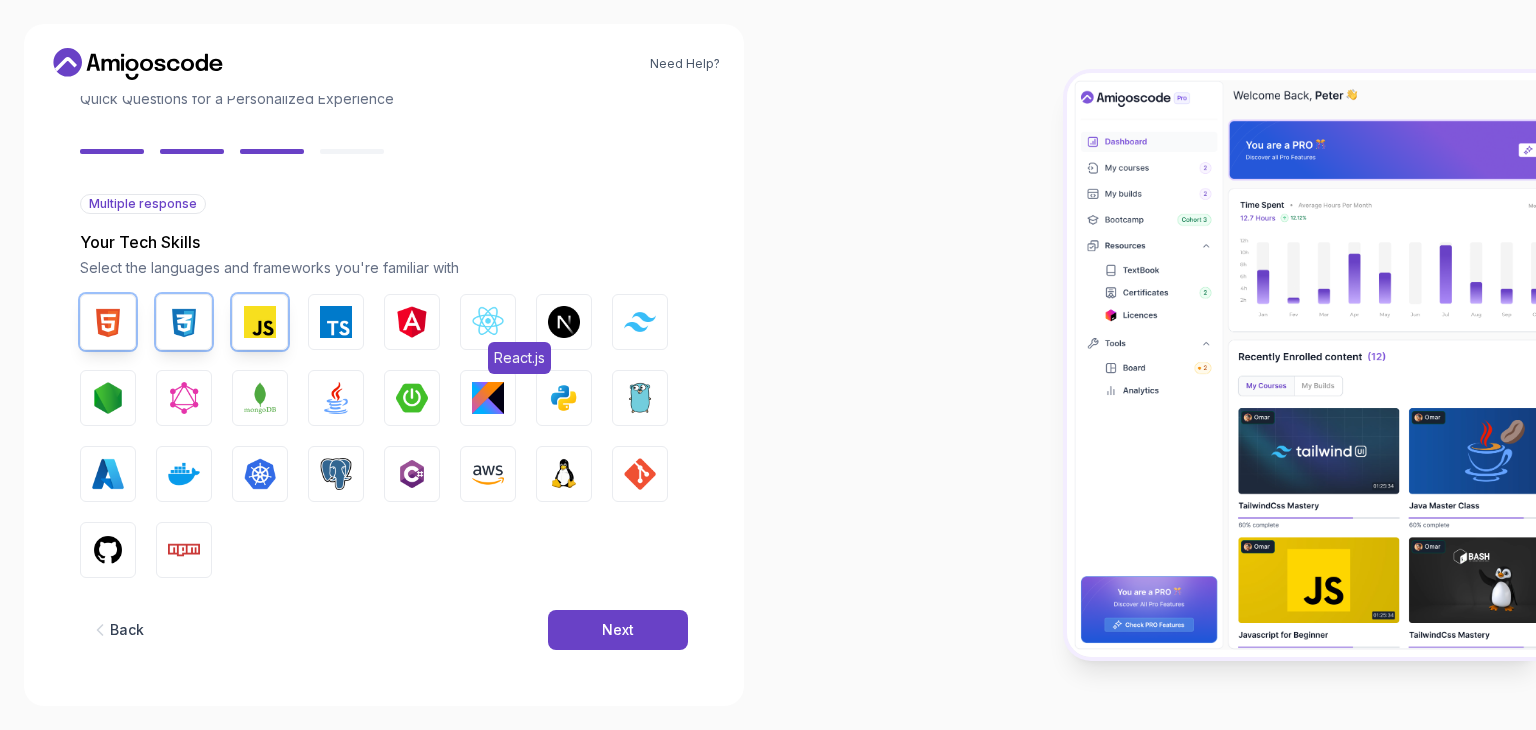 click at bounding box center [488, 322] 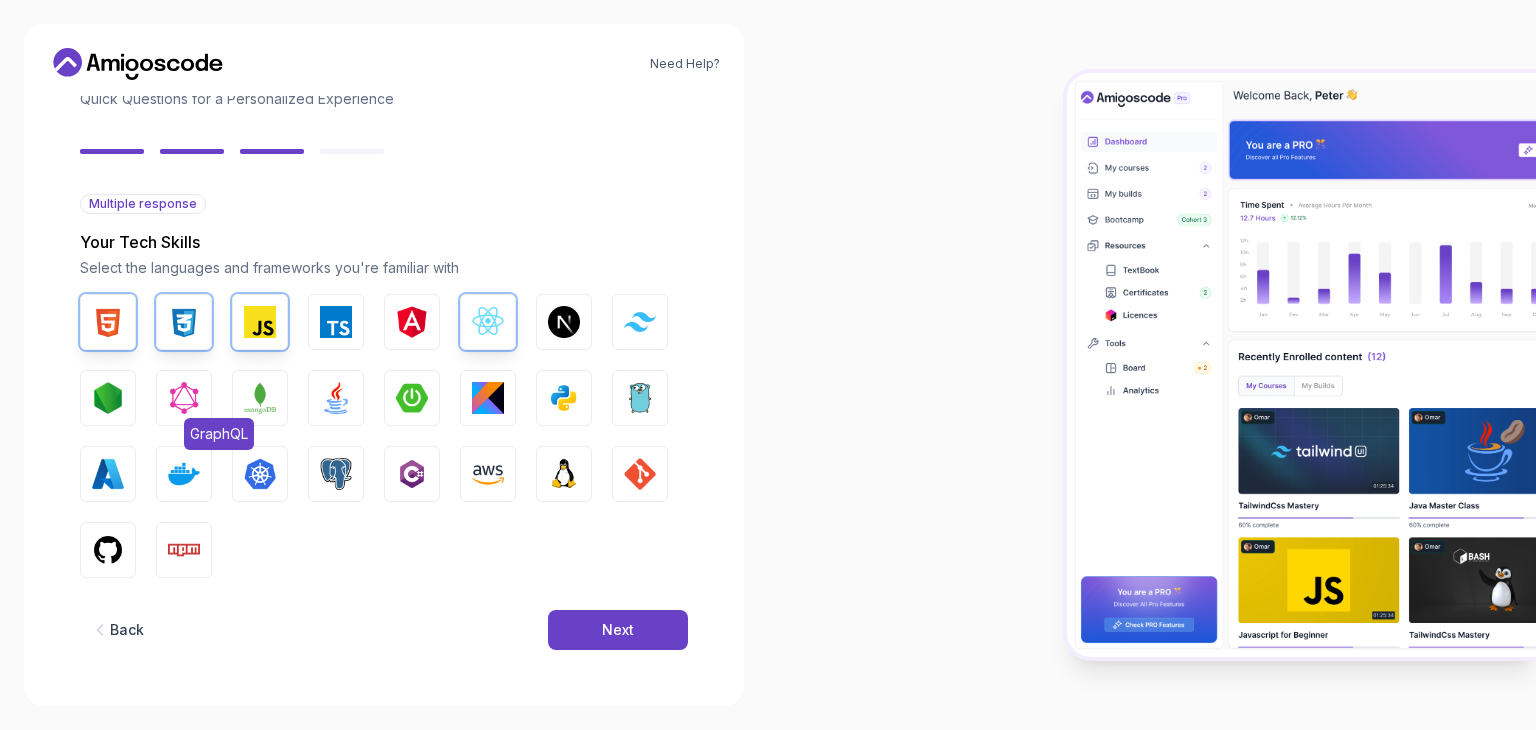 click on "GraphQL" at bounding box center [219, 434] 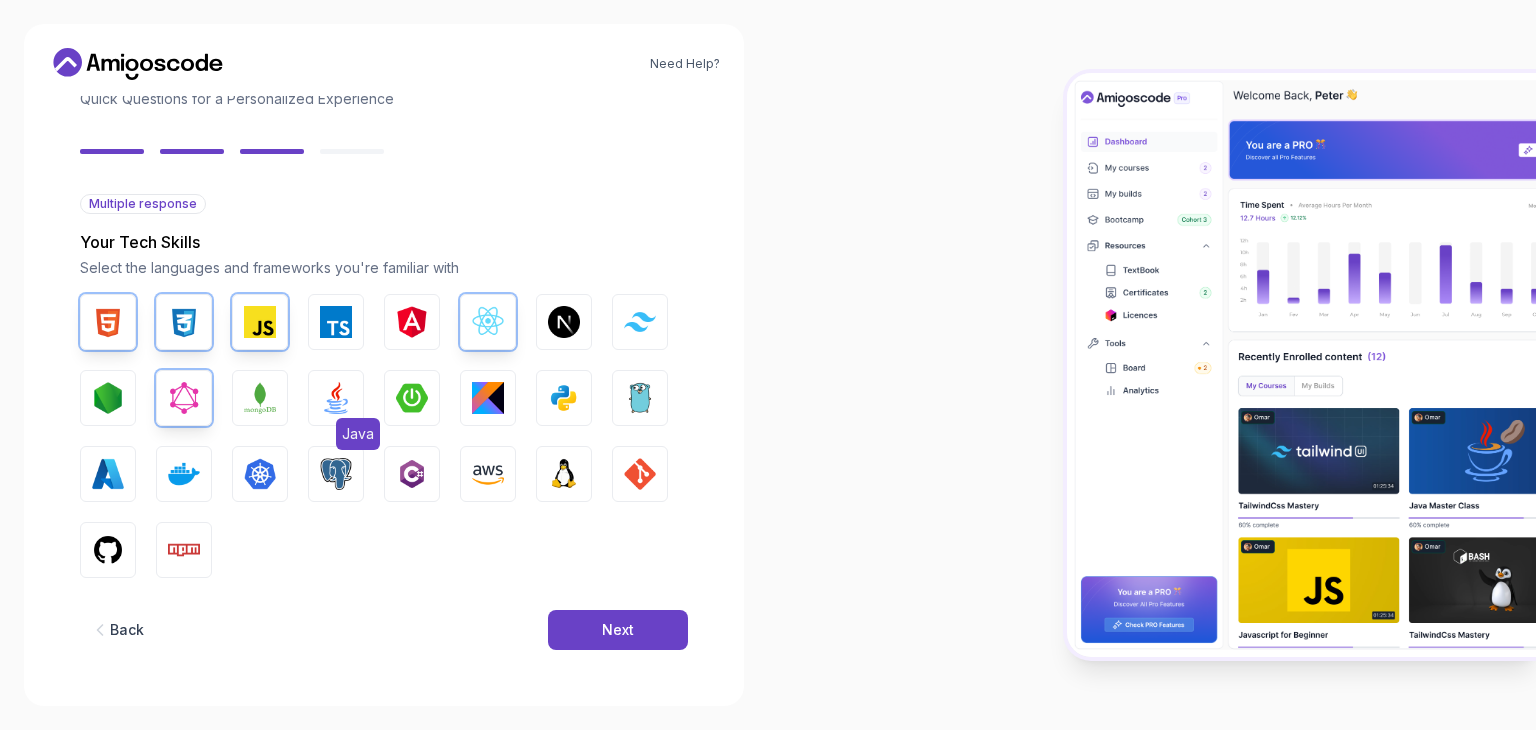 click at bounding box center (336, 398) 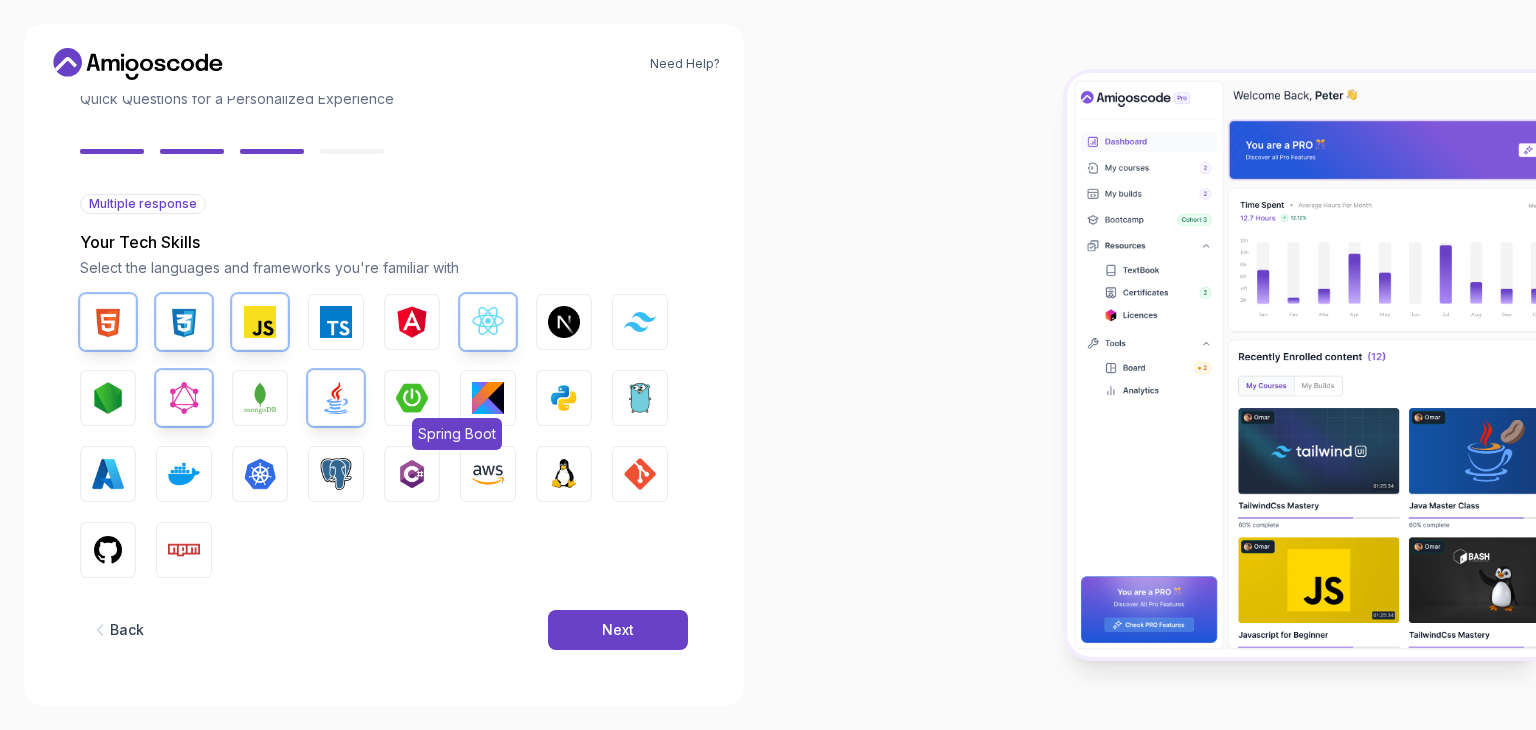 click at bounding box center (412, 398) 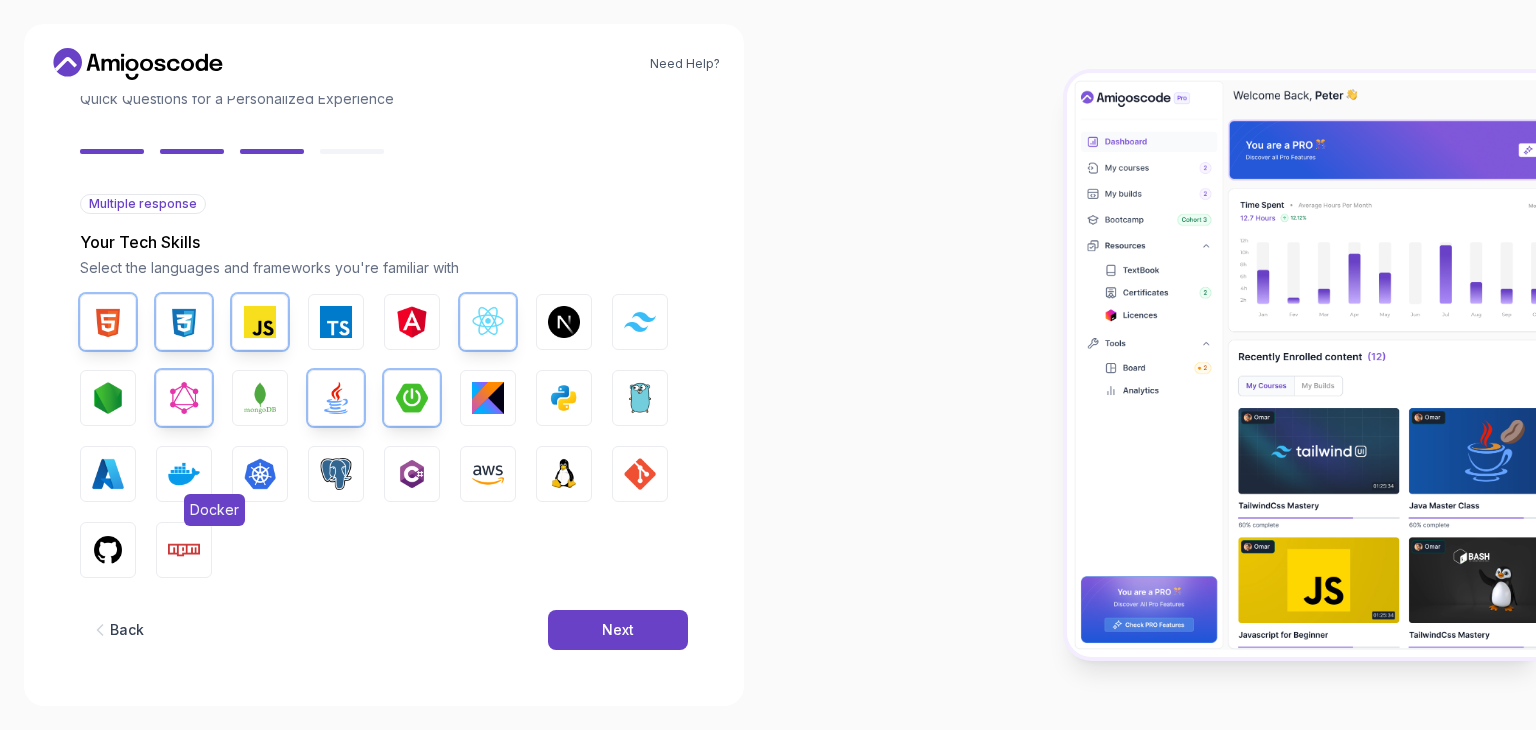 click at bounding box center [184, 474] 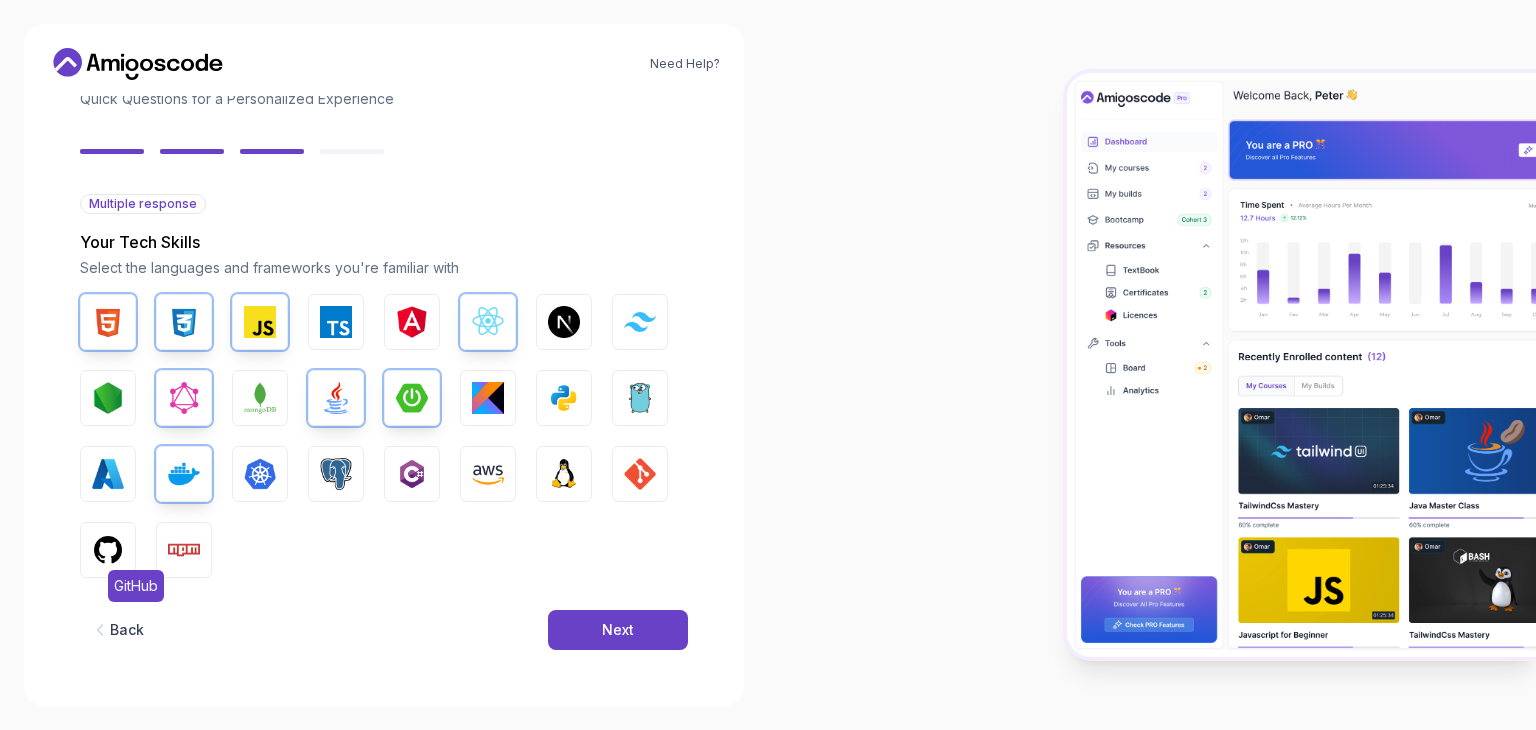 click at bounding box center (108, 550) 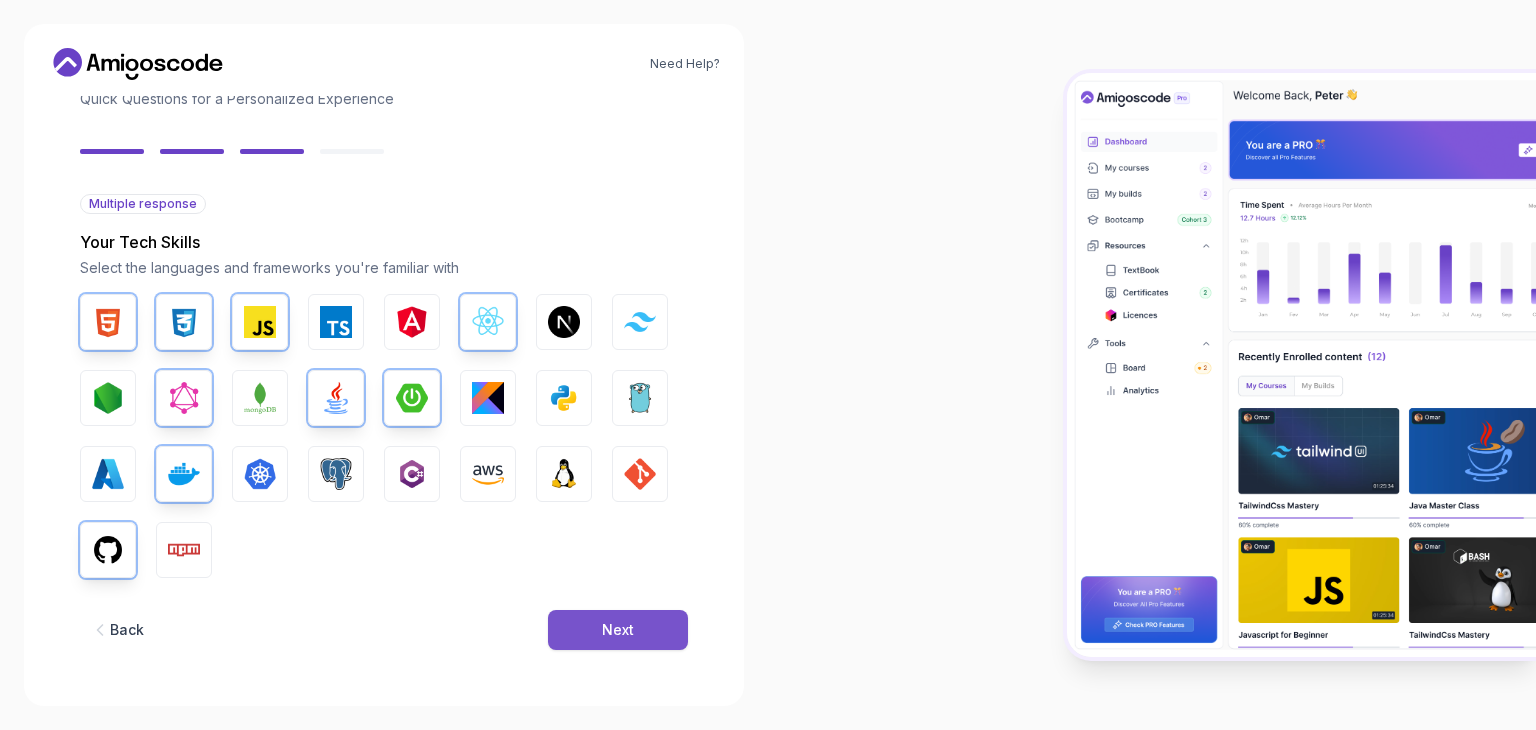click on "Next" at bounding box center (618, 630) 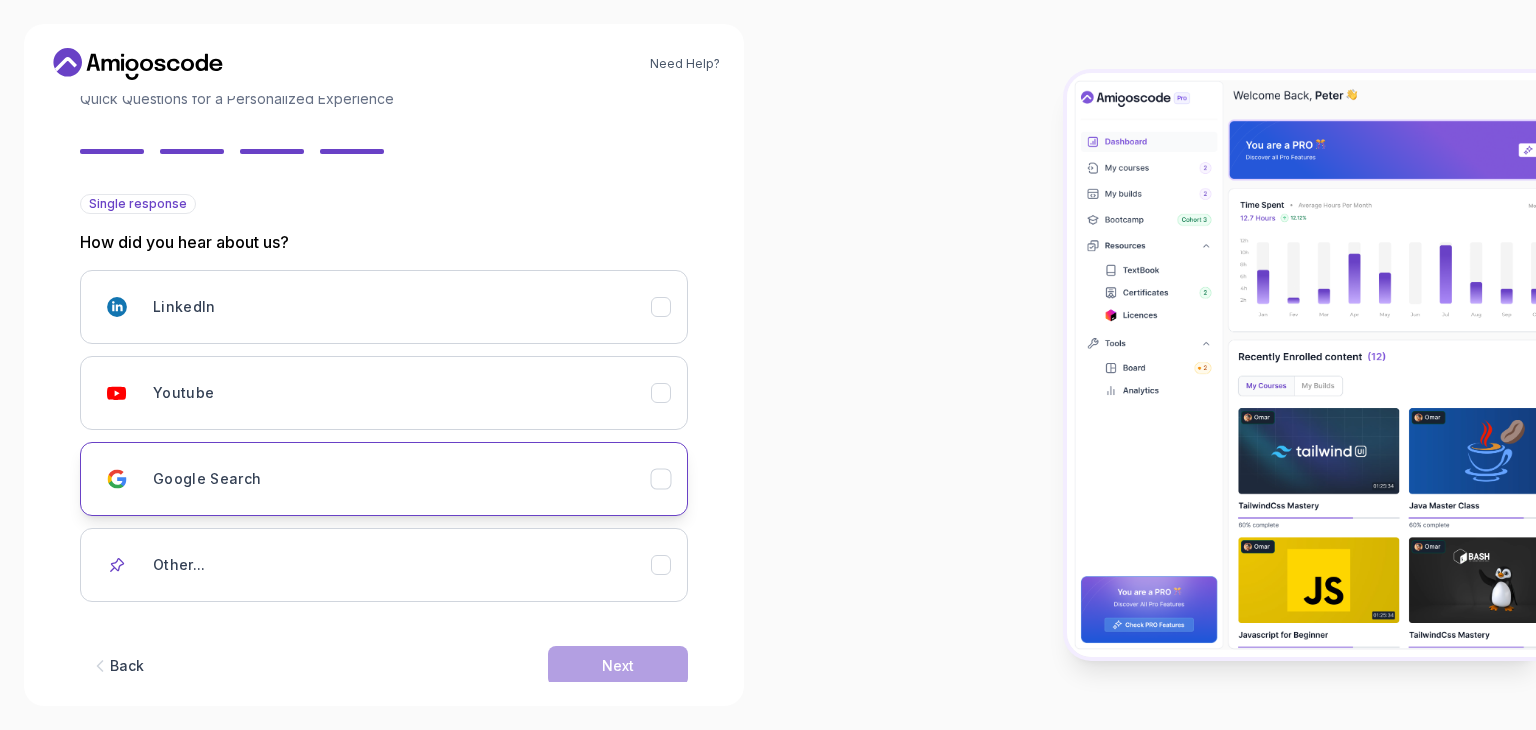 scroll, scrollTop: 177, scrollLeft: 0, axis: vertical 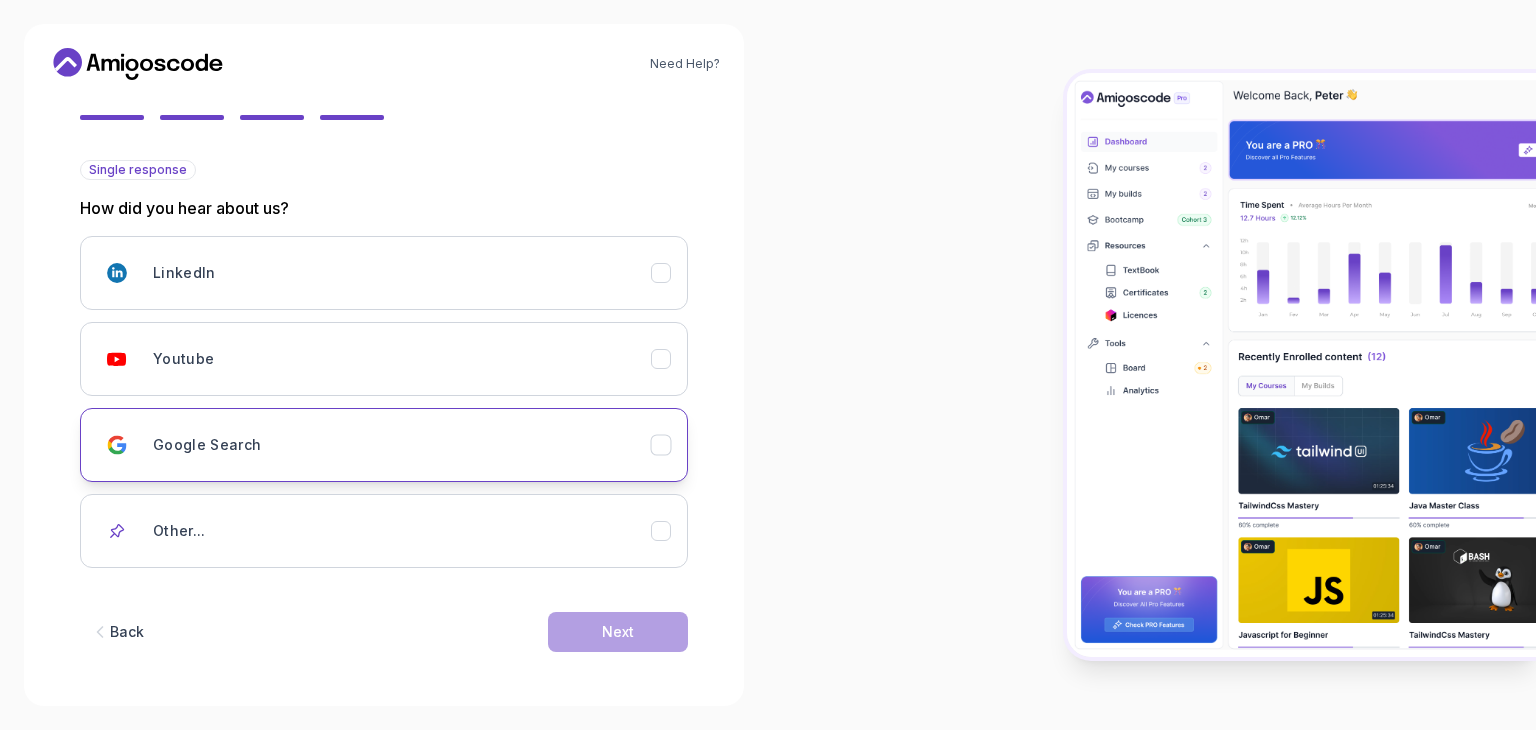 click on "Google Search" at bounding box center (384, 445) 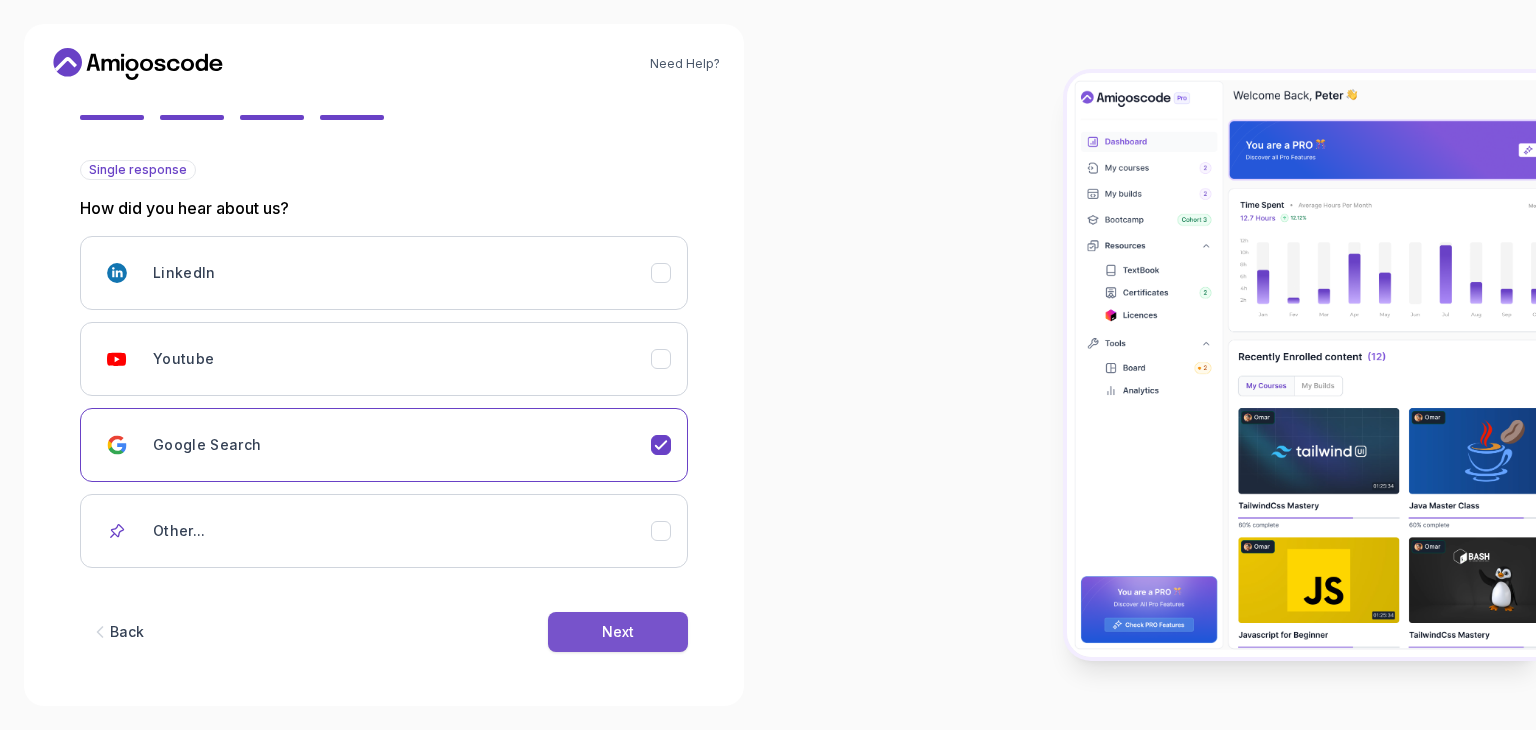 click on "Next" at bounding box center [618, 632] 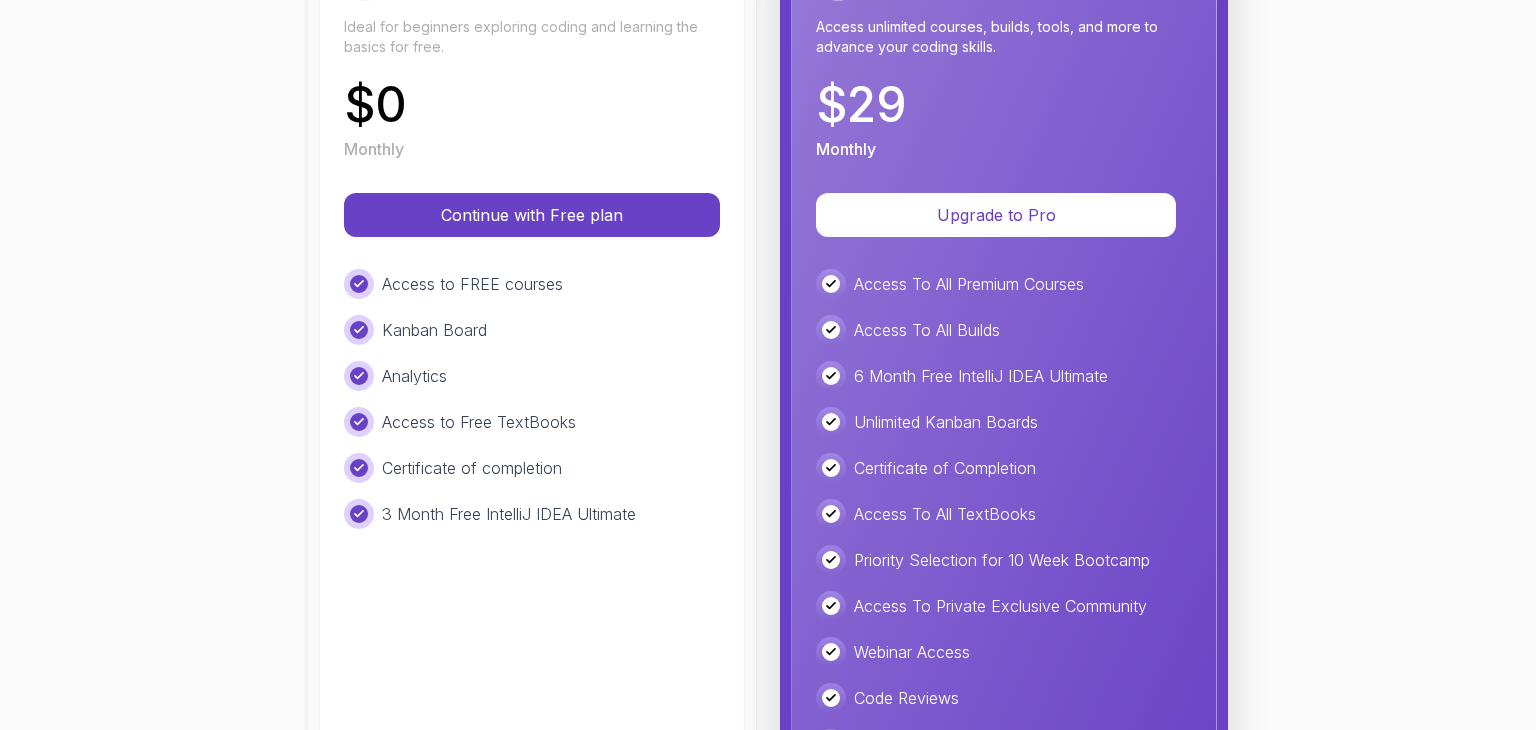 scroll, scrollTop: 330, scrollLeft: 0, axis: vertical 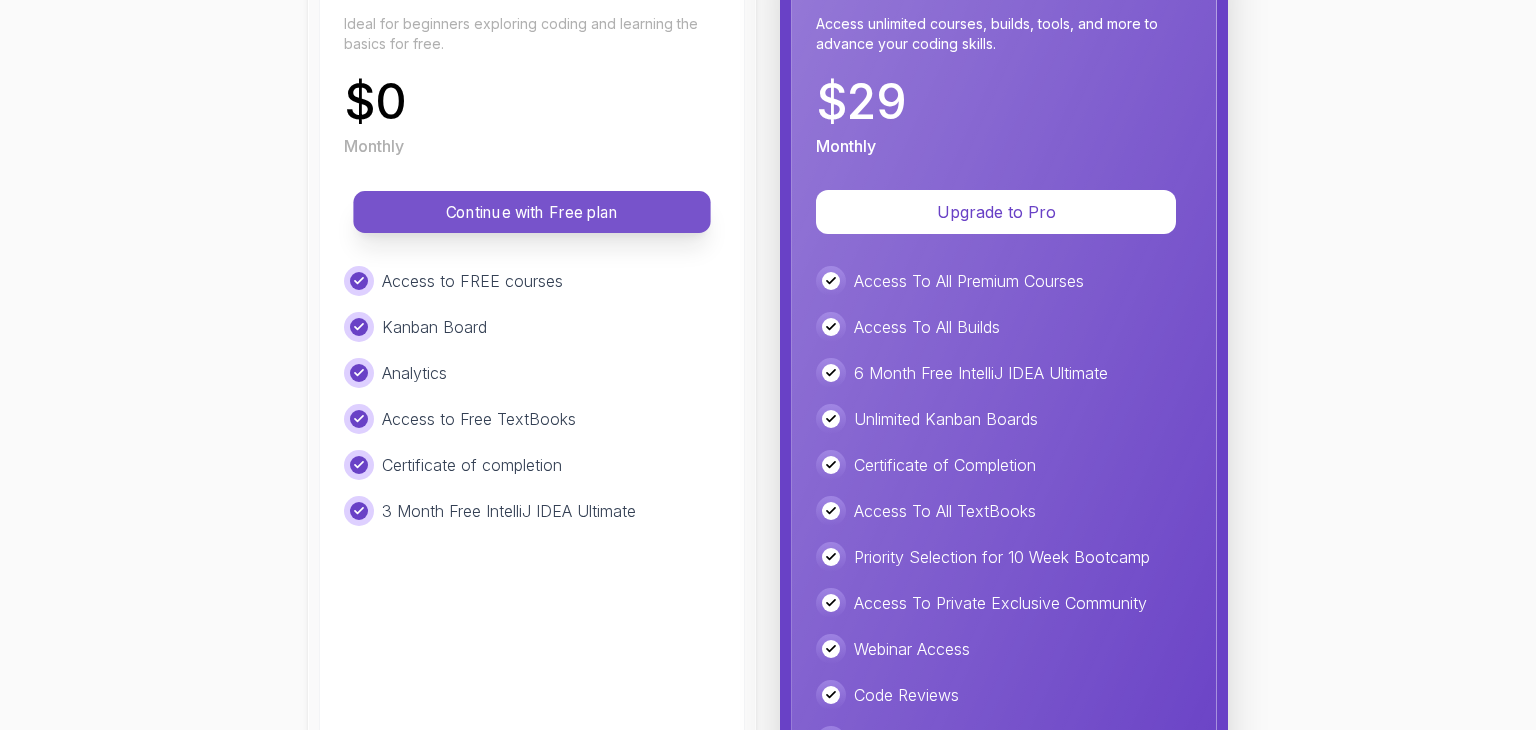 click on "Continue with Free plan" at bounding box center (531, 212) 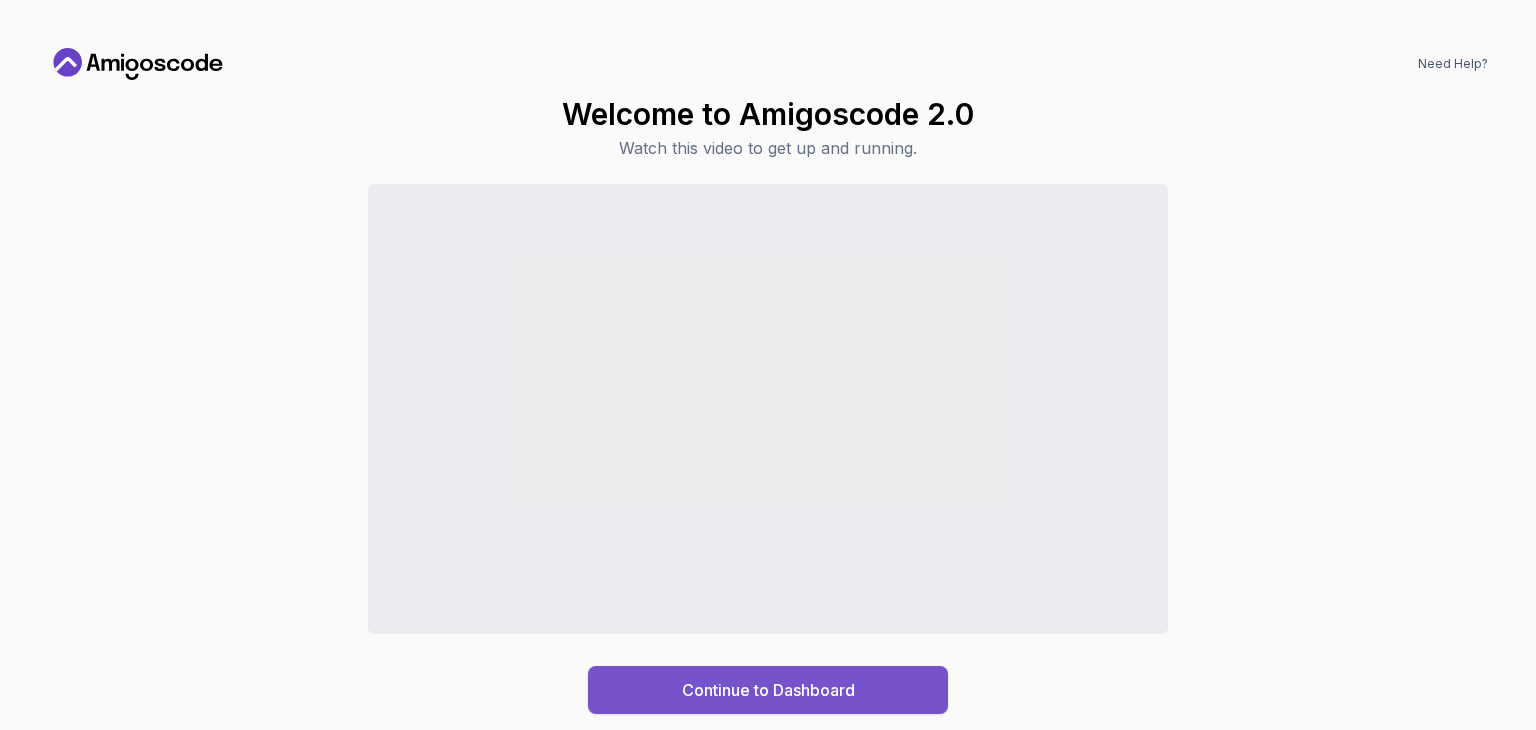 click on "Continue to Dashboard" at bounding box center [768, 690] 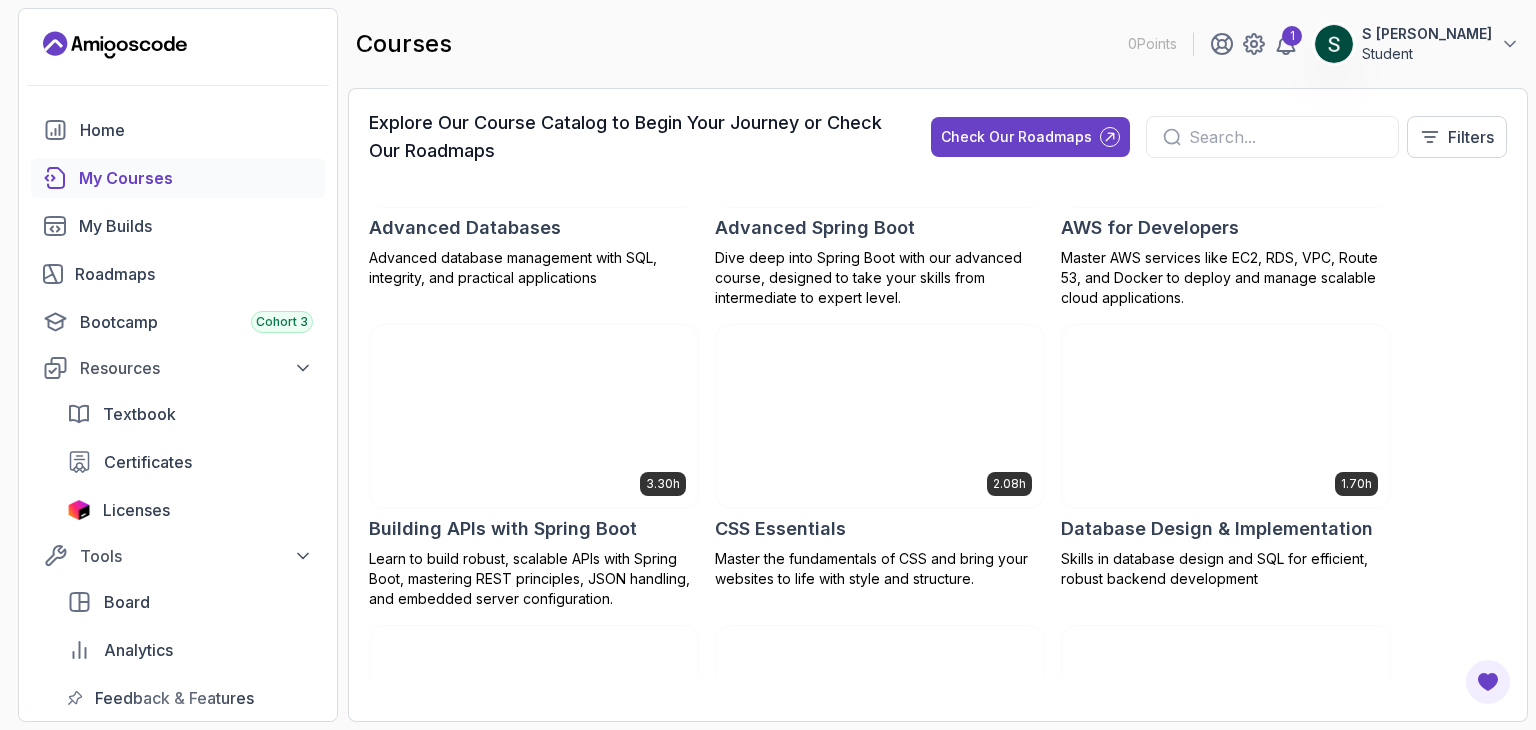 scroll, scrollTop: 184, scrollLeft: 0, axis: vertical 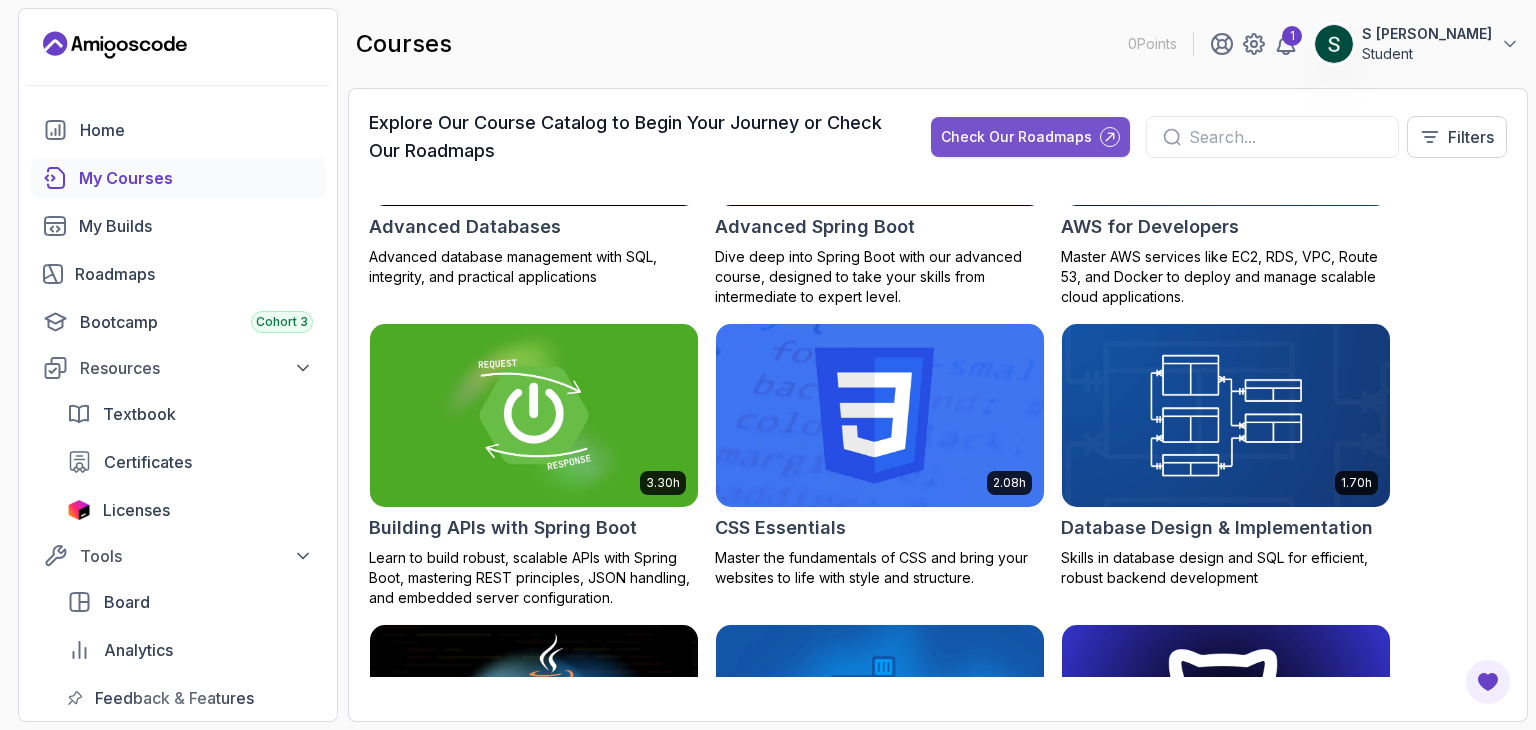click on "Check Our Roadmaps" at bounding box center [1016, 137] 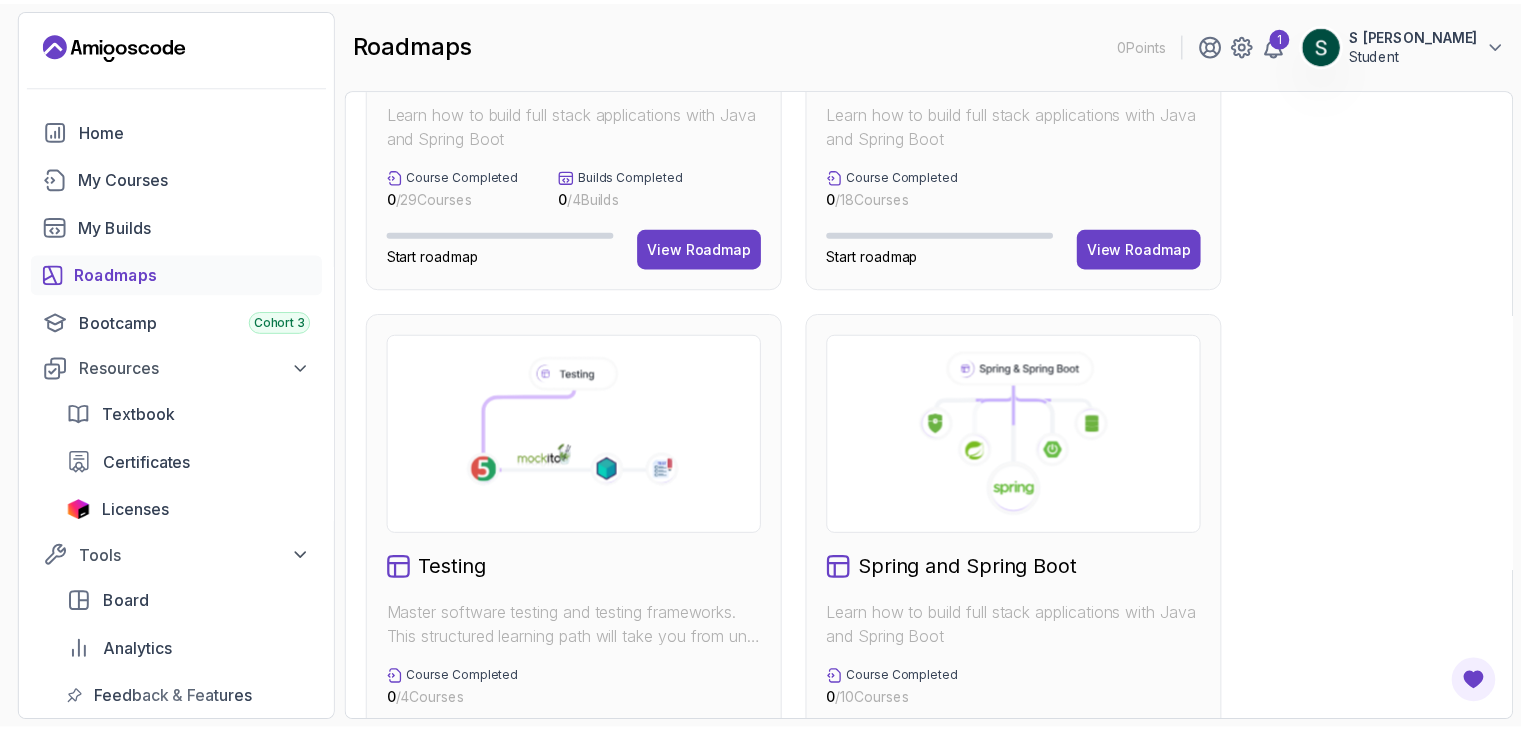 scroll, scrollTop: 0, scrollLeft: 0, axis: both 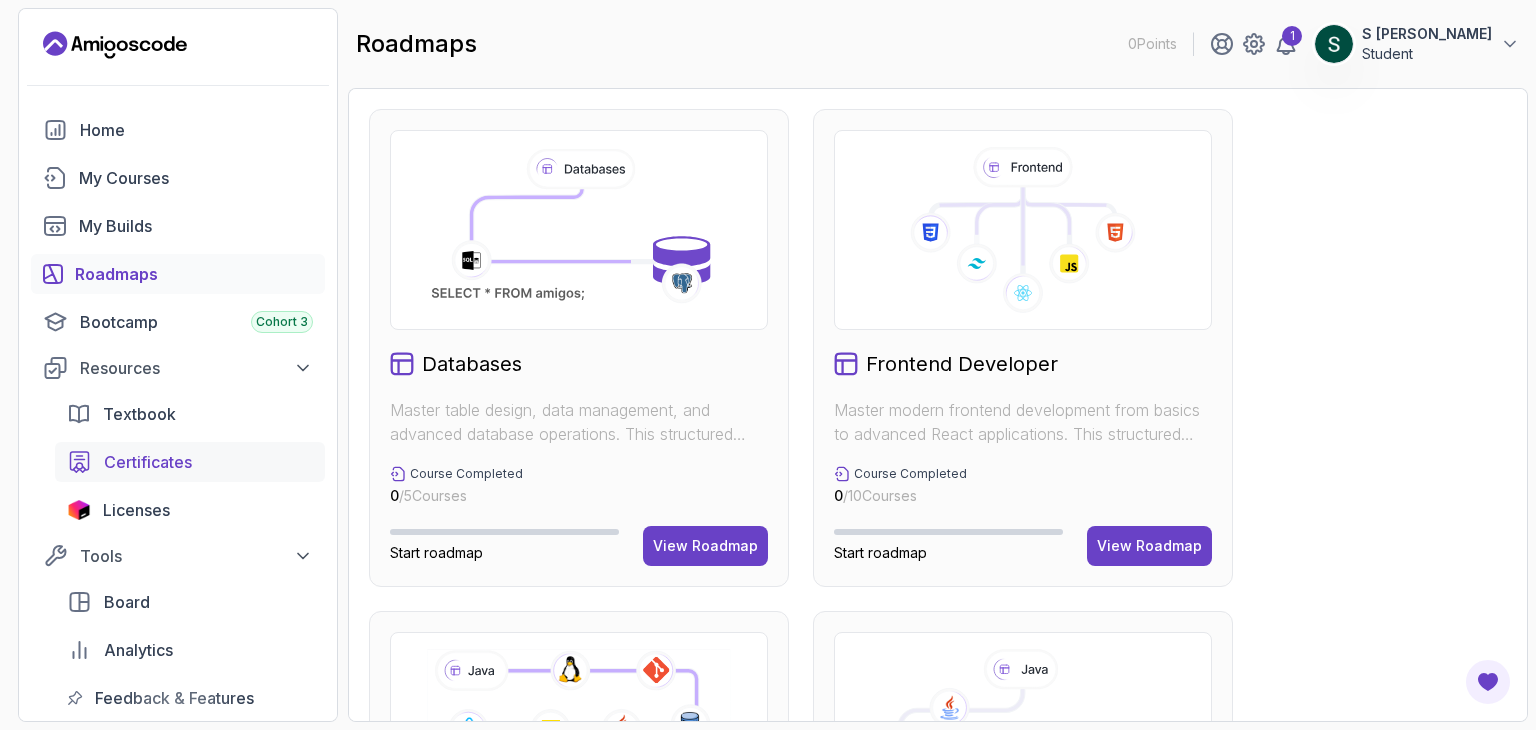 click on "Certificates" at bounding box center [148, 462] 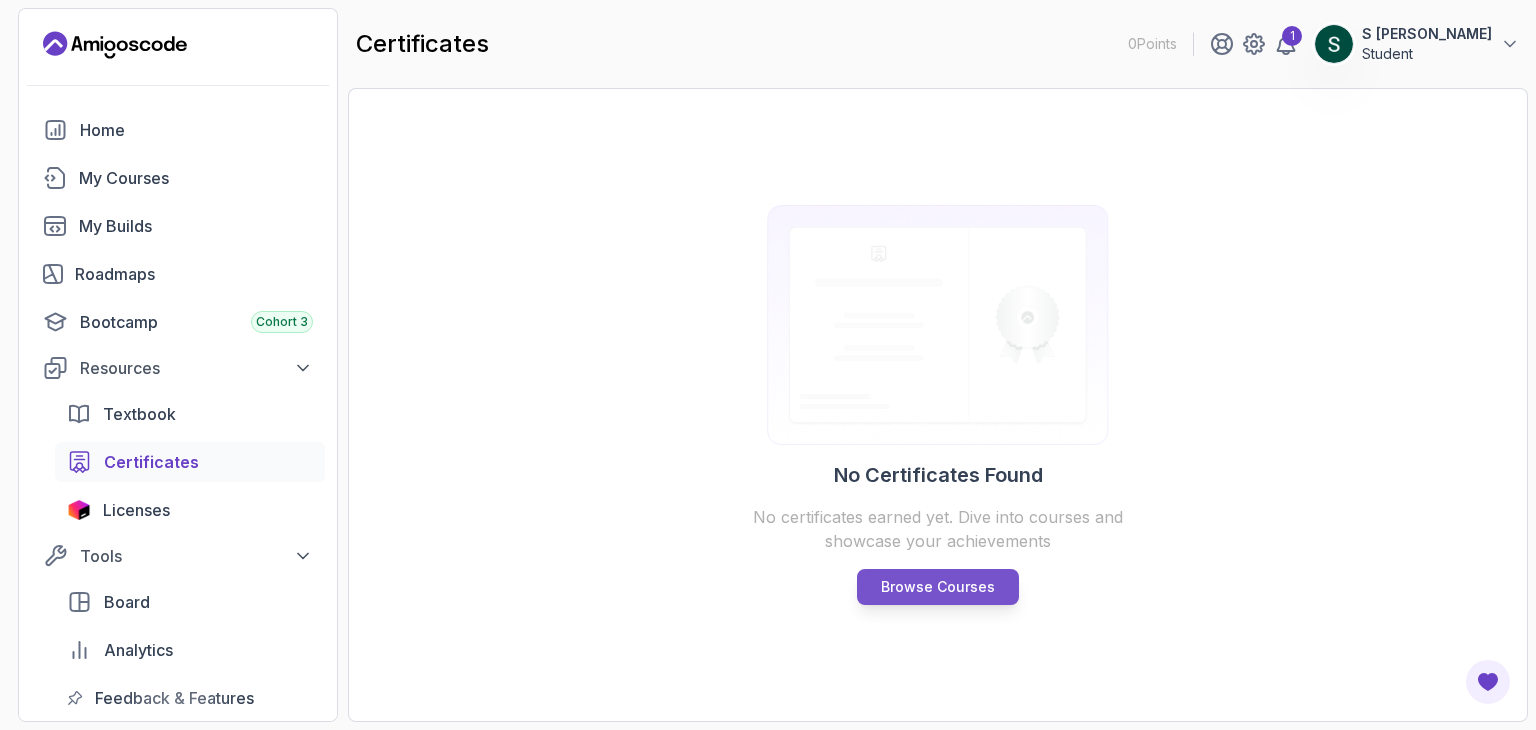 click on "Browse Courses" at bounding box center [938, 587] 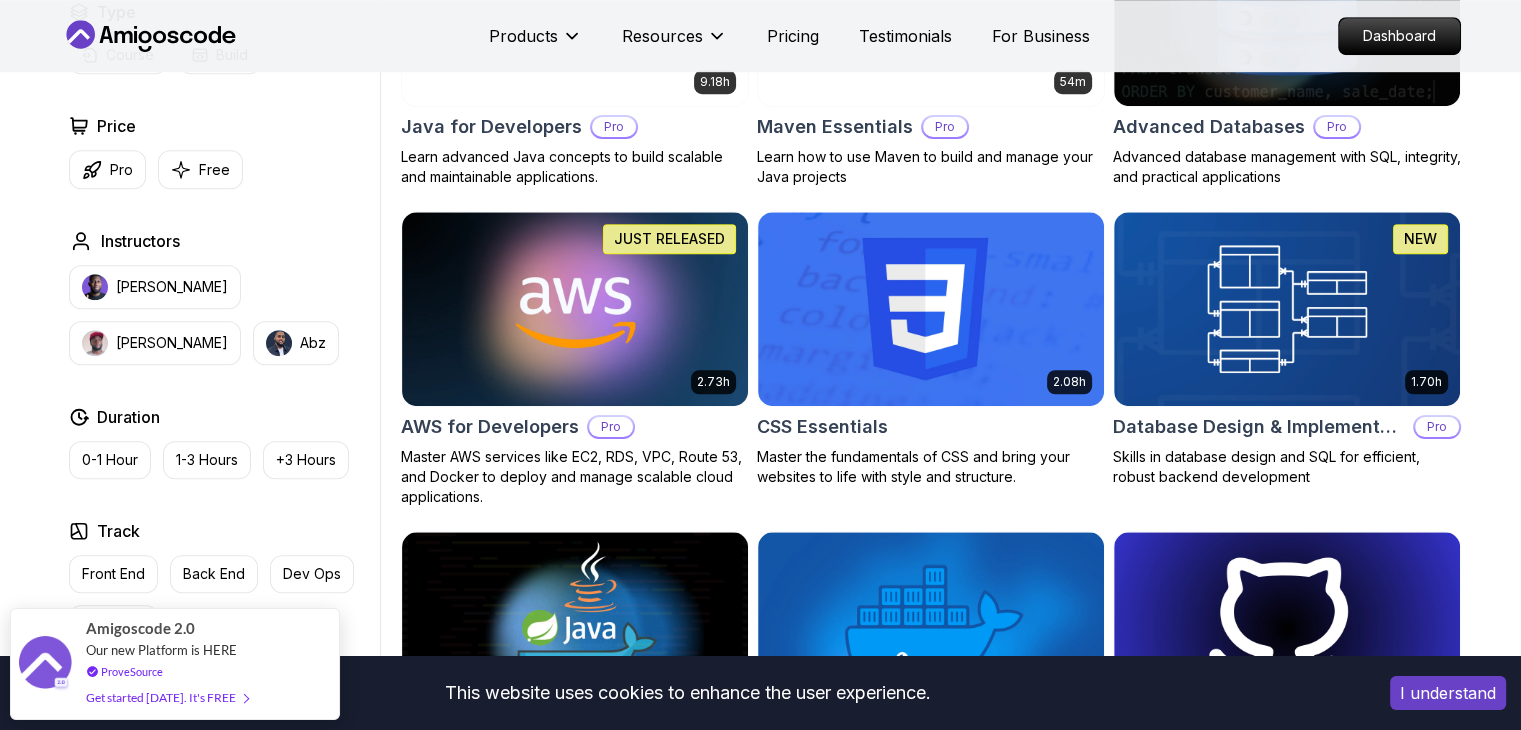 scroll, scrollTop: 1284, scrollLeft: 0, axis: vertical 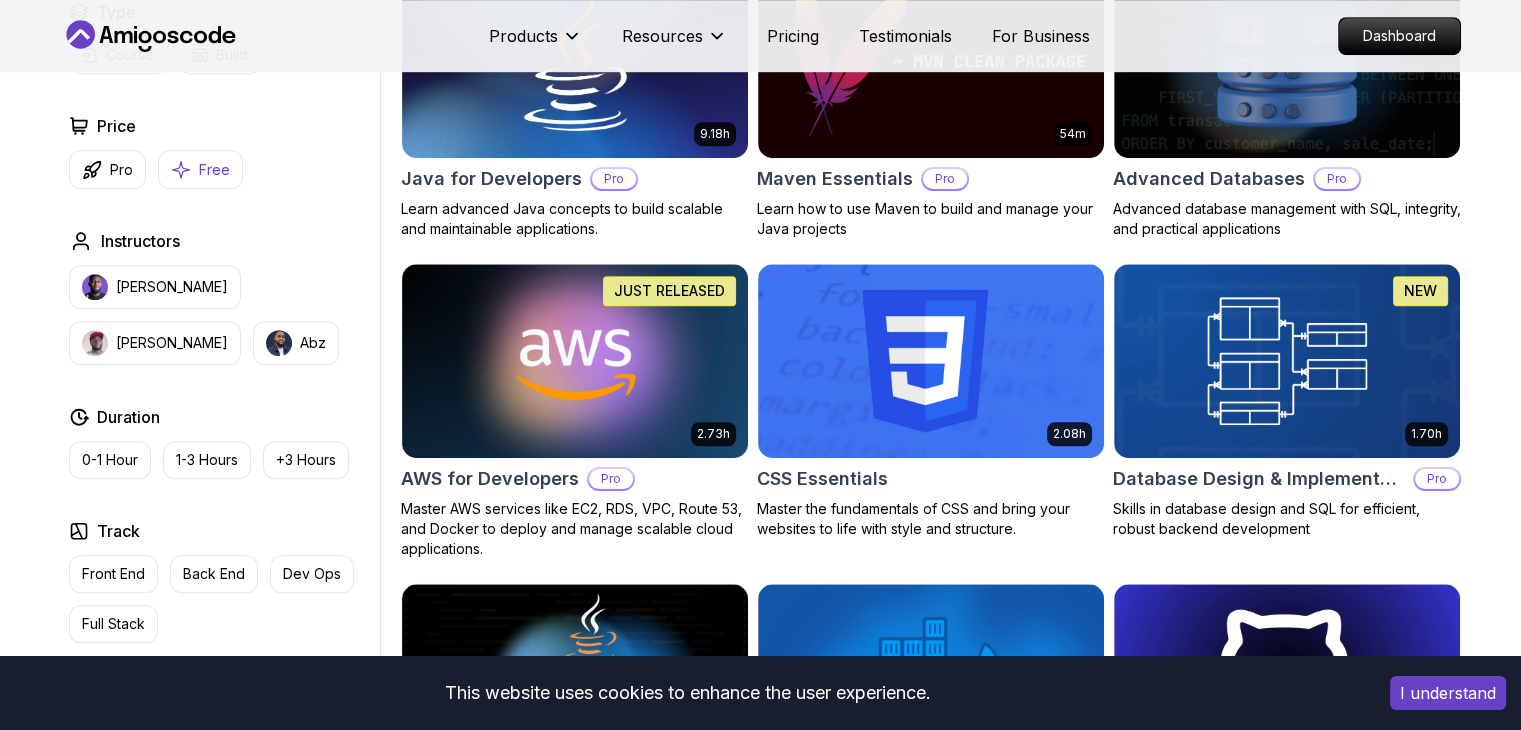 click on "Free" at bounding box center (214, 170) 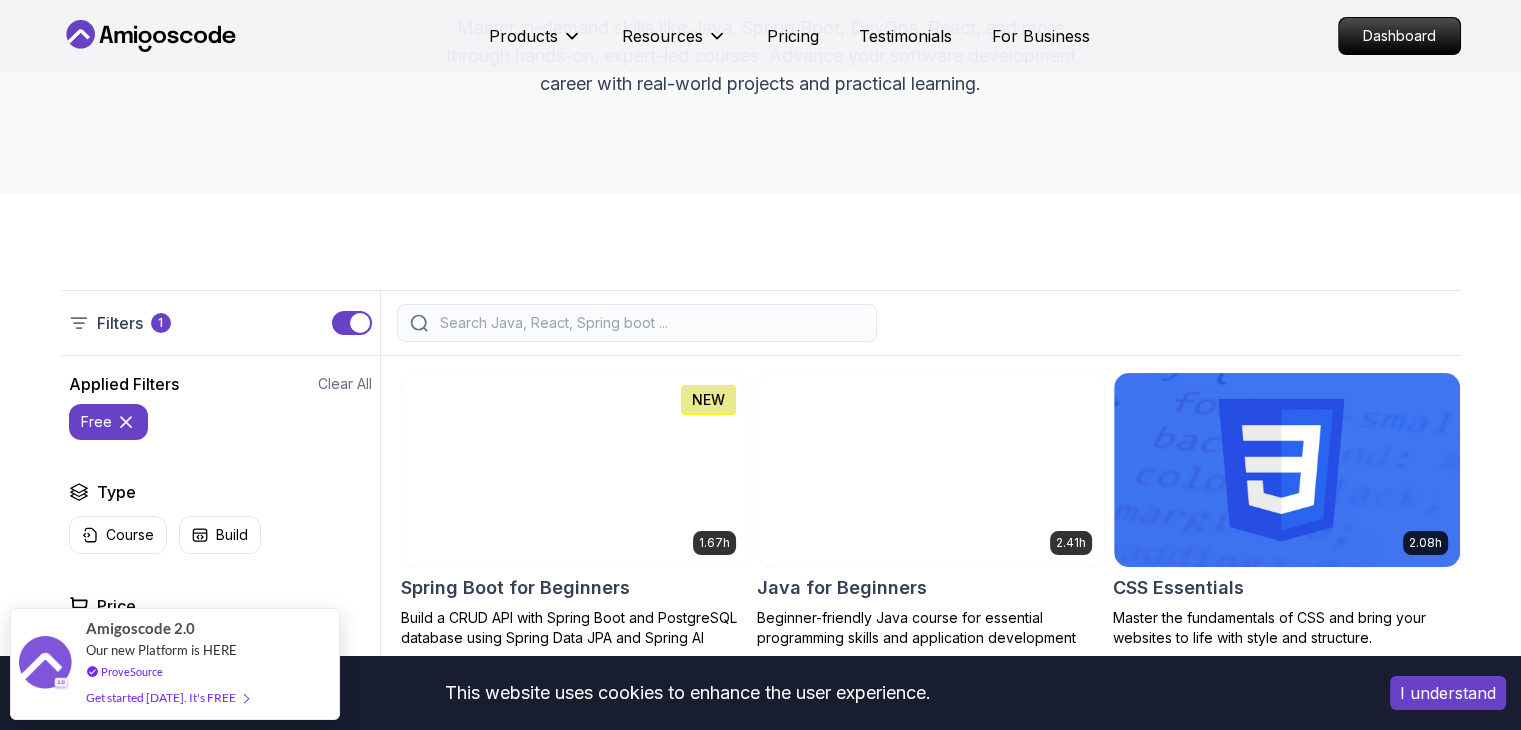 scroll, scrollTop: 256, scrollLeft: 0, axis: vertical 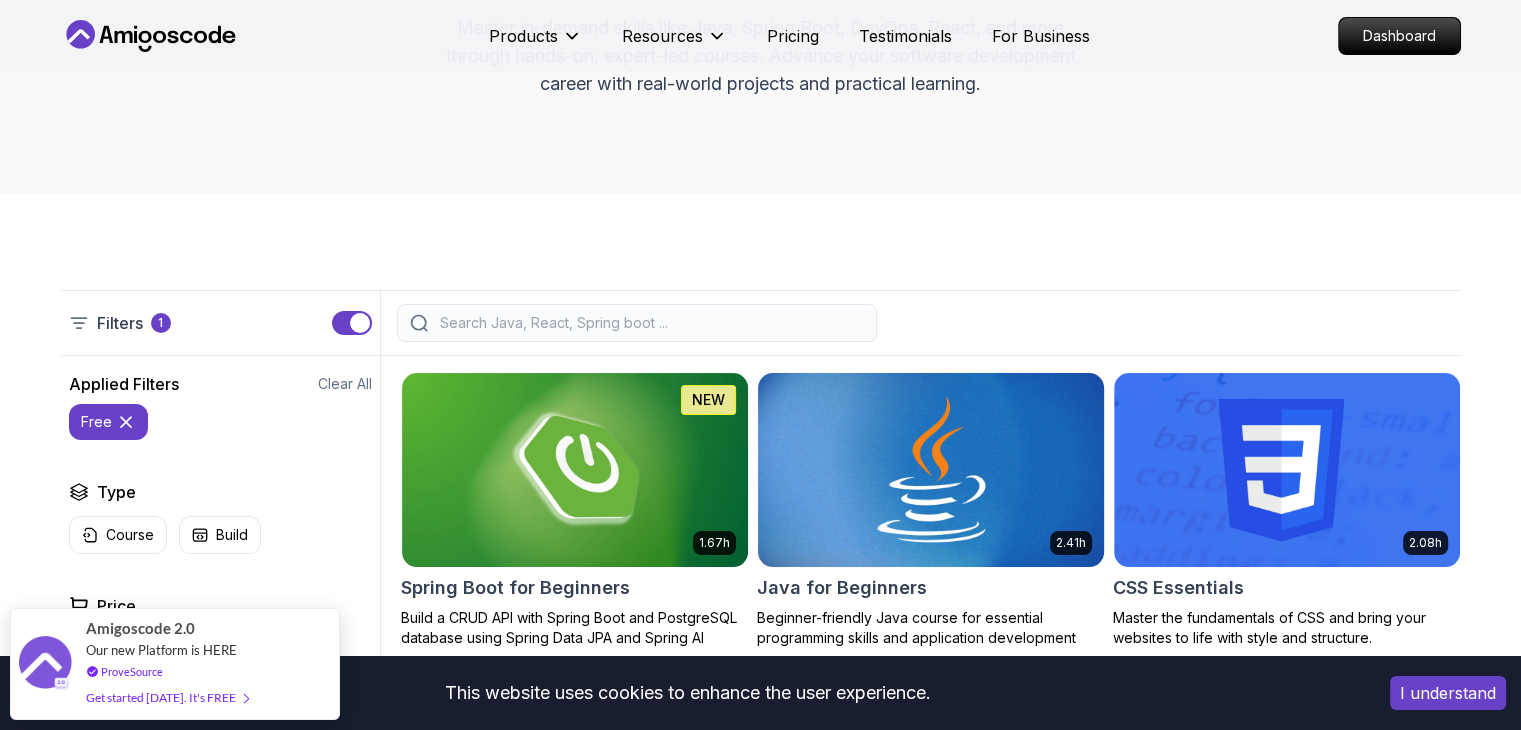 click at bounding box center (930, 469) 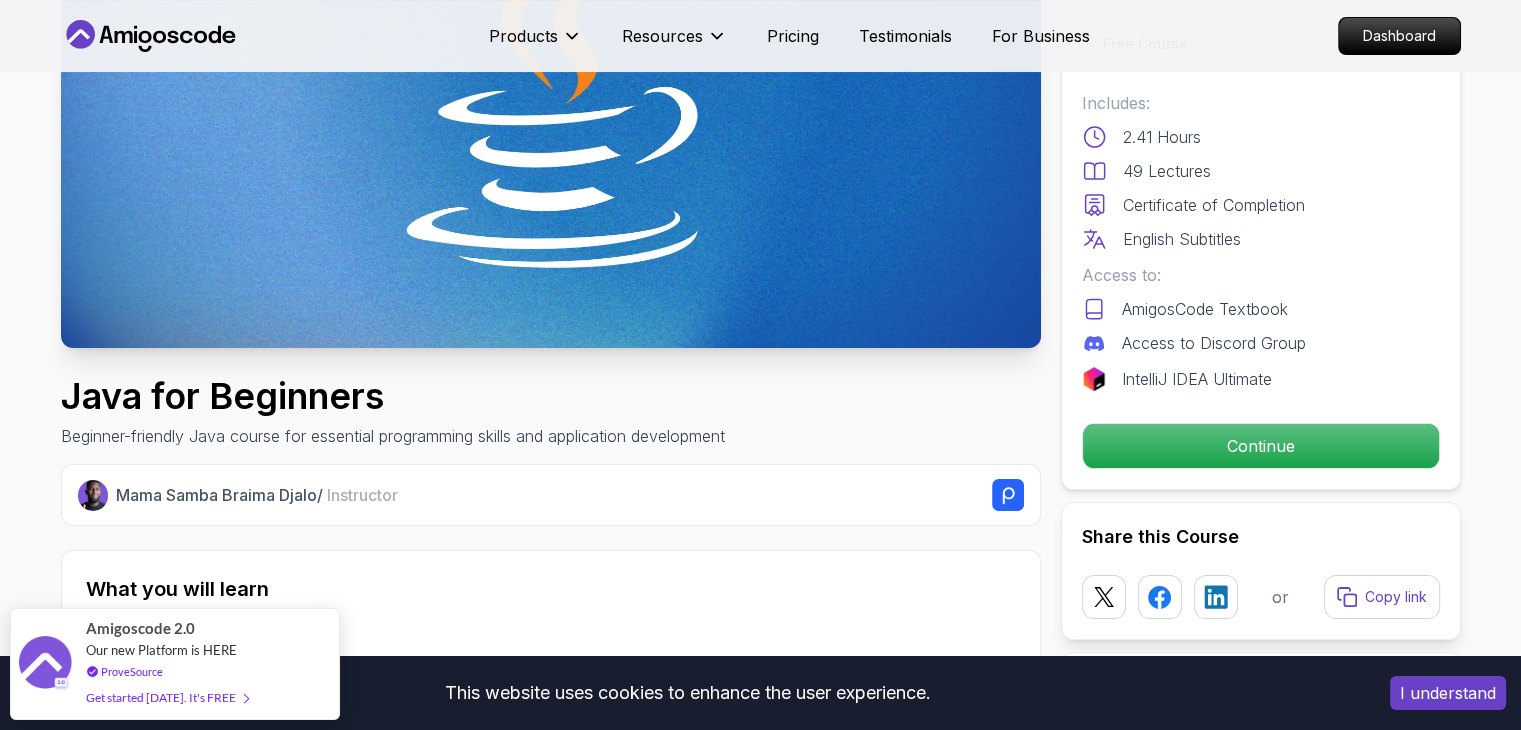 scroll, scrollTop: 324, scrollLeft: 0, axis: vertical 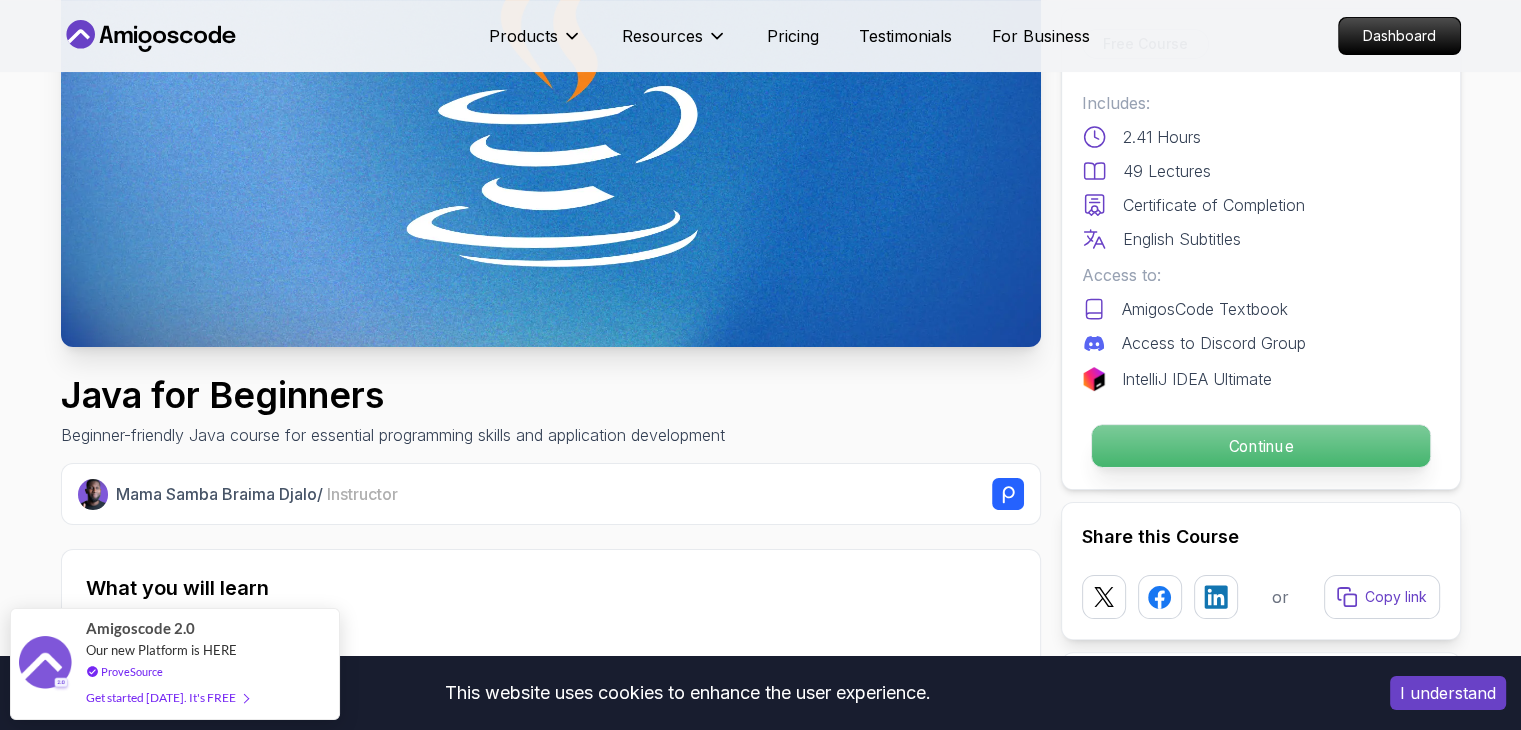 click on "Continue" at bounding box center (1260, 446) 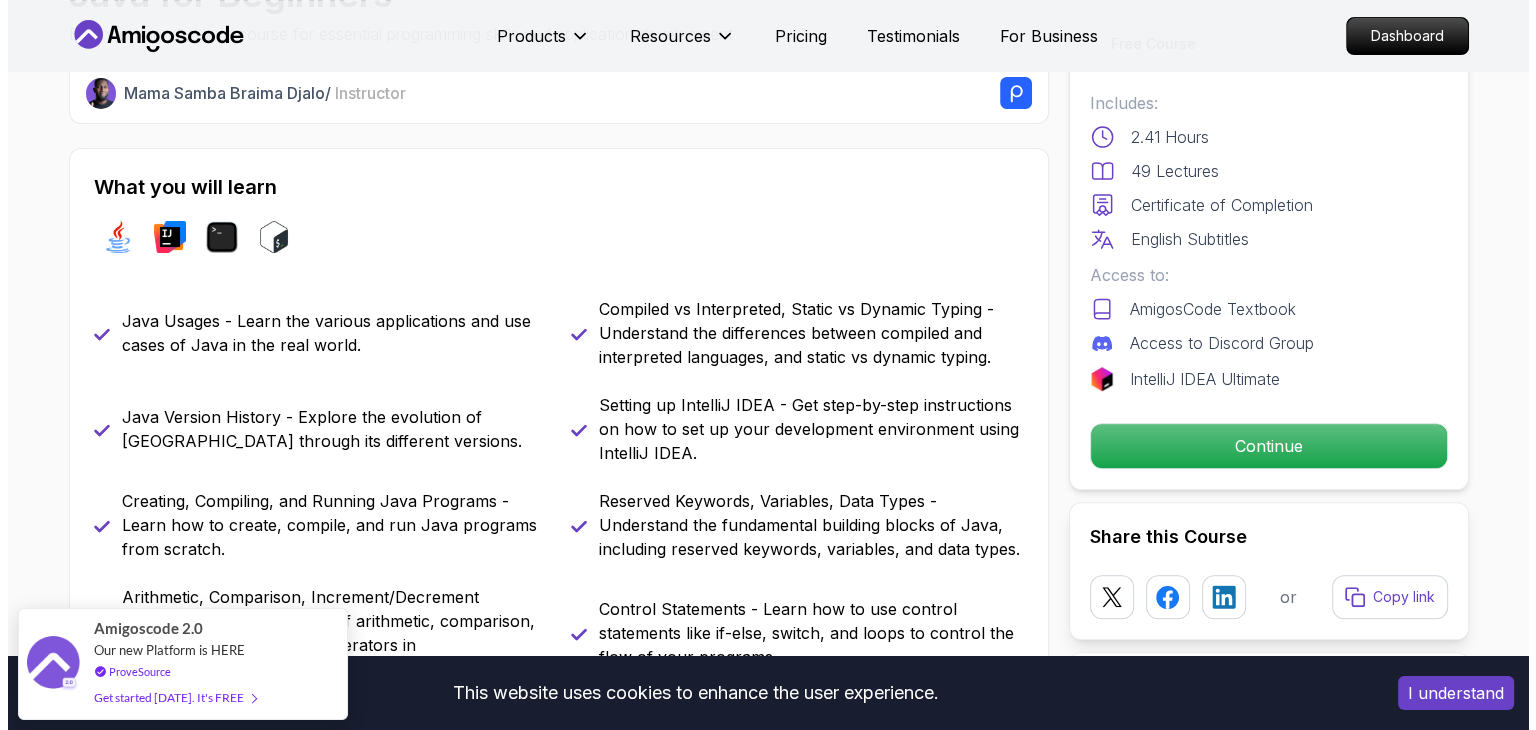 scroll, scrollTop: 0, scrollLeft: 0, axis: both 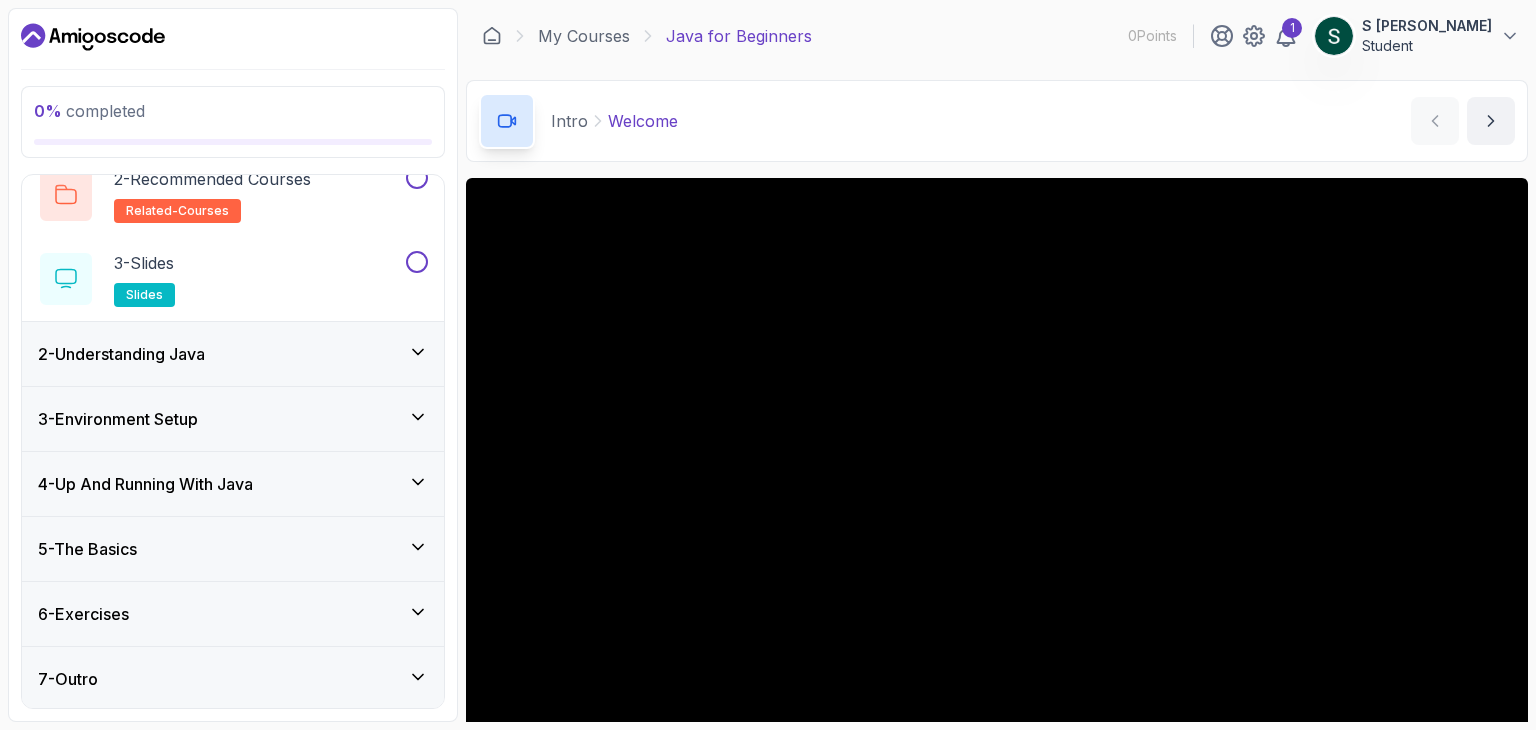 click on "3  -  Environment Setup" at bounding box center (233, 419) 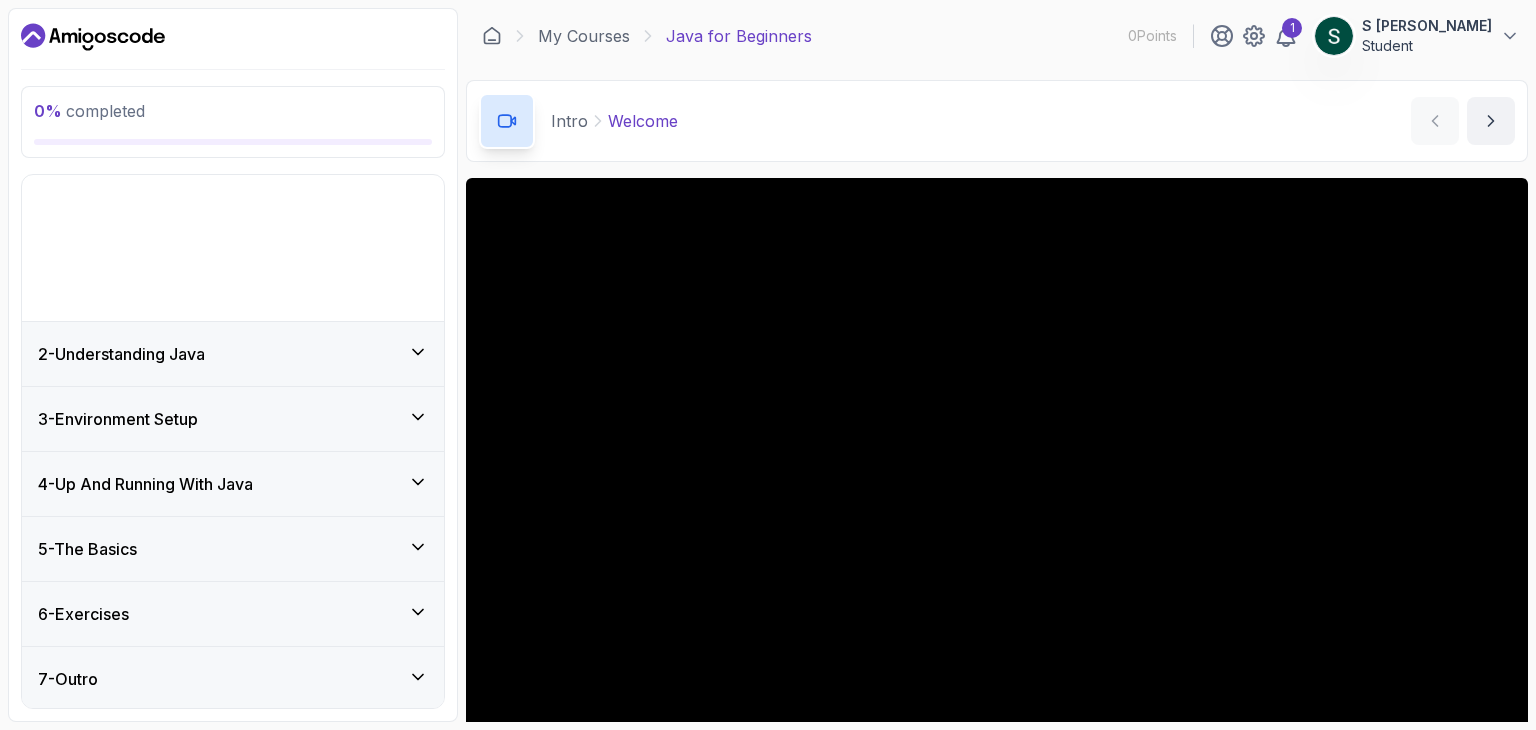 scroll, scrollTop: 0, scrollLeft: 0, axis: both 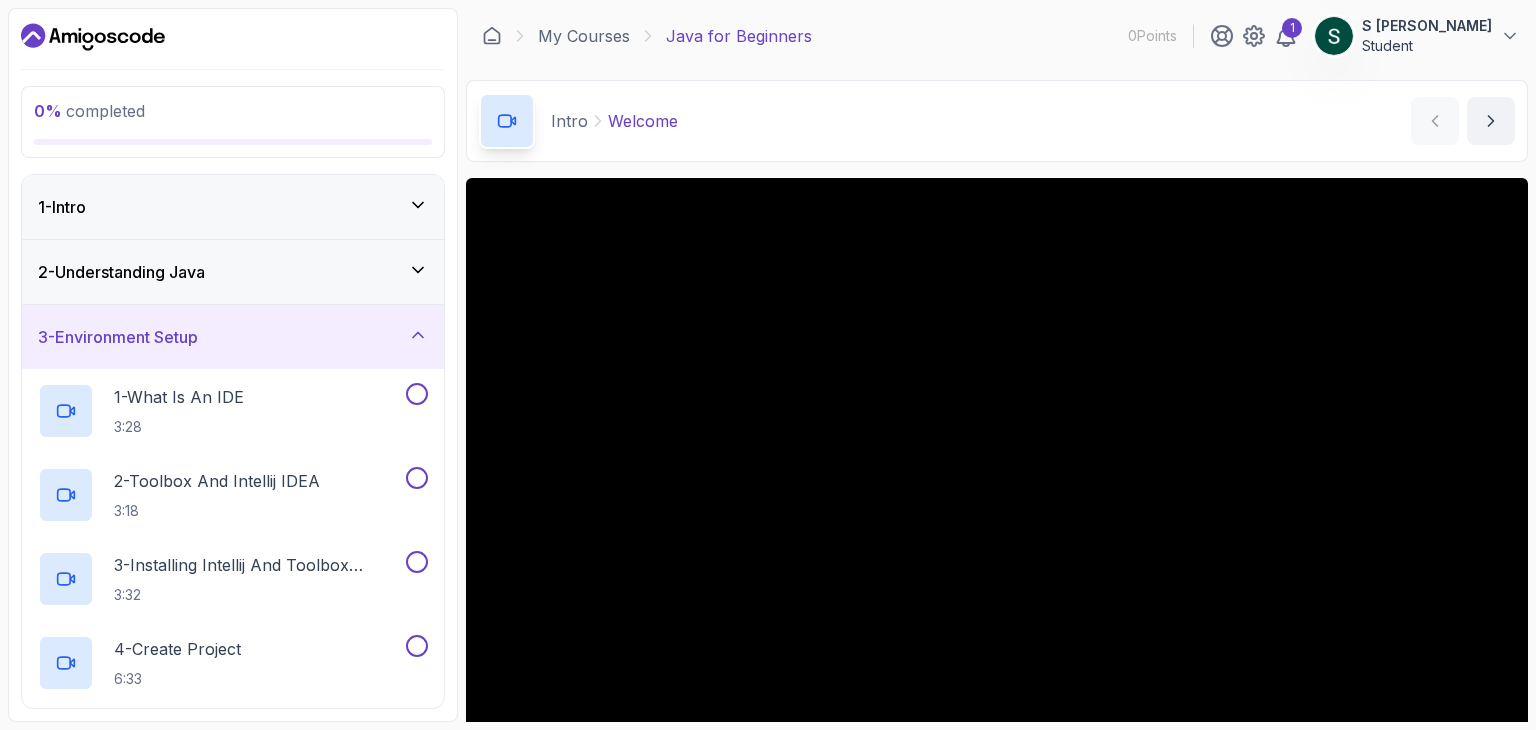 click on "3  -  Environment Setup" at bounding box center (233, 337) 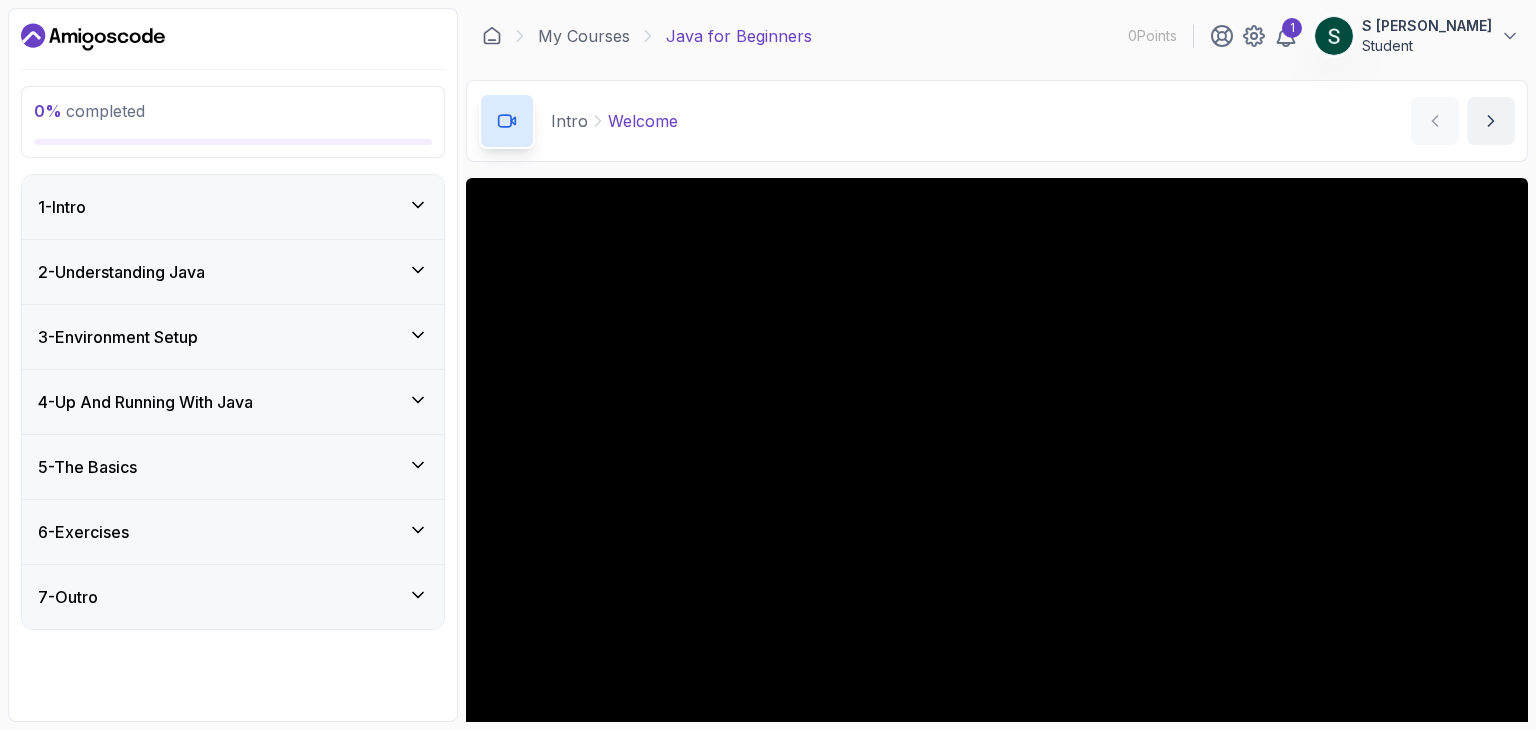 scroll, scrollTop: 192, scrollLeft: 0, axis: vertical 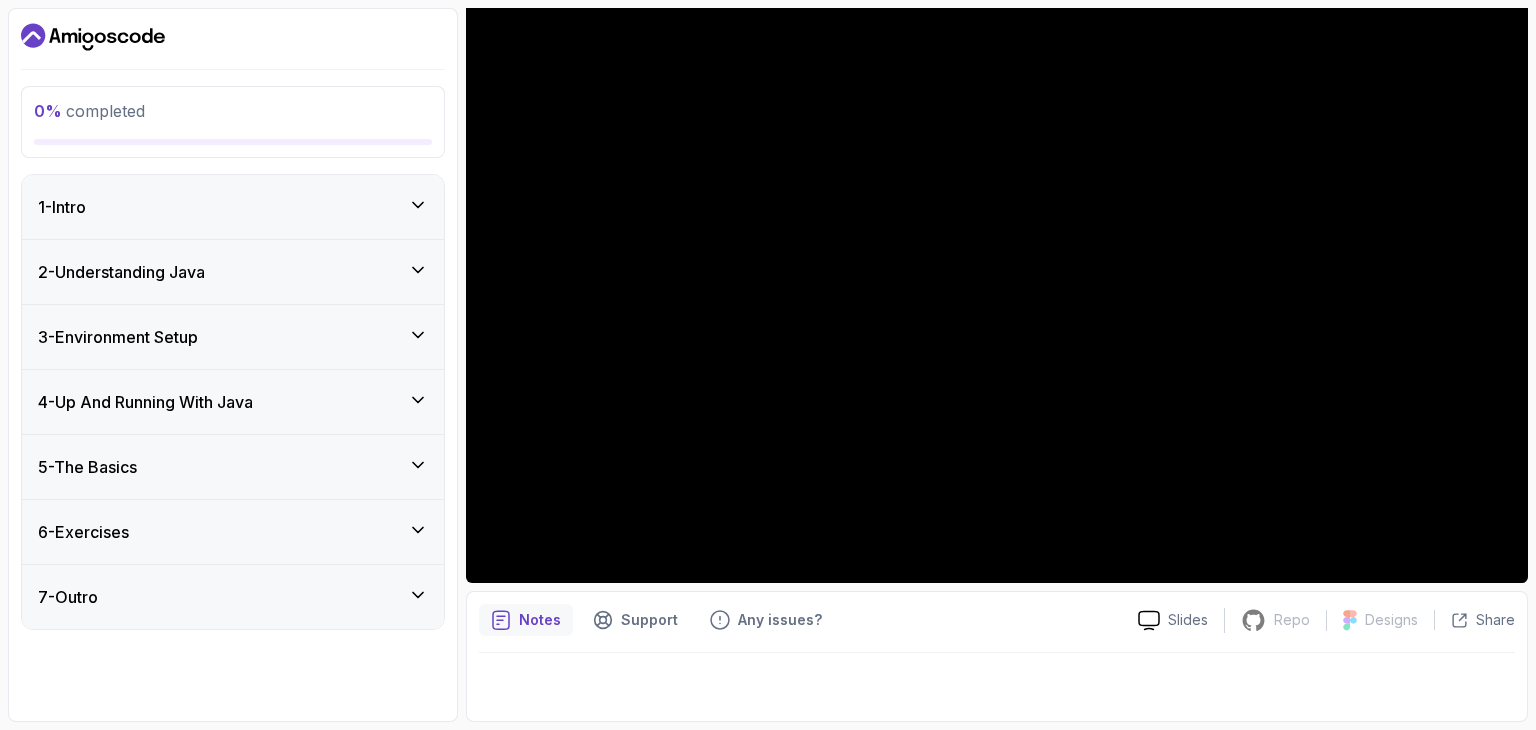 click on "Notes Support Any issues? Slides Repo Repository not available Designs Design not available Share" at bounding box center [997, 656] 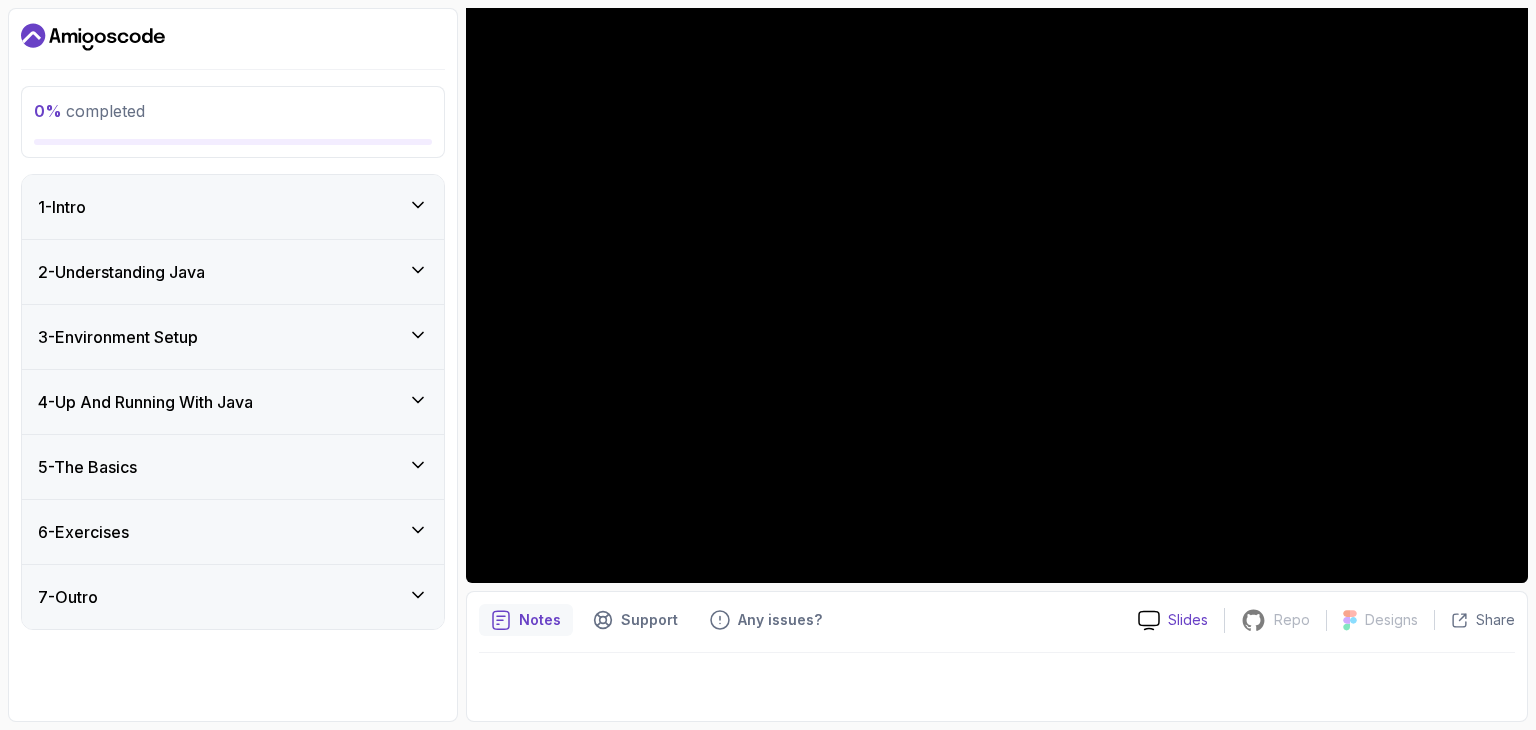 click 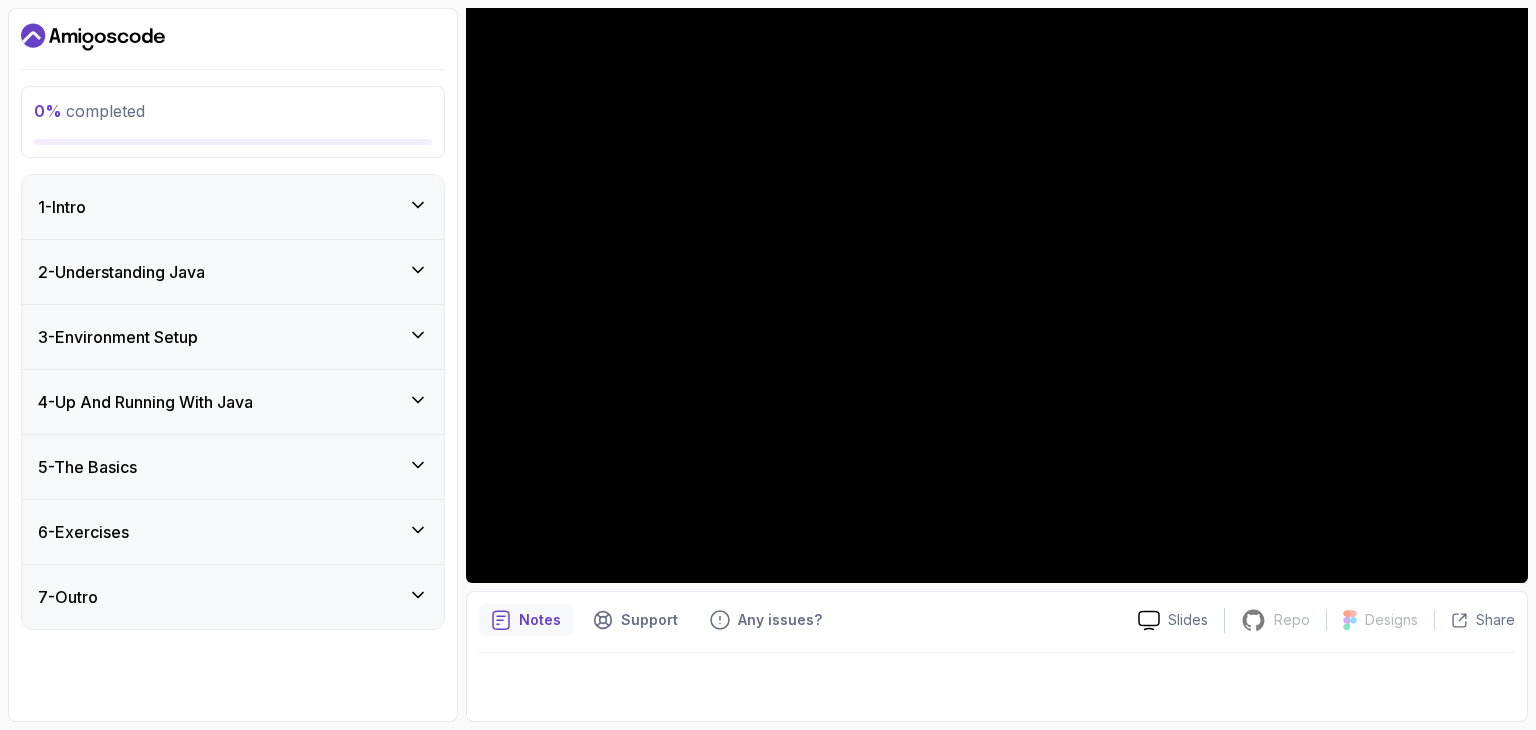 click on "6  -  Exercises" at bounding box center (233, 532) 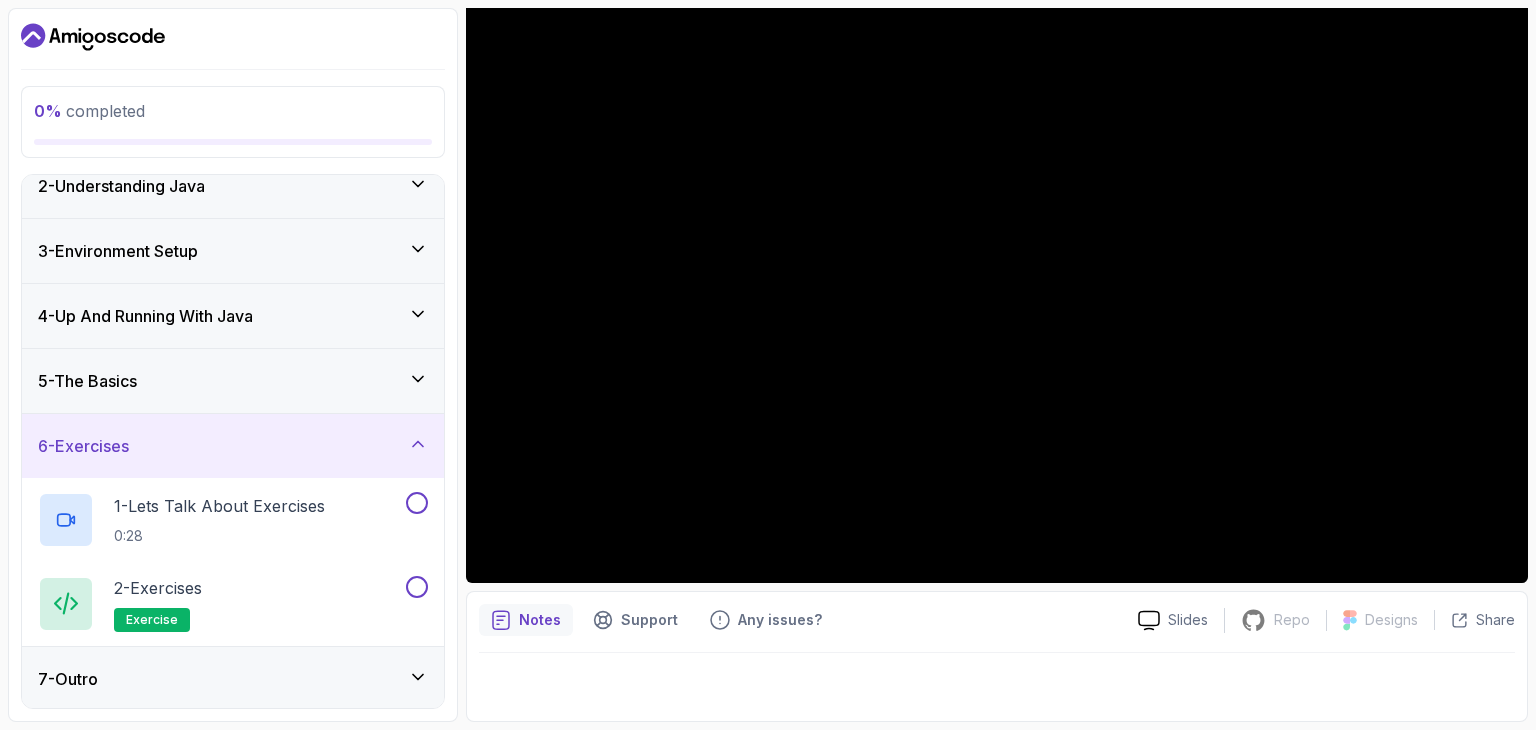 scroll, scrollTop: 85, scrollLeft: 0, axis: vertical 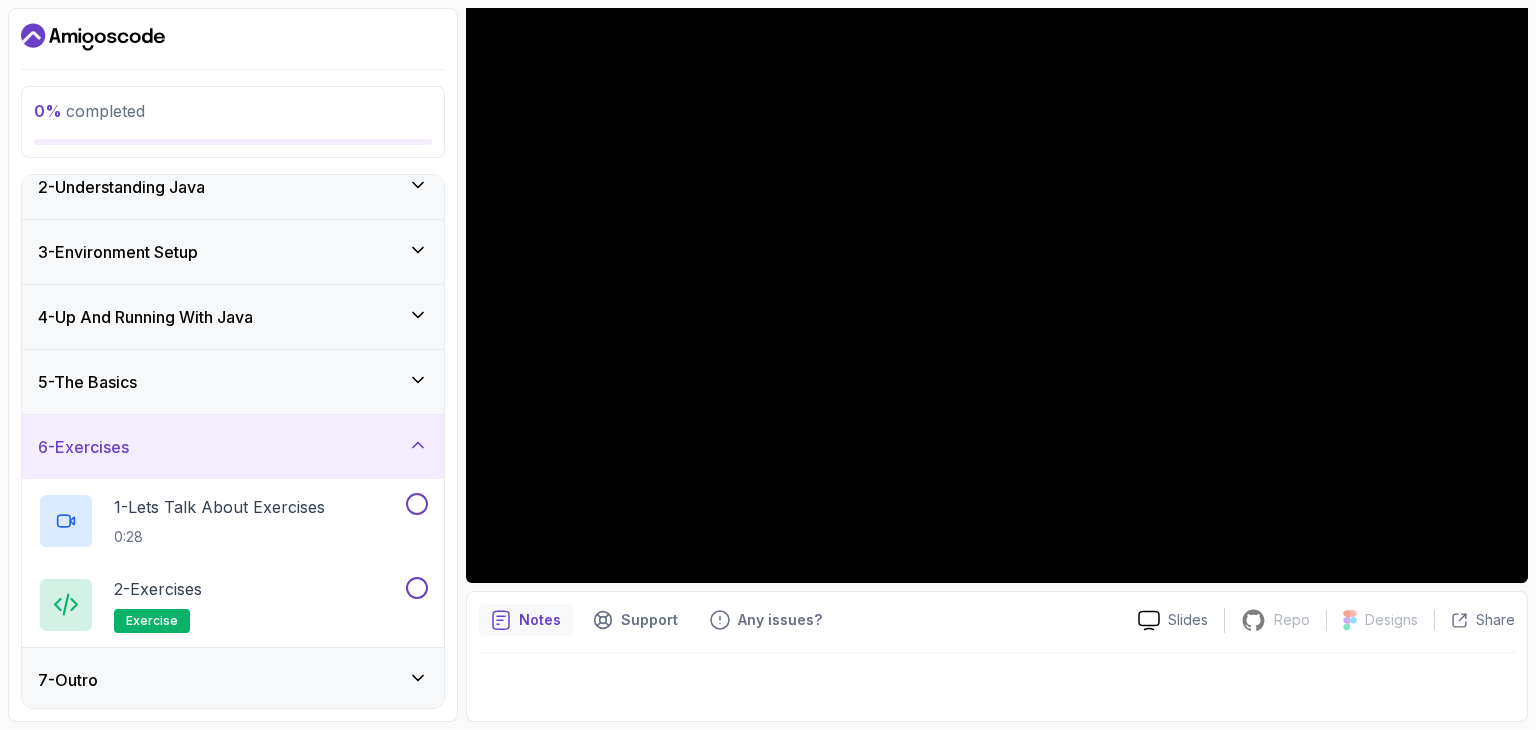 click on "6  -  Exercises" at bounding box center [233, 447] 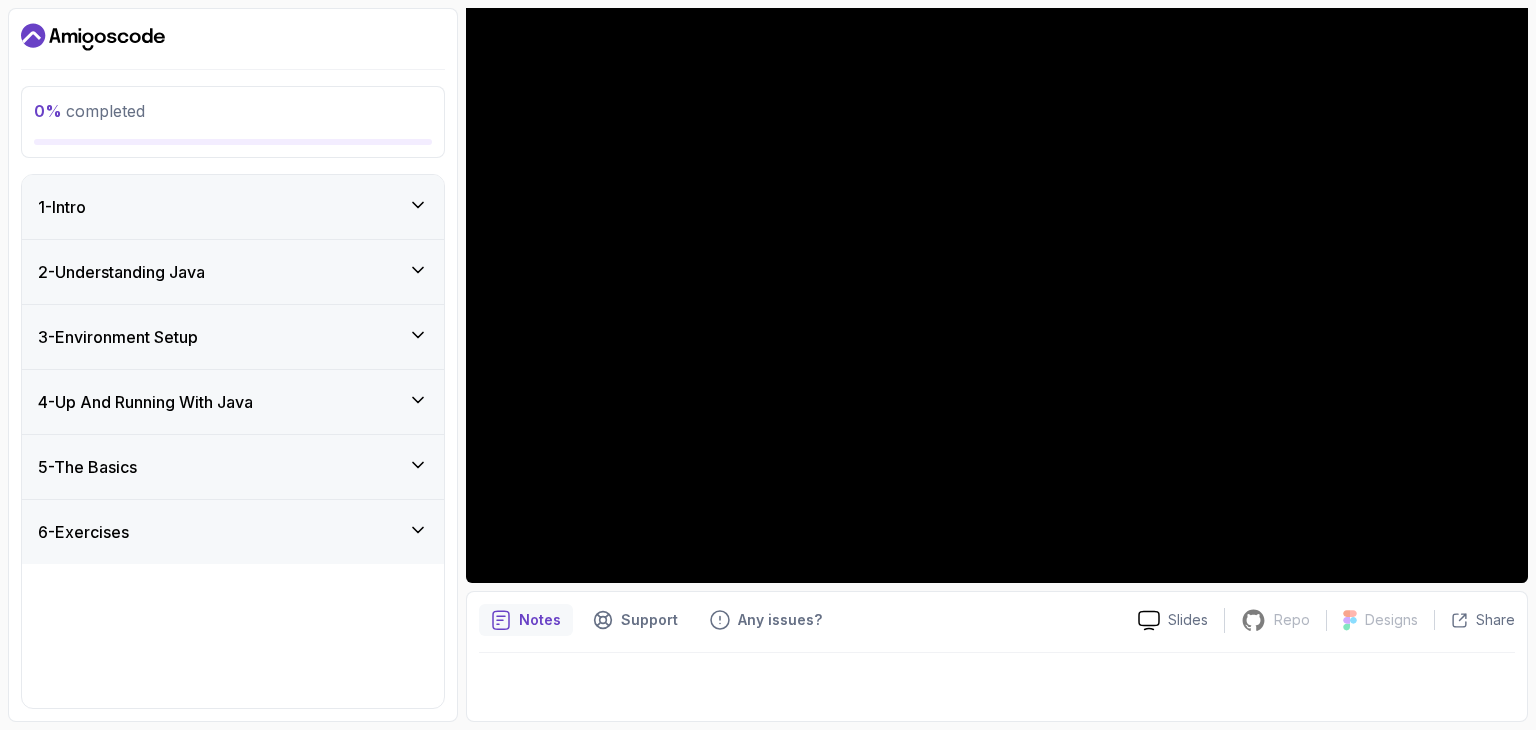 scroll, scrollTop: 0, scrollLeft: 0, axis: both 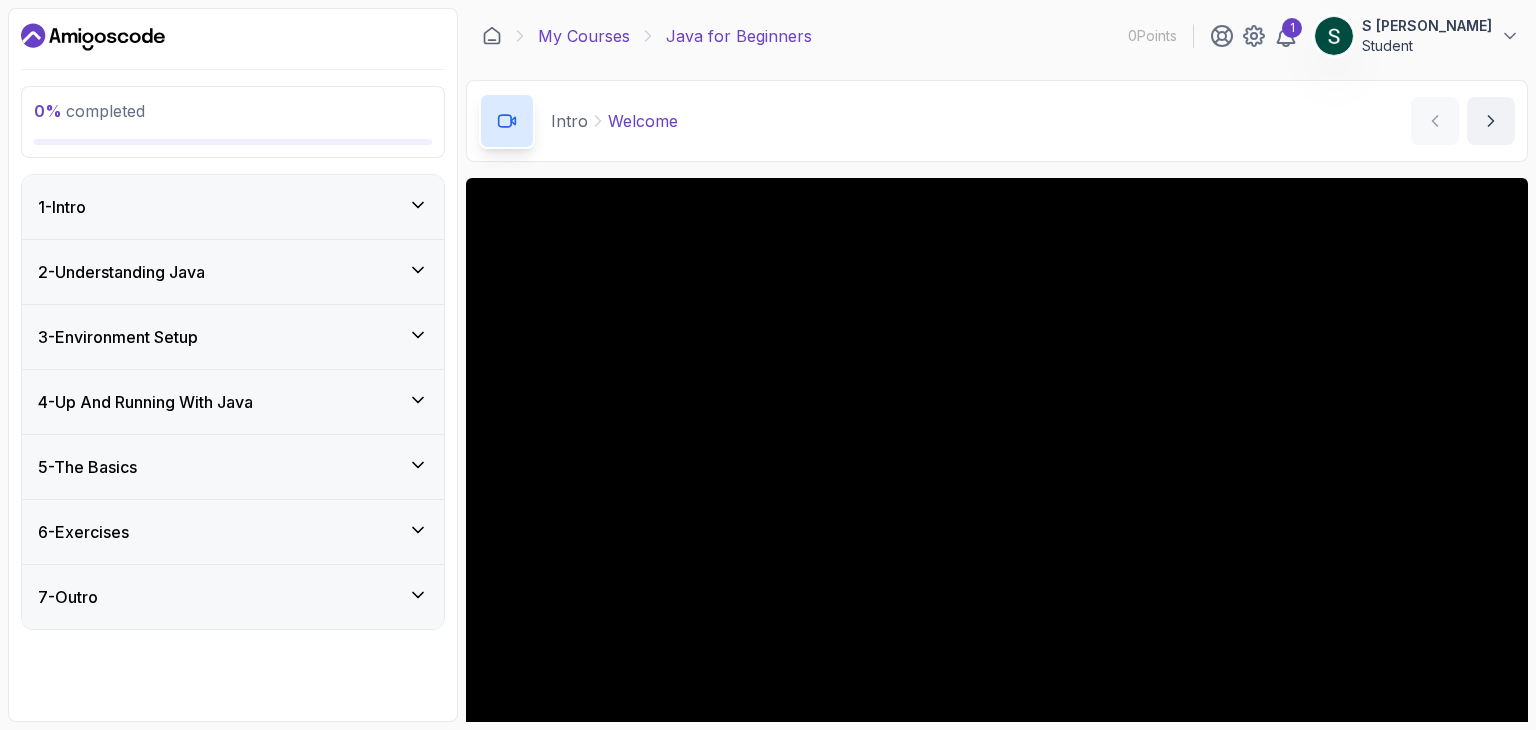 click on "My Courses" at bounding box center [584, 36] 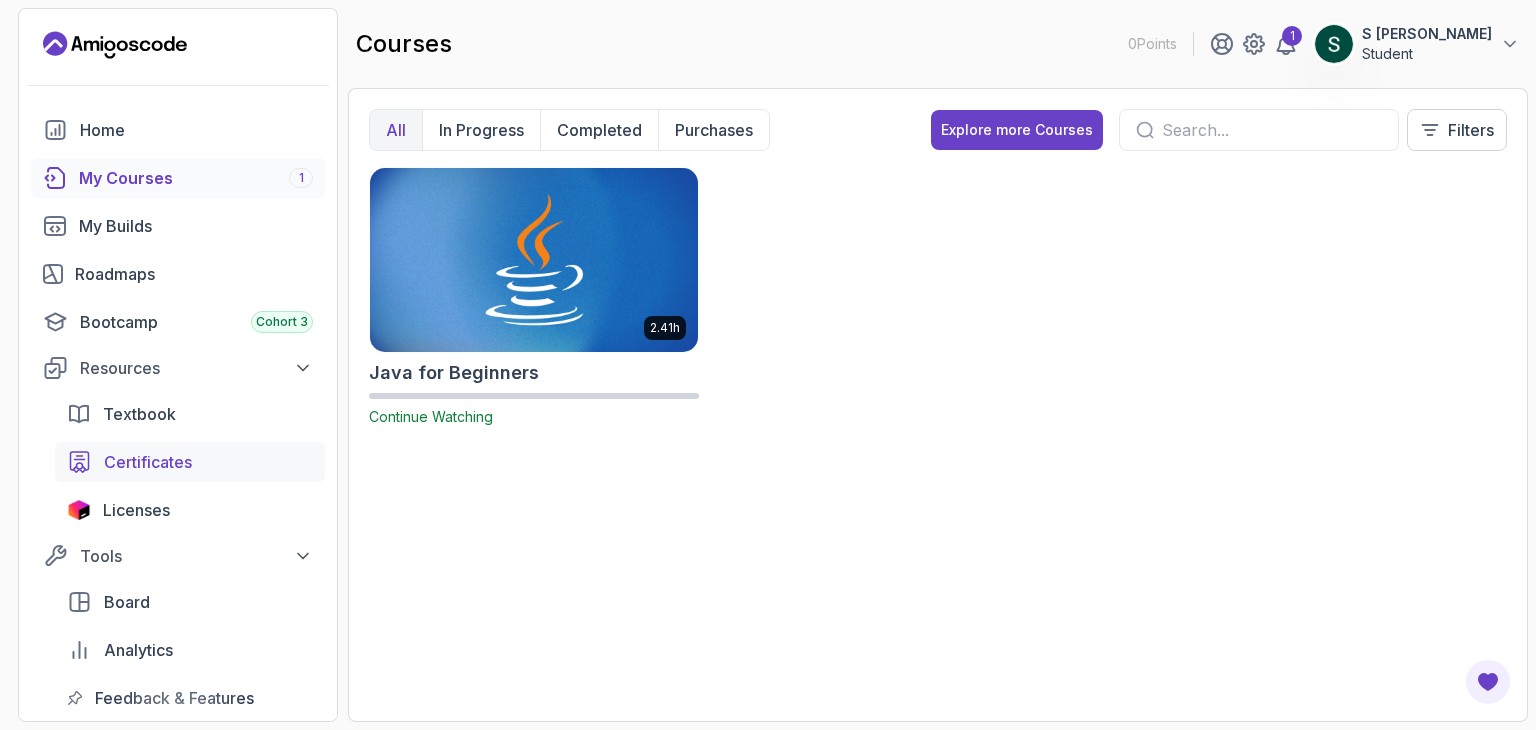 click on "Certificates" at bounding box center (148, 462) 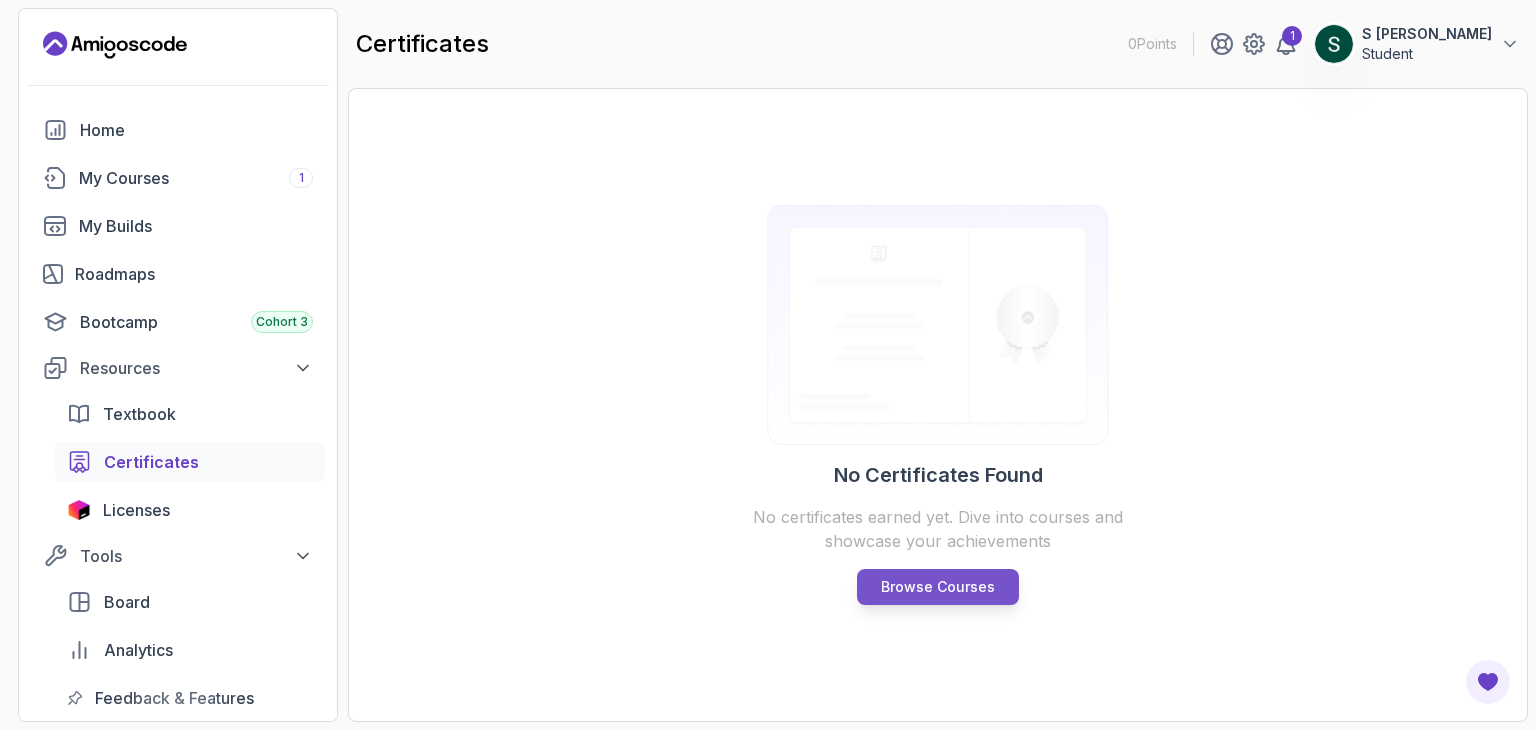 click on "Browse Courses" at bounding box center (938, 587) 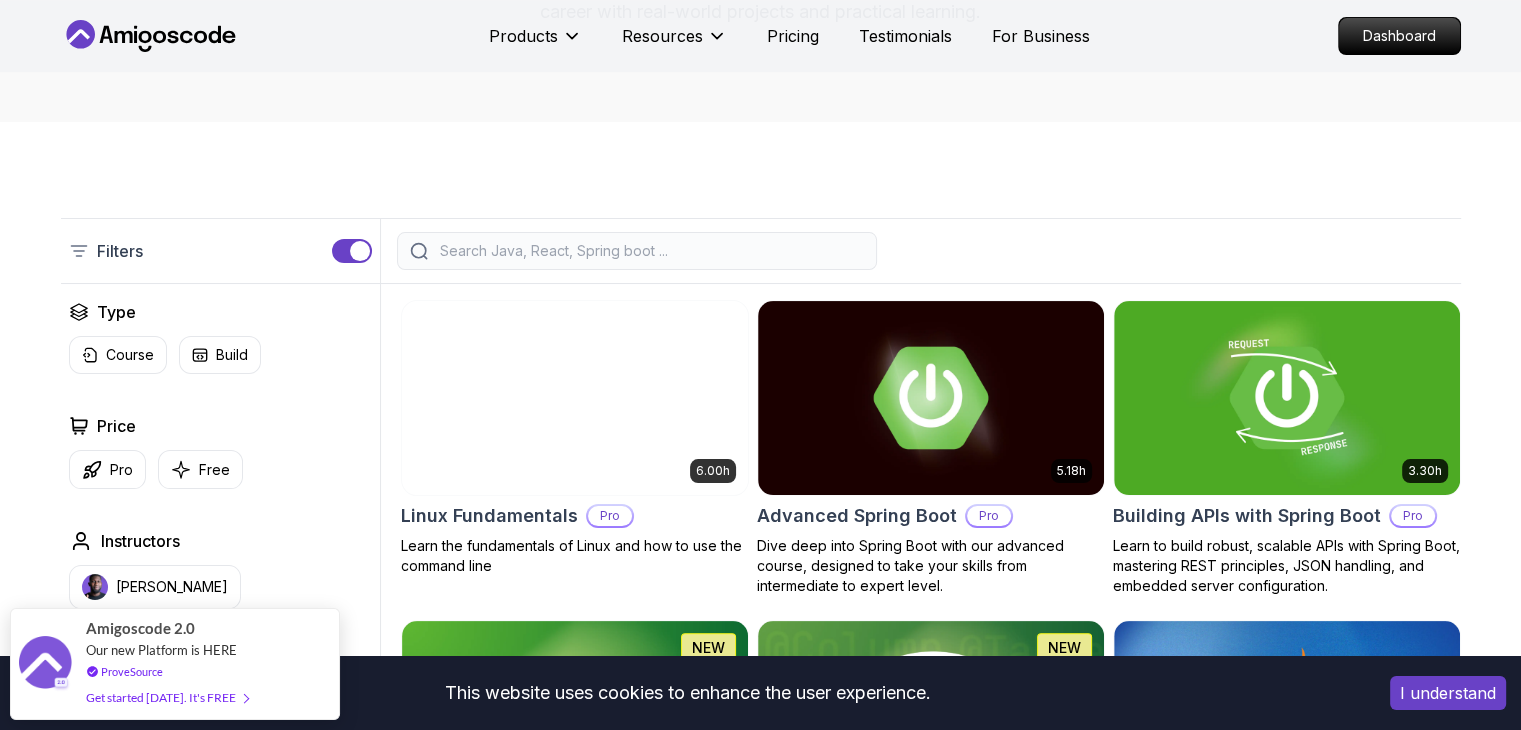 scroll, scrollTop: 331, scrollLeft: 0, axis: vertical 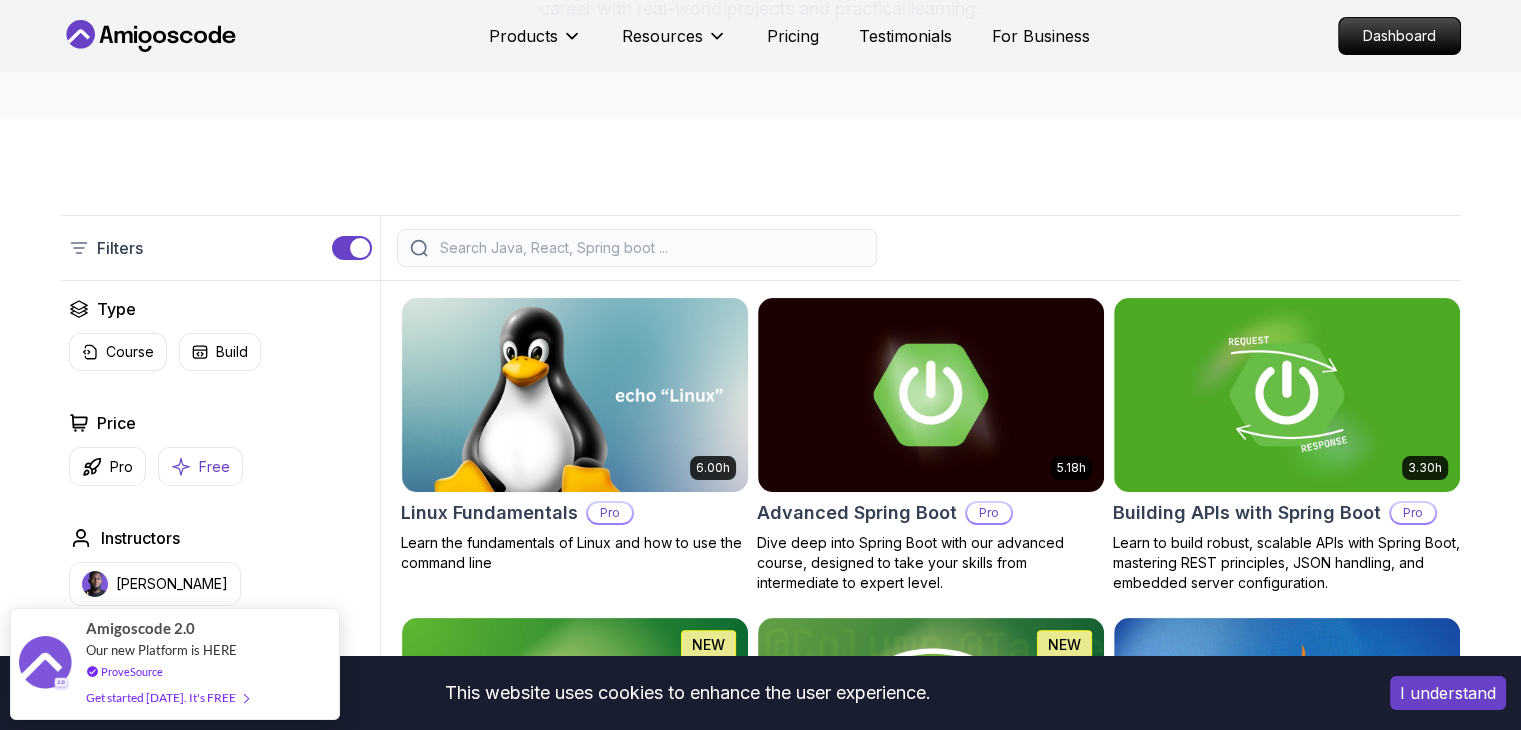 click 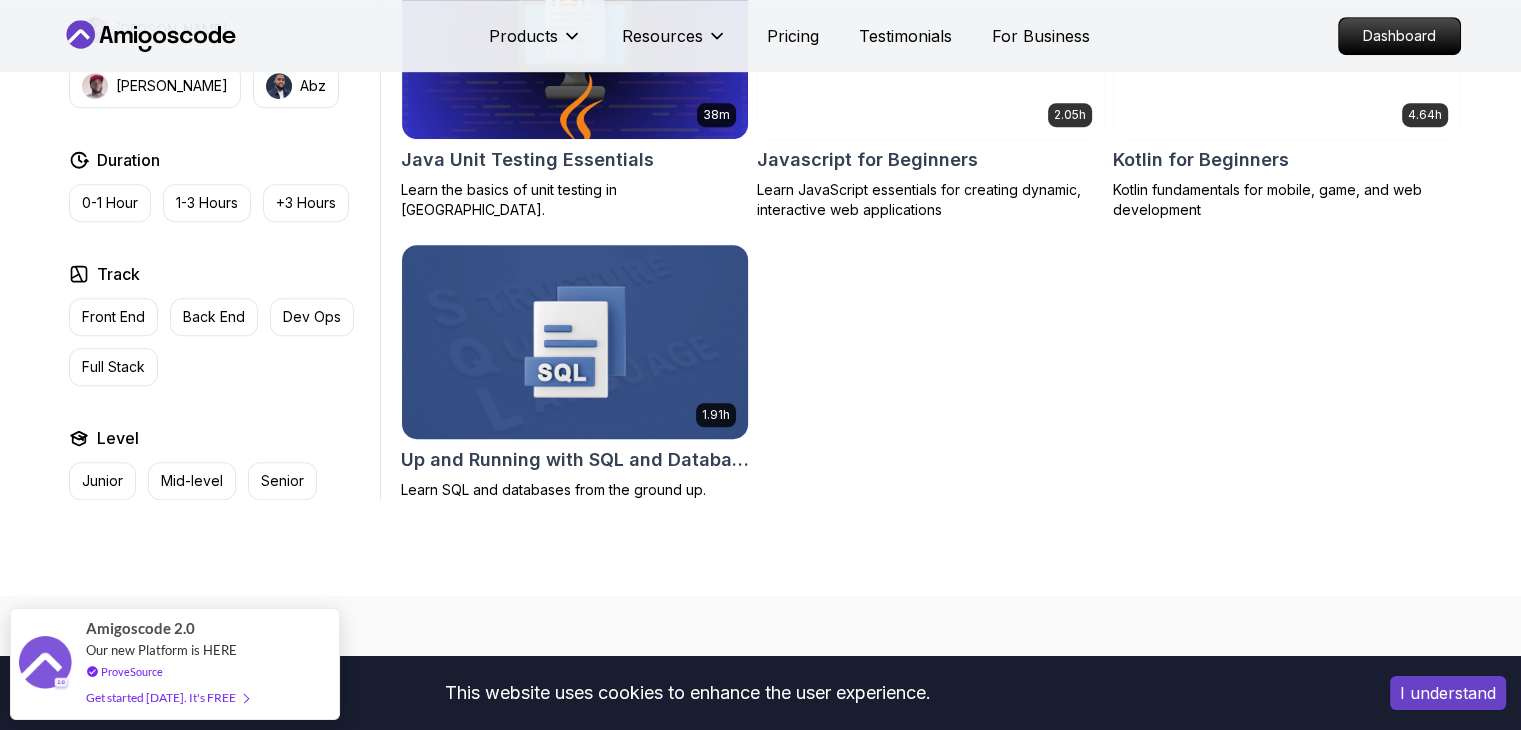 scroll, scrollTop: 1279, scrollLeft: 0, axis: vertical 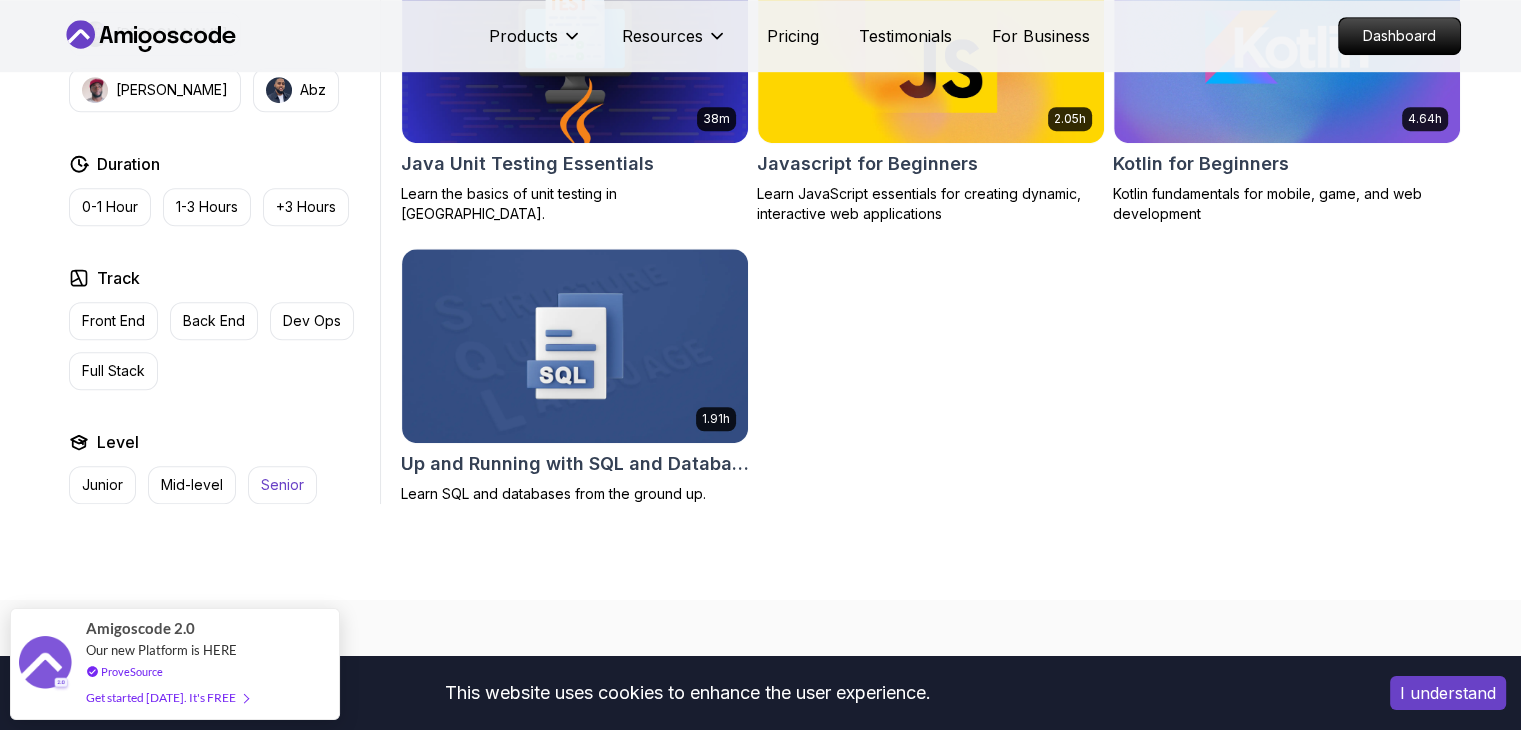 click on "Senior" at bounding box center [282, 485] 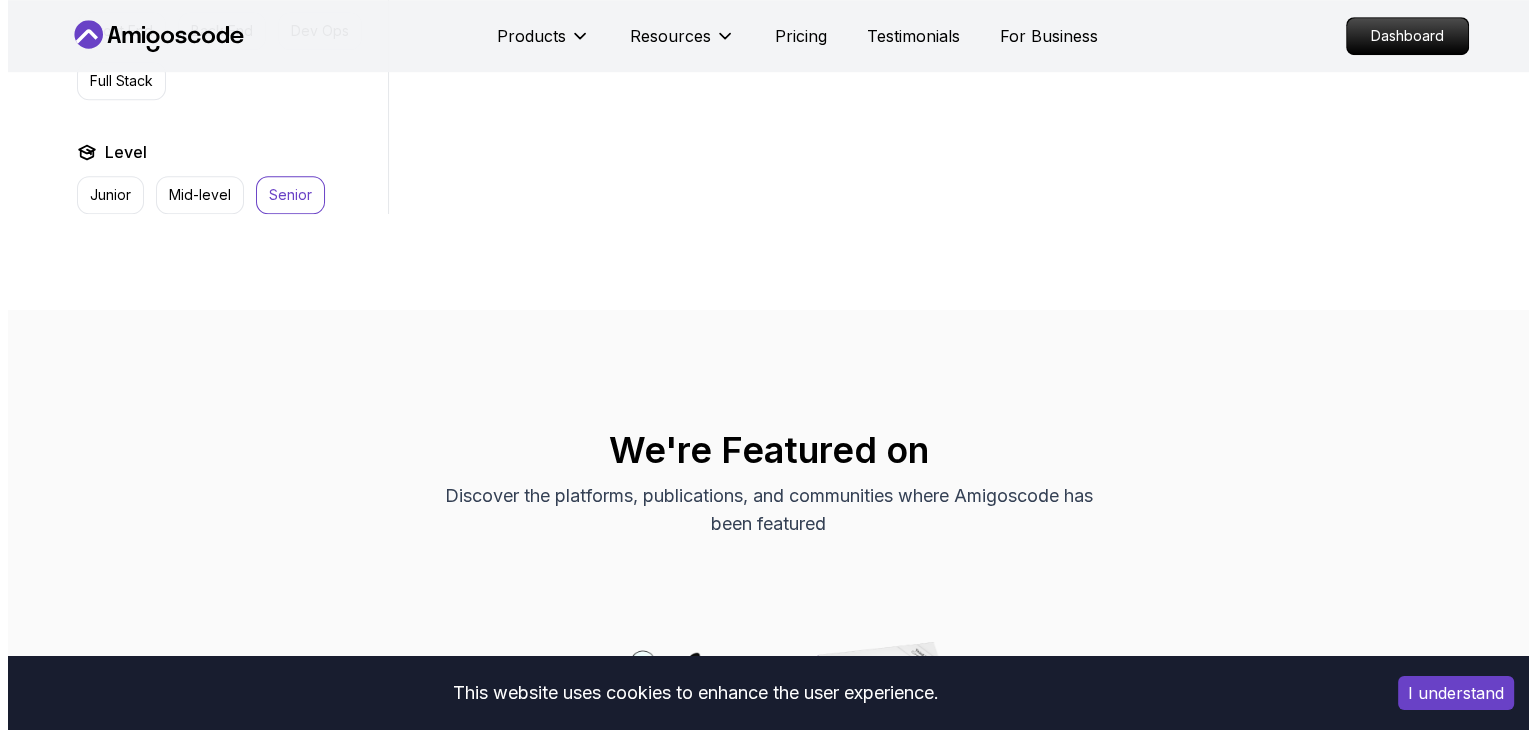 scroll, scrollTop: 0, scrollLeft: 0, axis: both 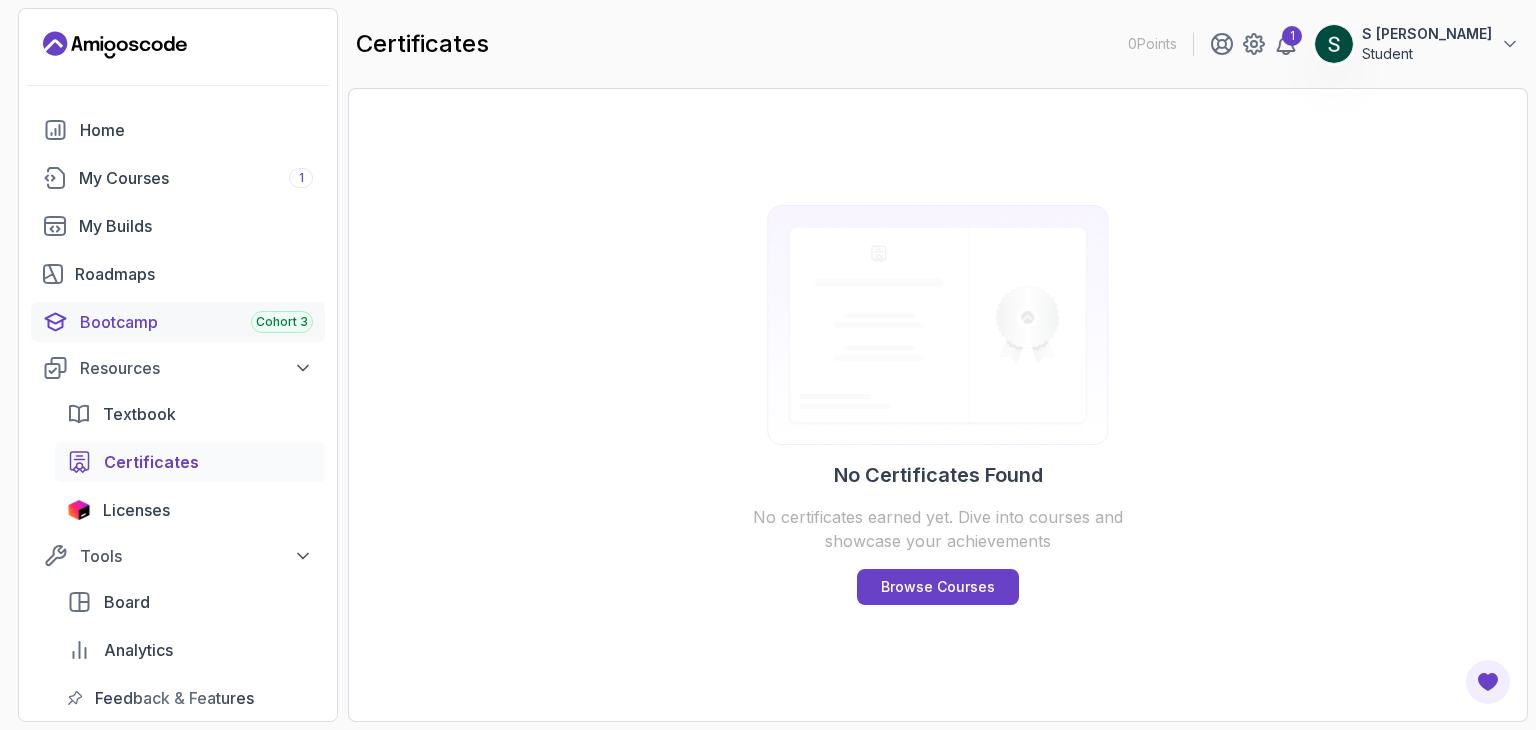 click on "Bootcamp Cohort 3" at bounding box center (196, 322) 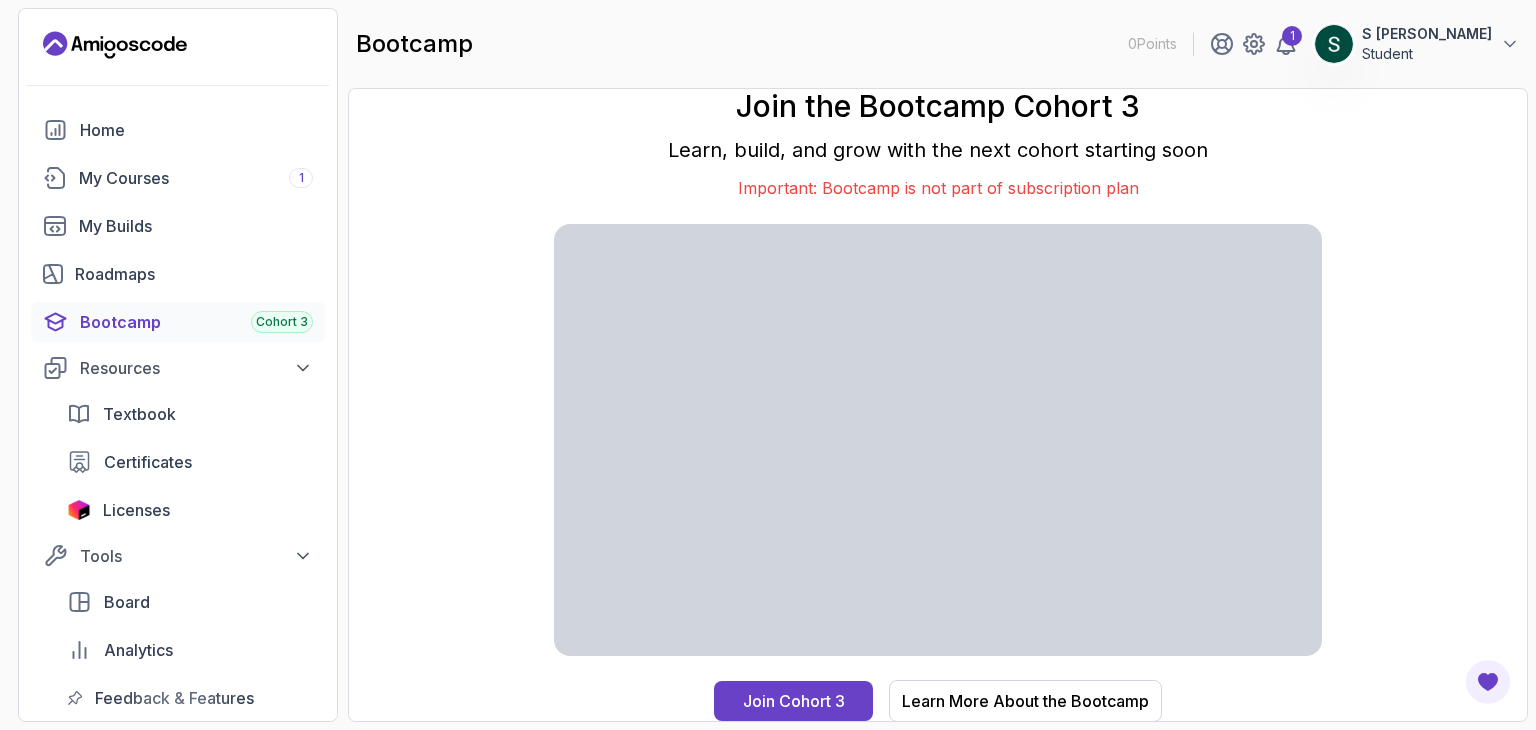 scroll, scrollTop: 0, scrollLeft: 0, axis: both 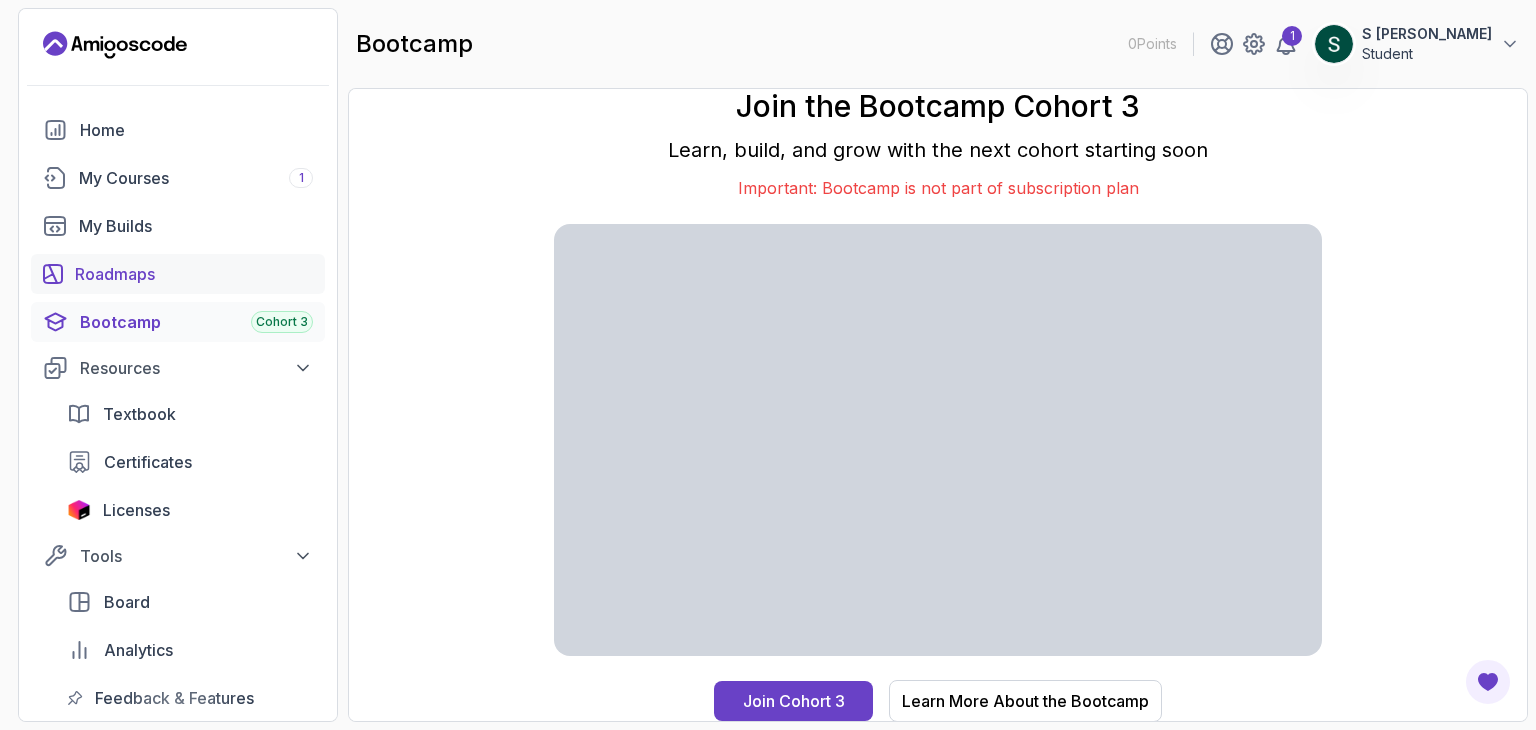 click on "Roadmaps" at bounding box center (194, 274) 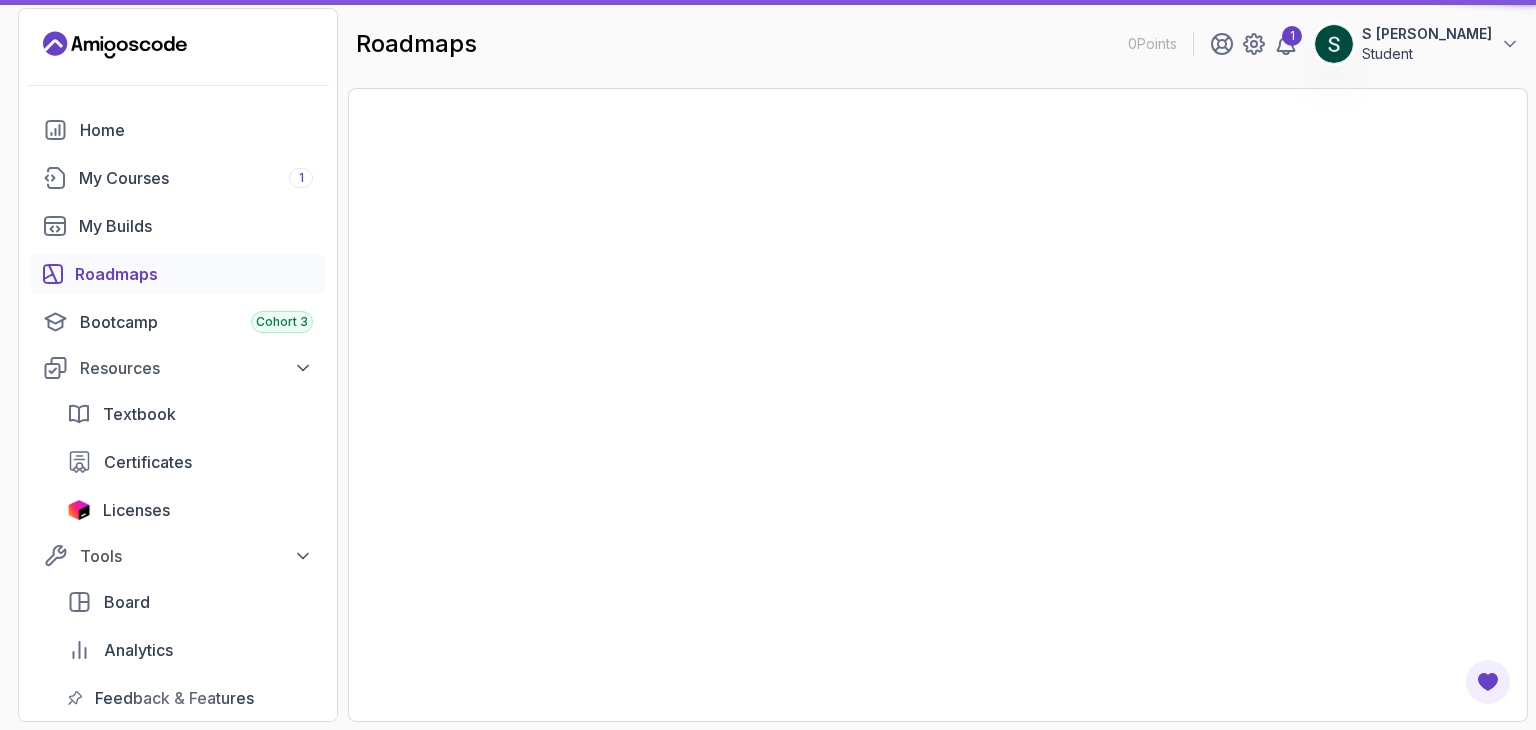 scroll, scrollTop: 0, scrollLeft: 0, axis: both 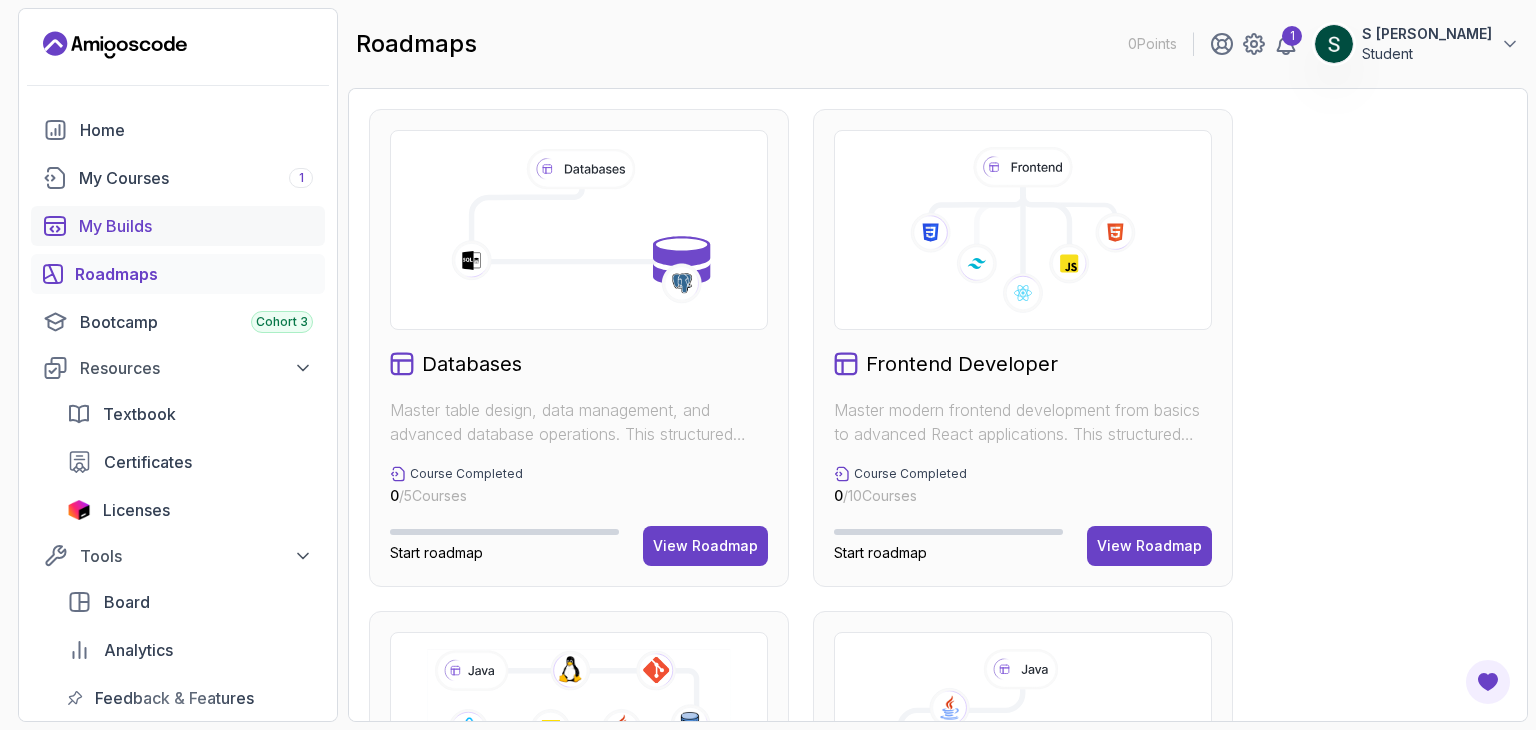 click on "My Builds" at bounding box center [196, 226] 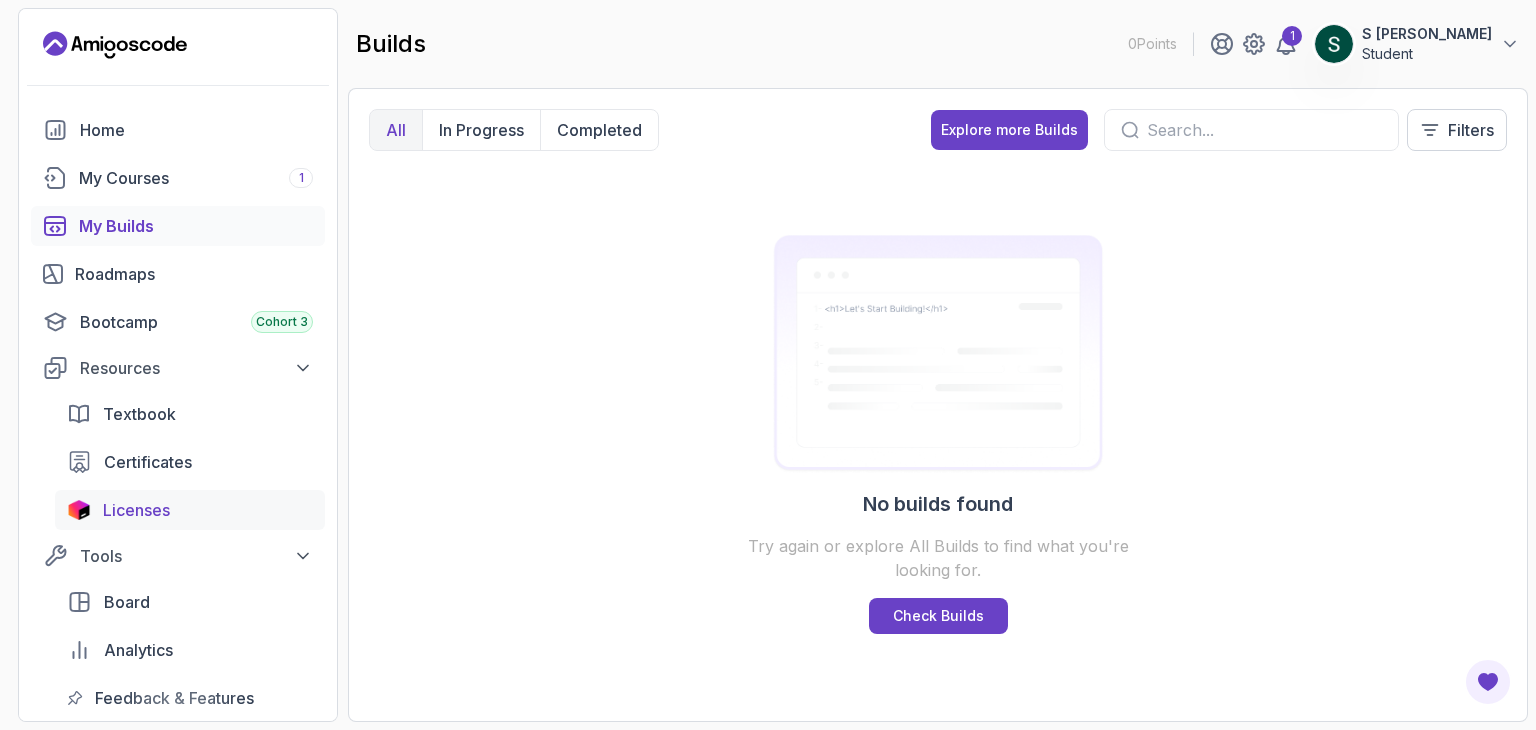 click on "Licenses" at bounding box center (190, 510) 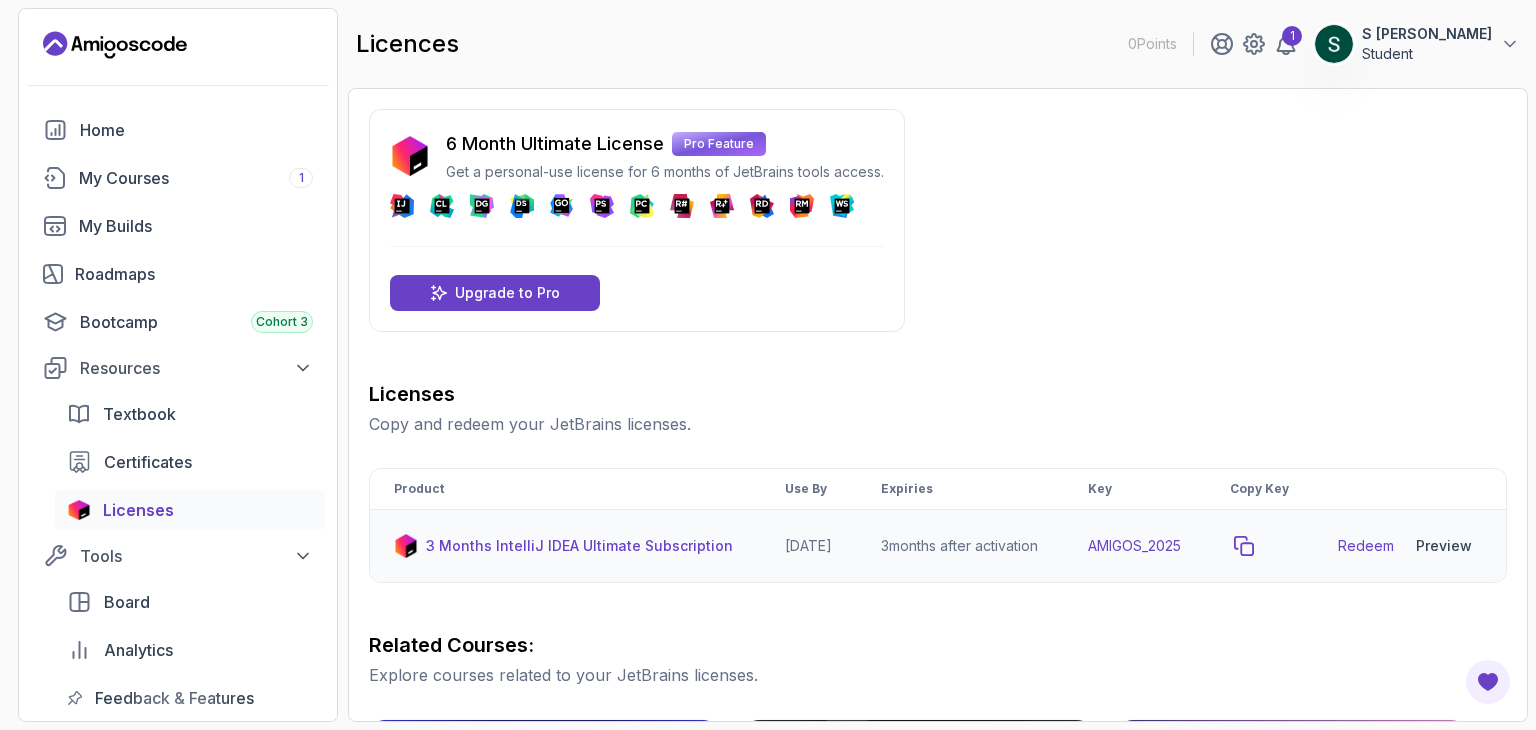 click 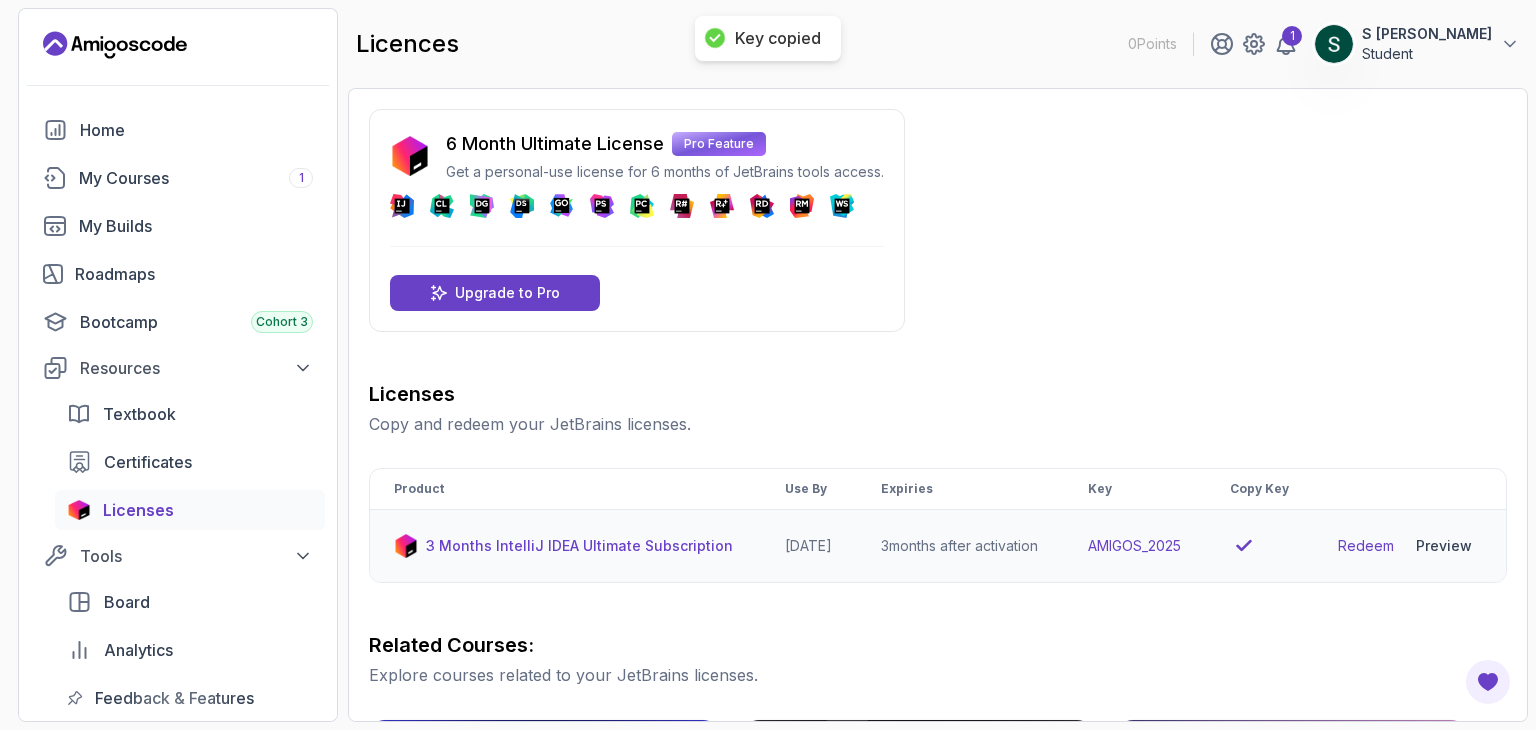 click on "Redeem" at bounding box center [1366, 546] 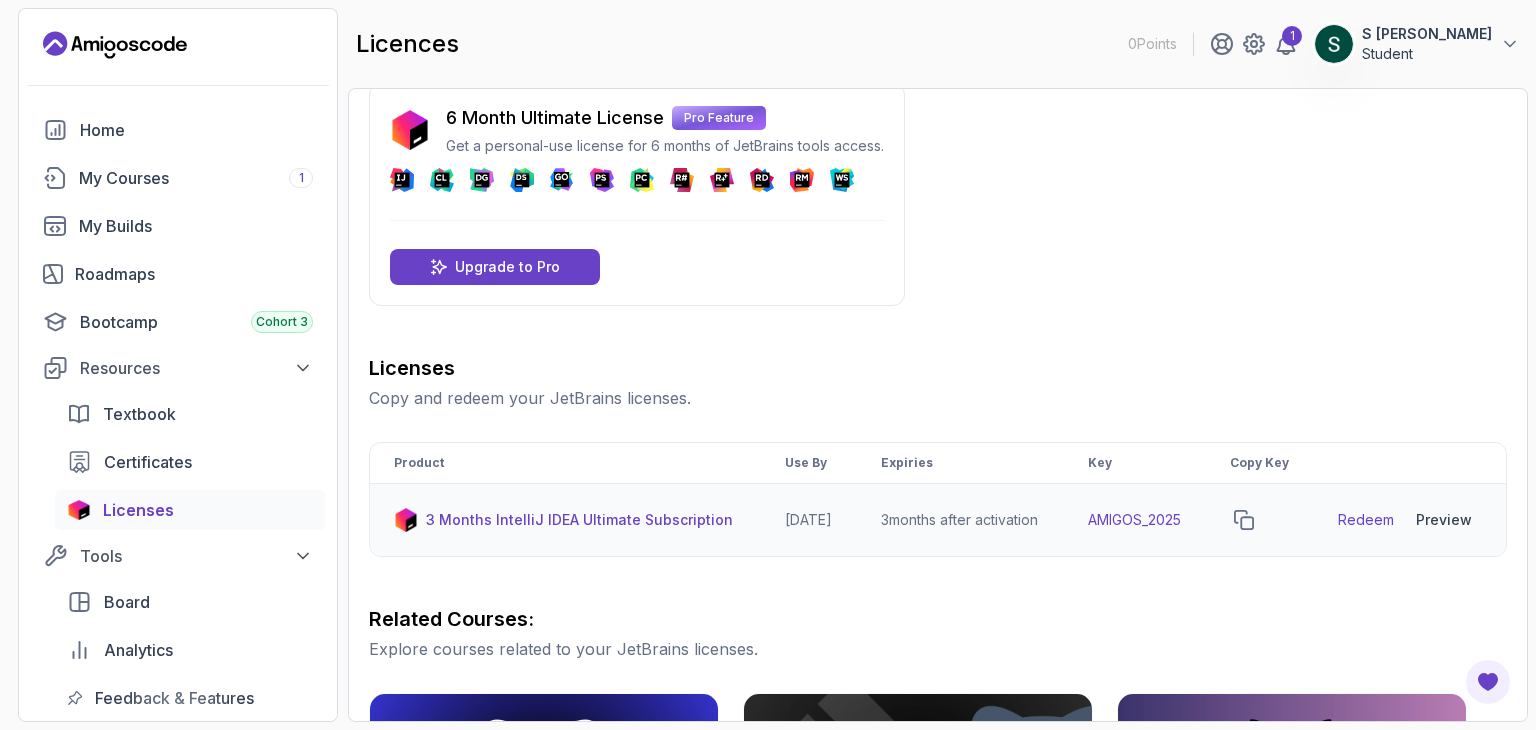 scroll, scrollTop: 191, scrollLeft: 0, axis: vertical 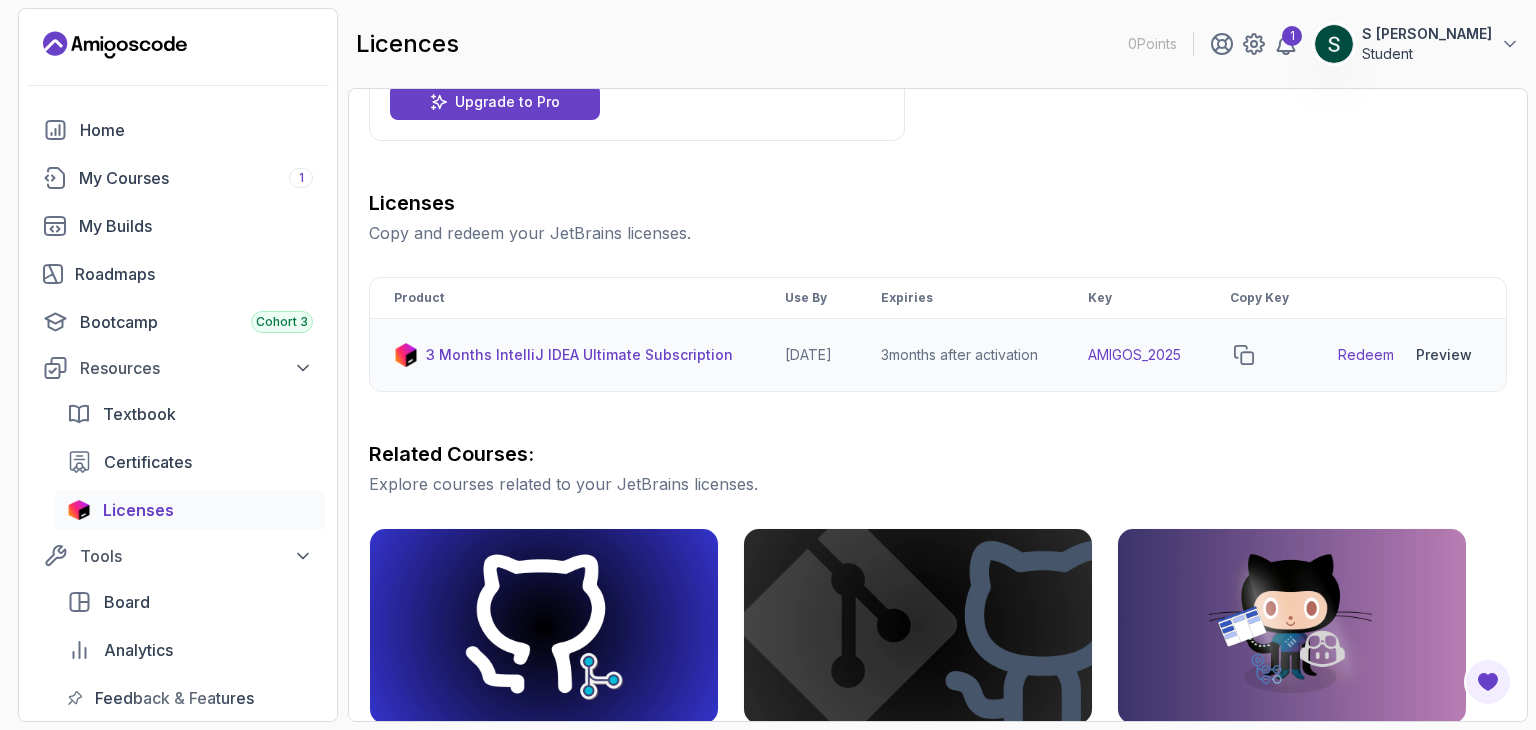 click on "Redeem" at bounding box center (1366, 355) 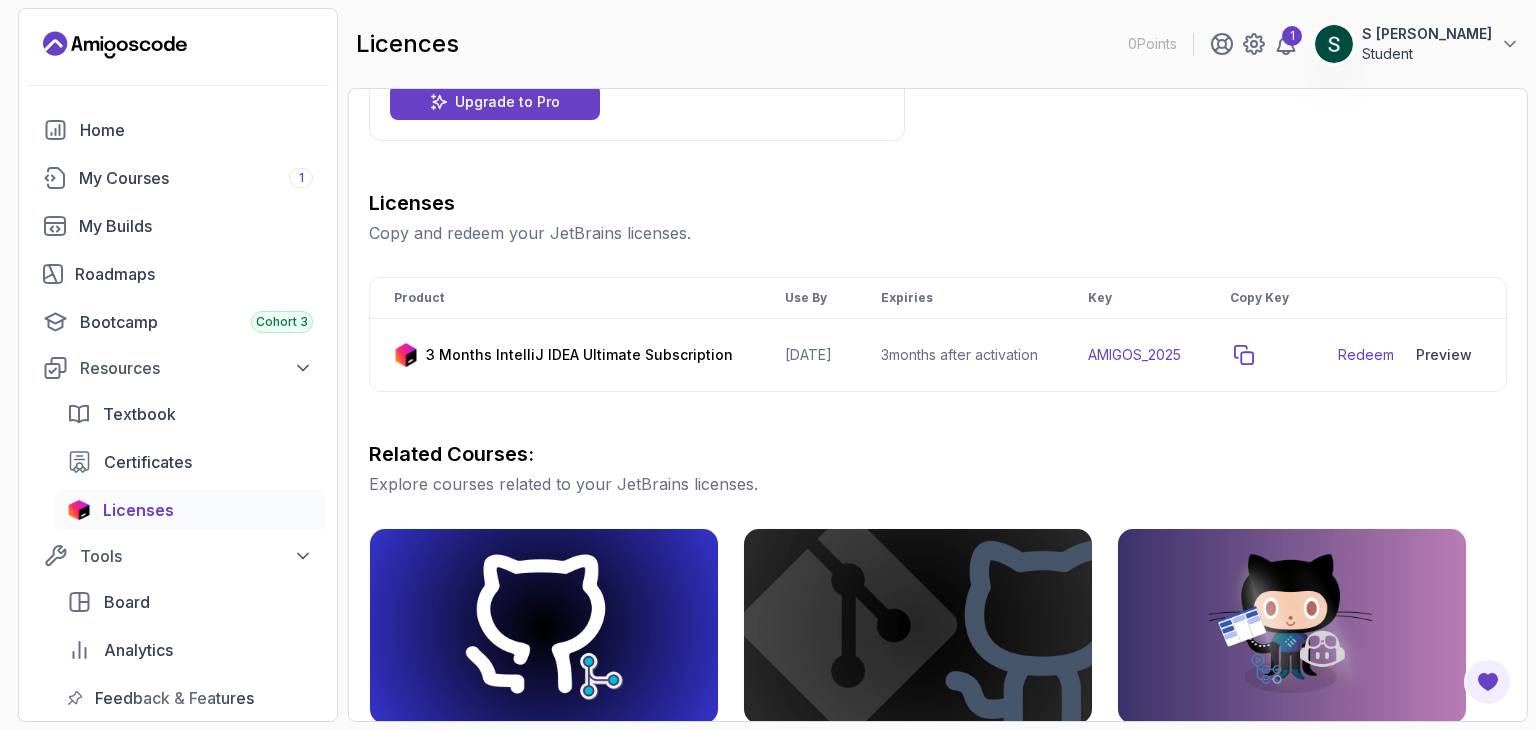 click 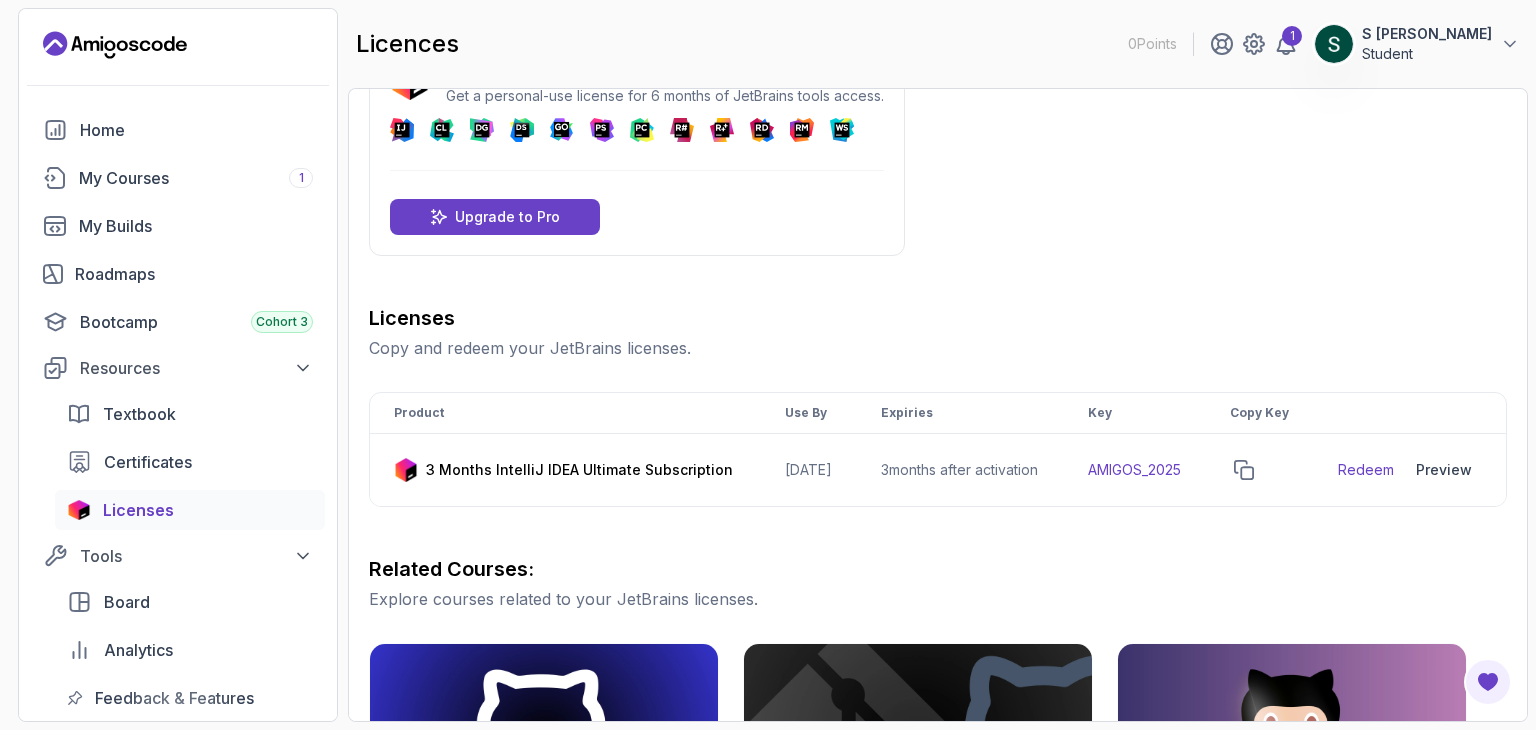 scroll, scrollTop: 0, scrollLeft: 0, axis: both 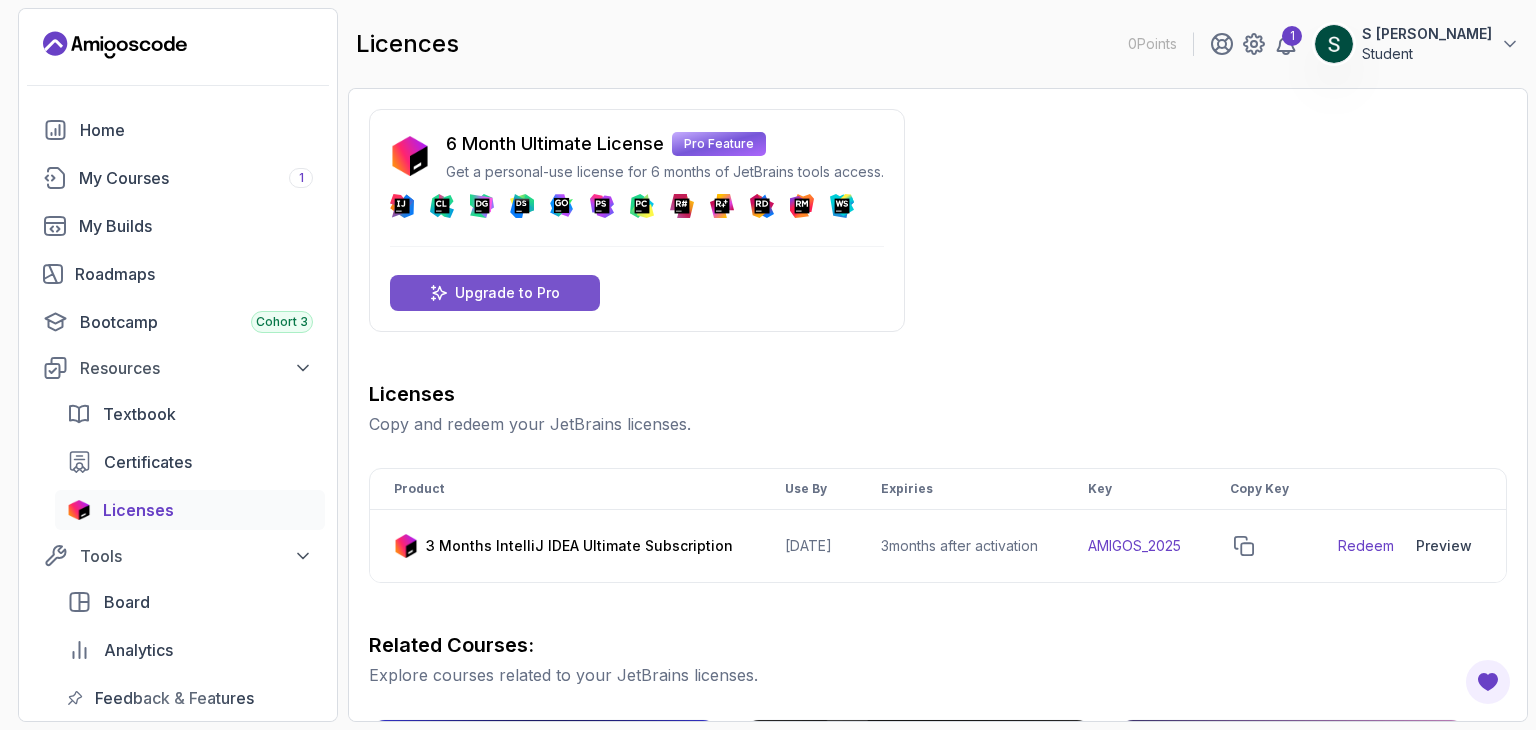 click on "Upgrade to Pro" at bounding box center (507, 293) 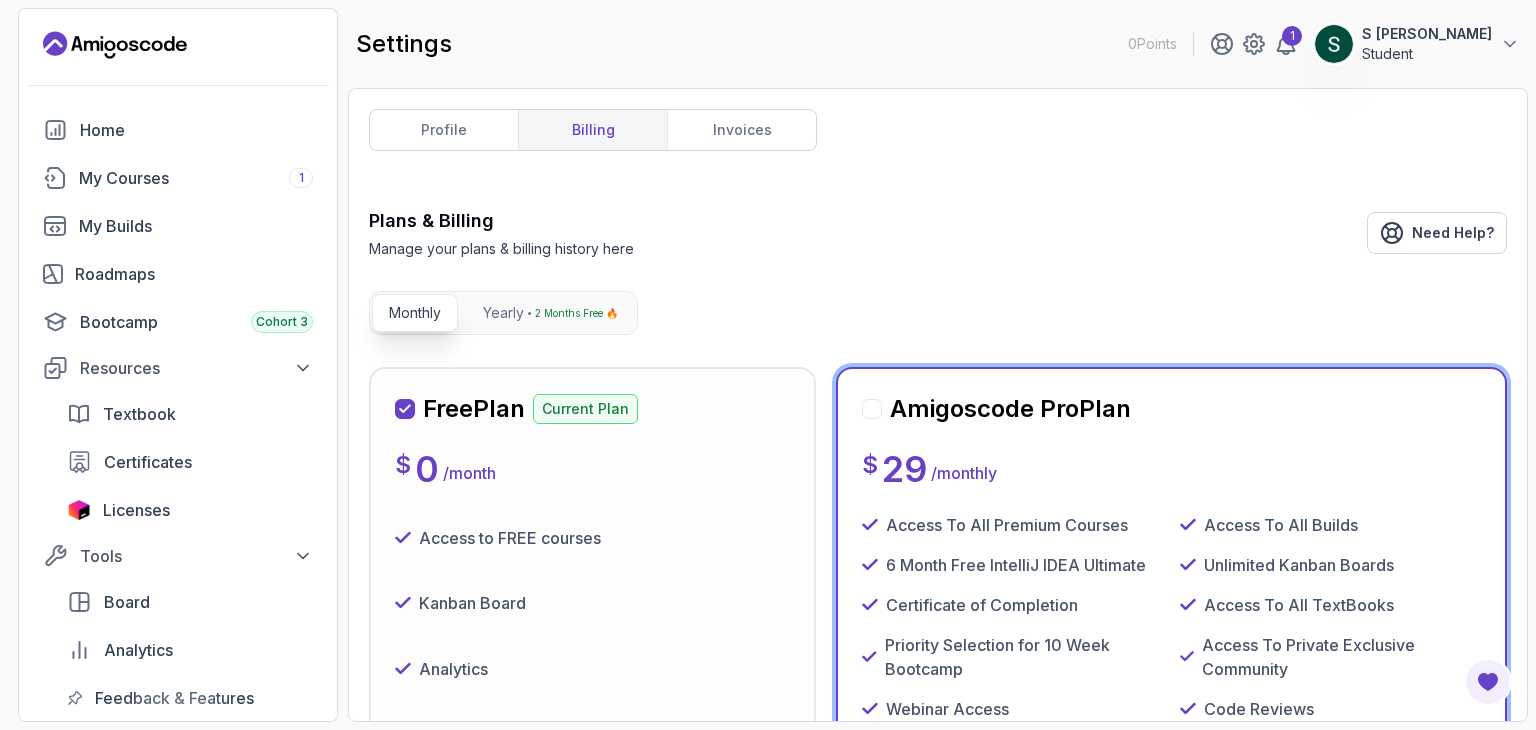 click on "$ 0 / month" at bounding box center (592, 469) 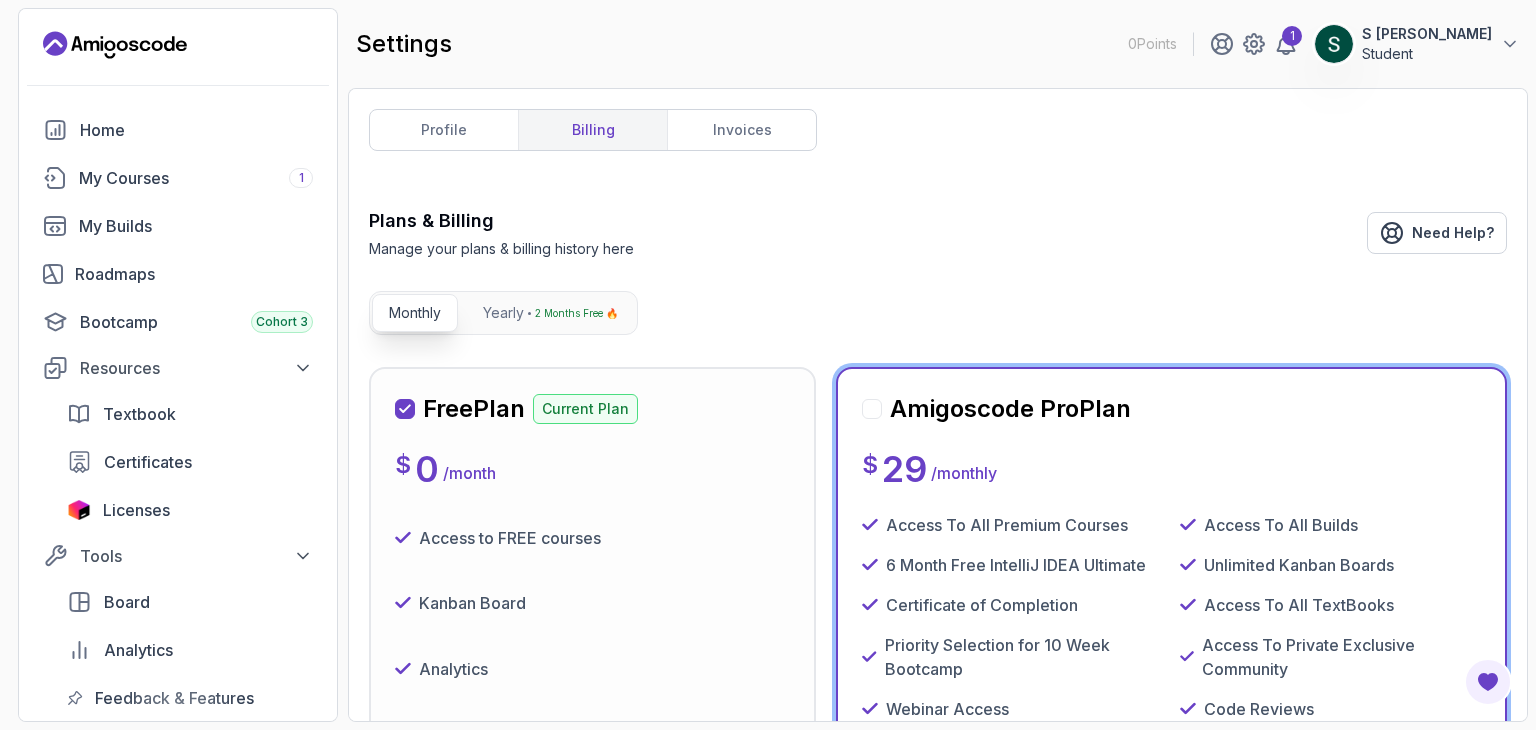 click on "Free  Plan Current Plan $ 0 / month Access to FREE courses Kanban Board Analytics Access to Free TextBooks Certificate of completion 3 Month Free IntelliJ IDEA Ultimate Current Plan" at bounding box center (592, 675) 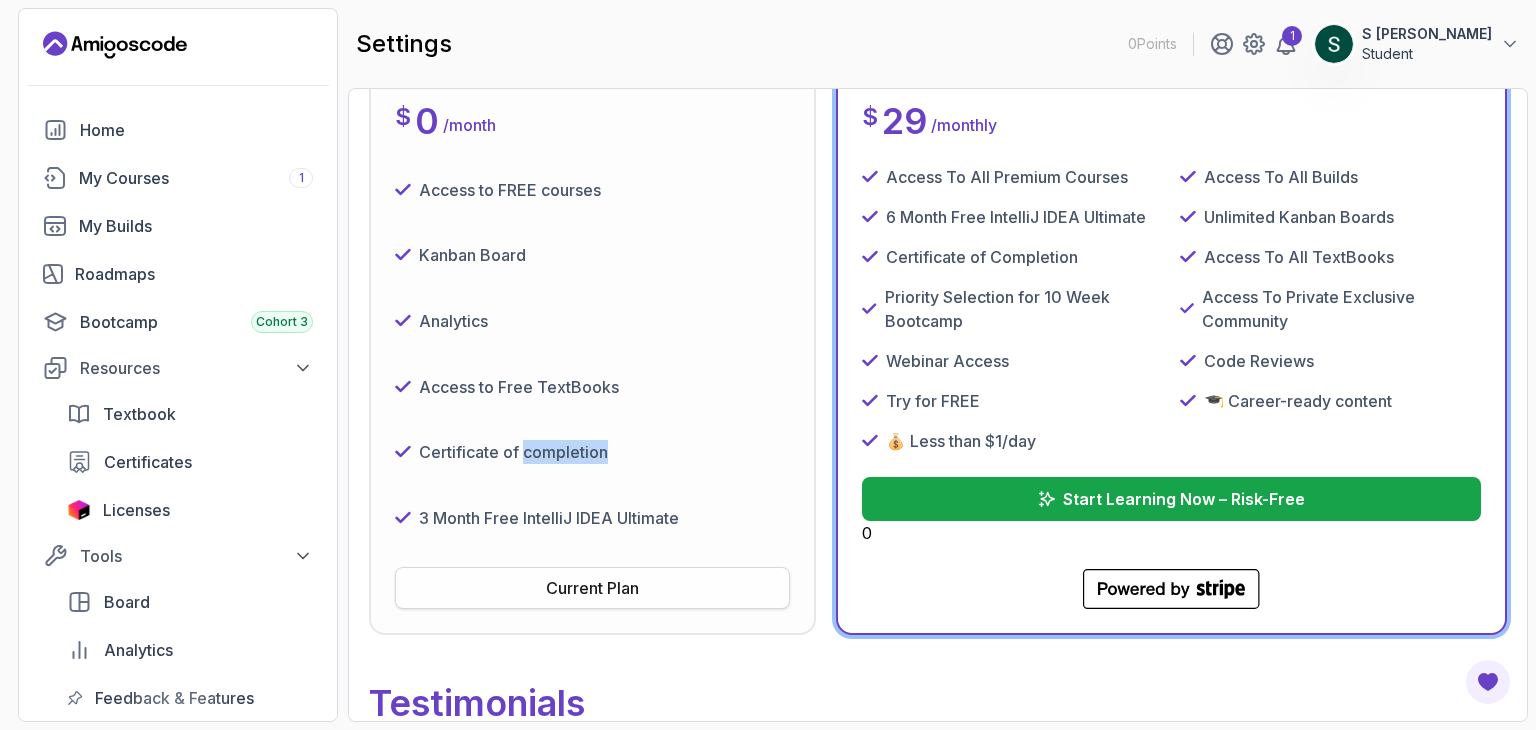 click on "Current Plan" at bounding box center (592, 588) 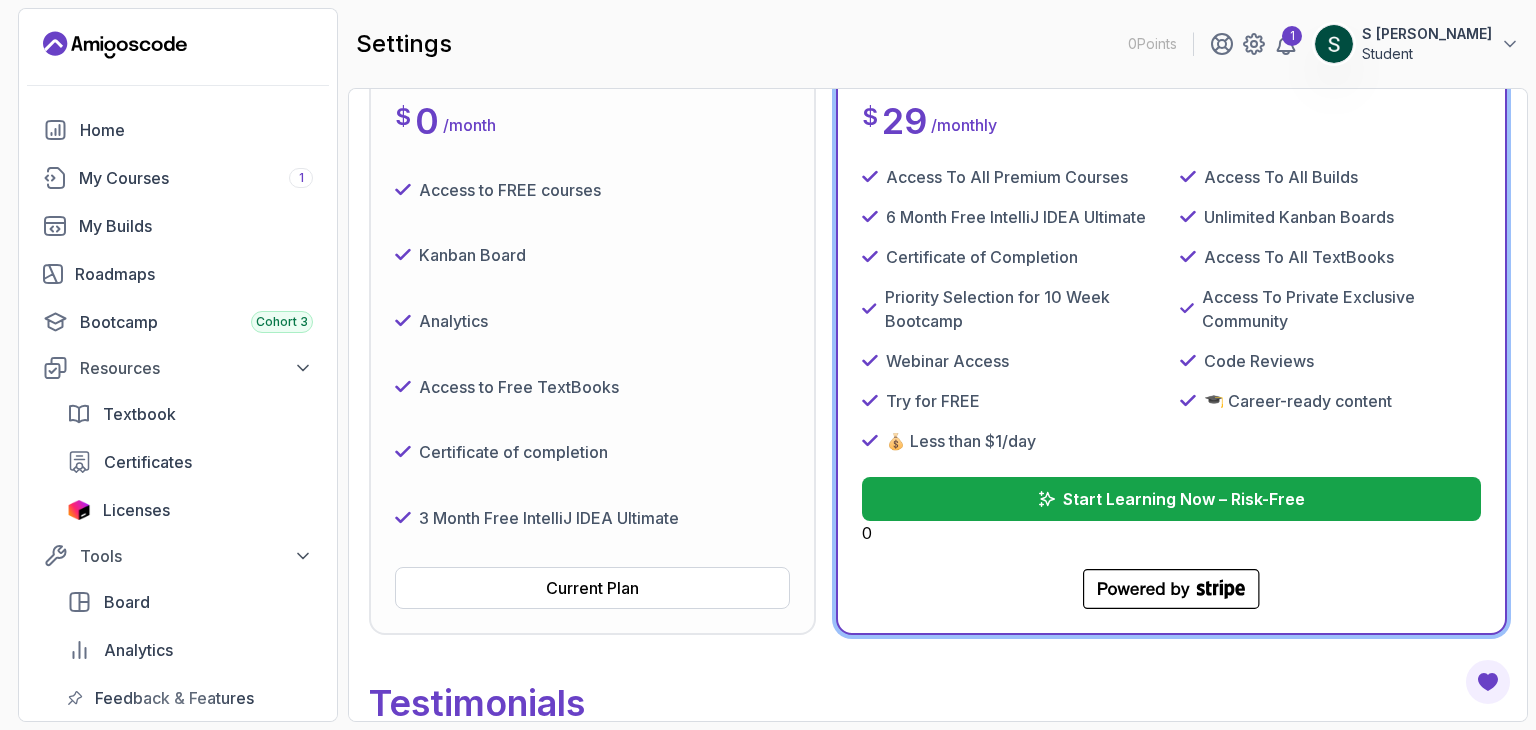 click on "3 Month Free IntelliJ IDEA Ultimate" at bounding box center (592, 518) 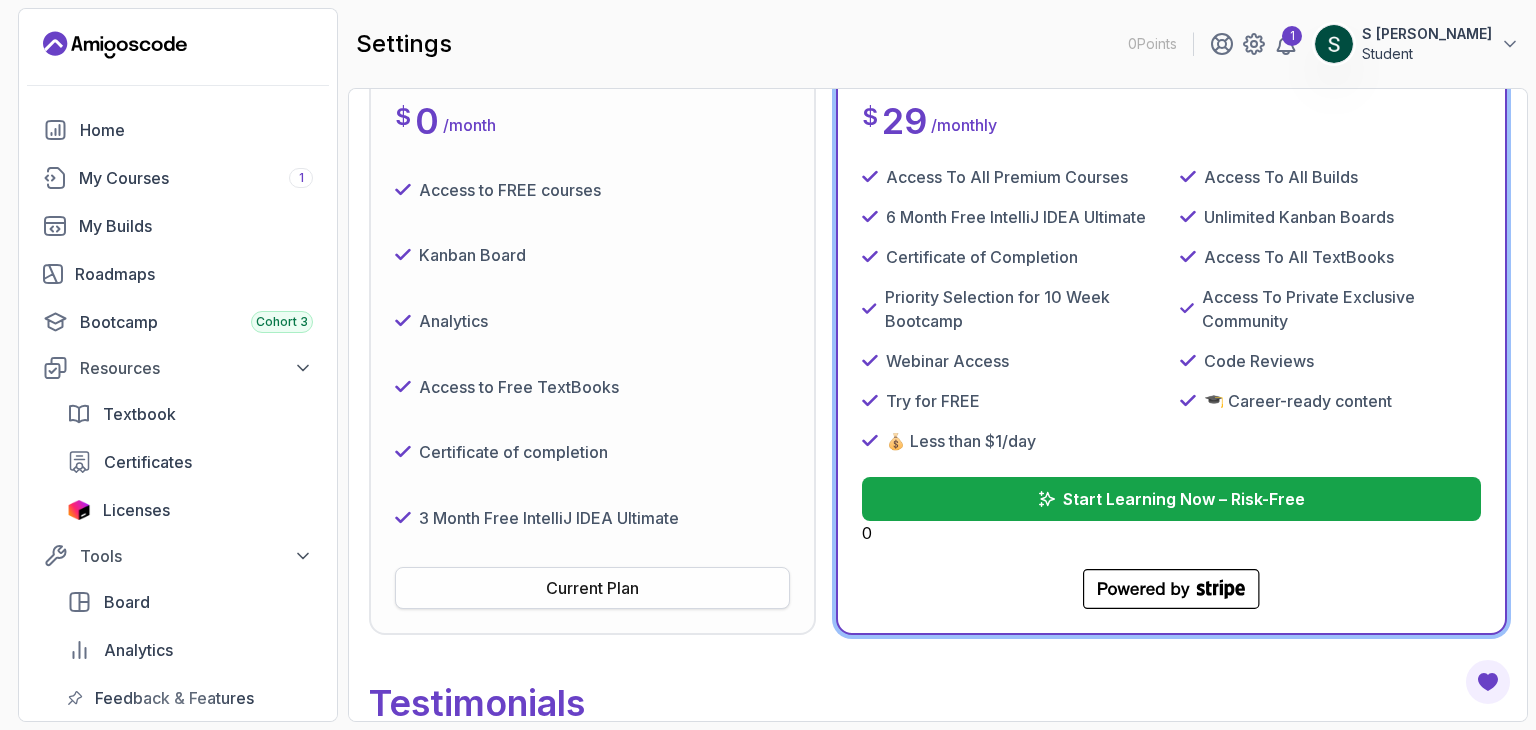 click on "Current Plan" at bounding box center [592, 588] 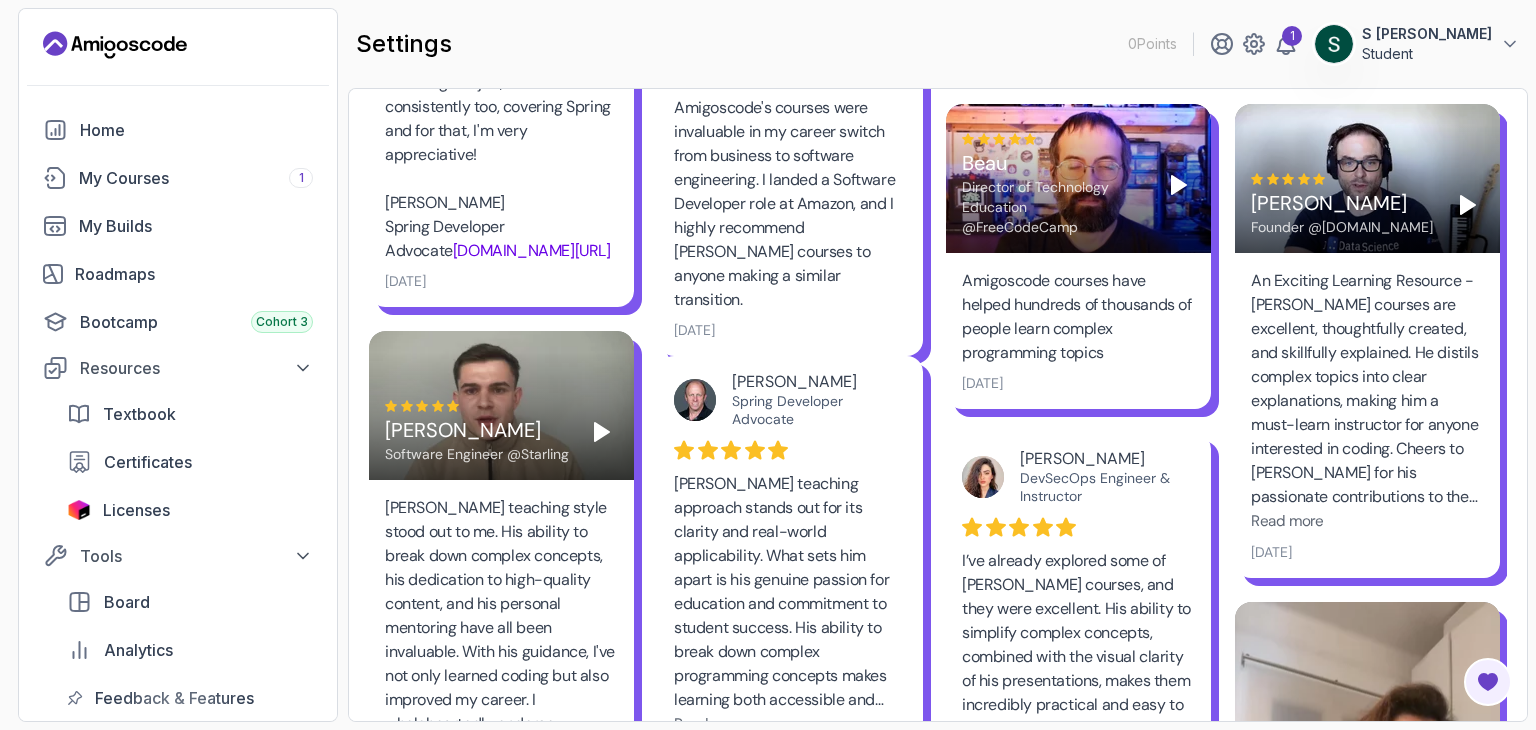 scroll, scrollTop: 1252, scrollLeft: 0, axis: vertical 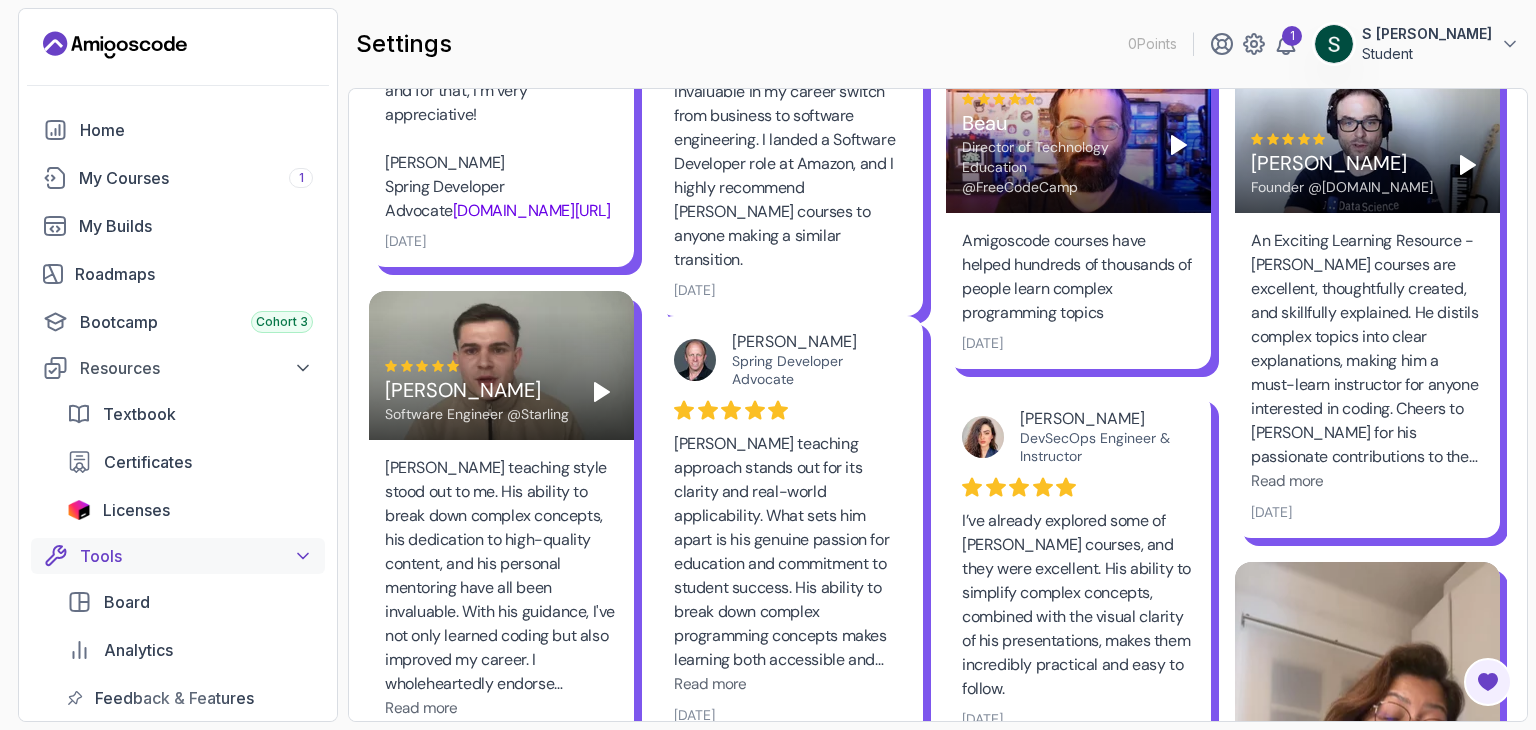 click on "Tools" at bounding box center [196, 556] 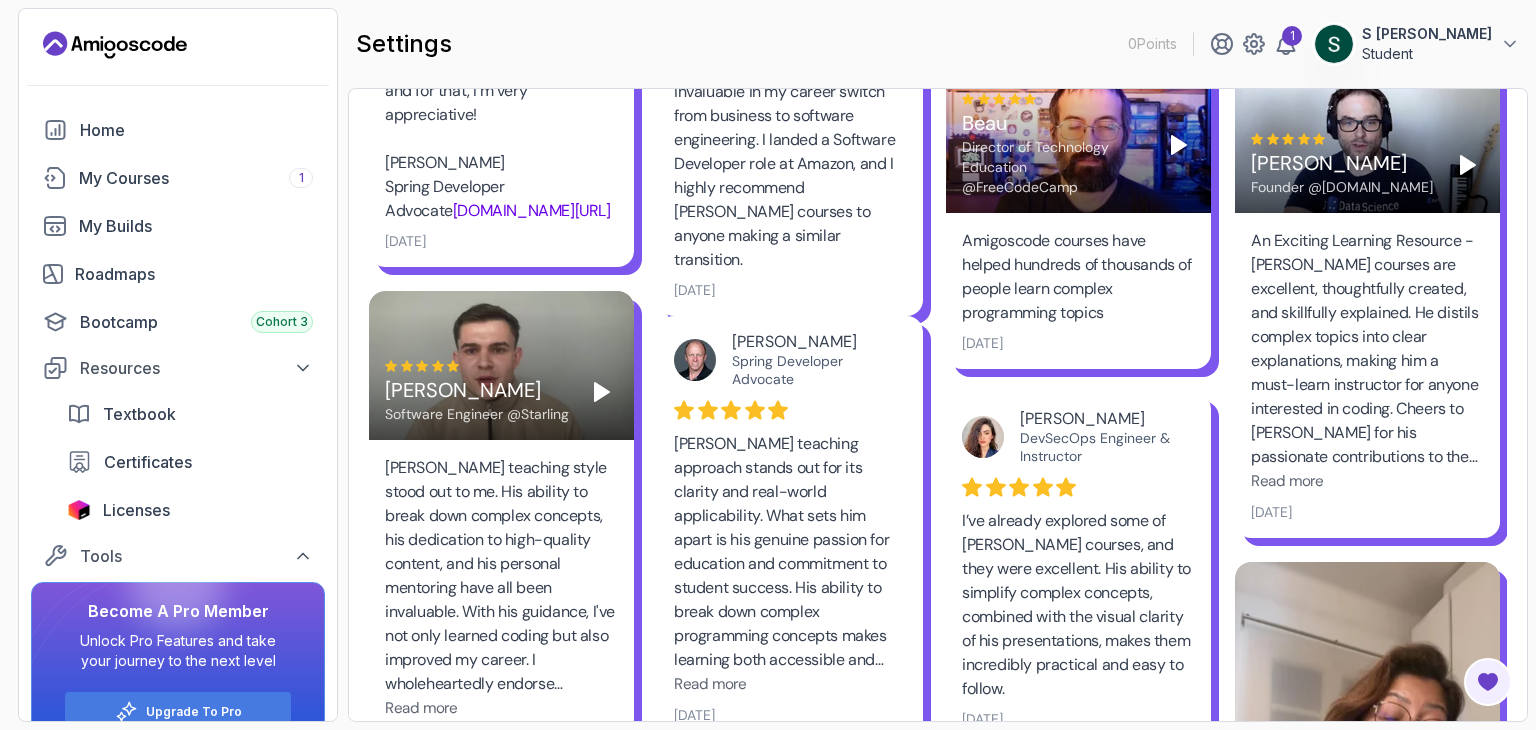 scroll, scrollTop: 40, scrollLeft: 0, axis: vertical 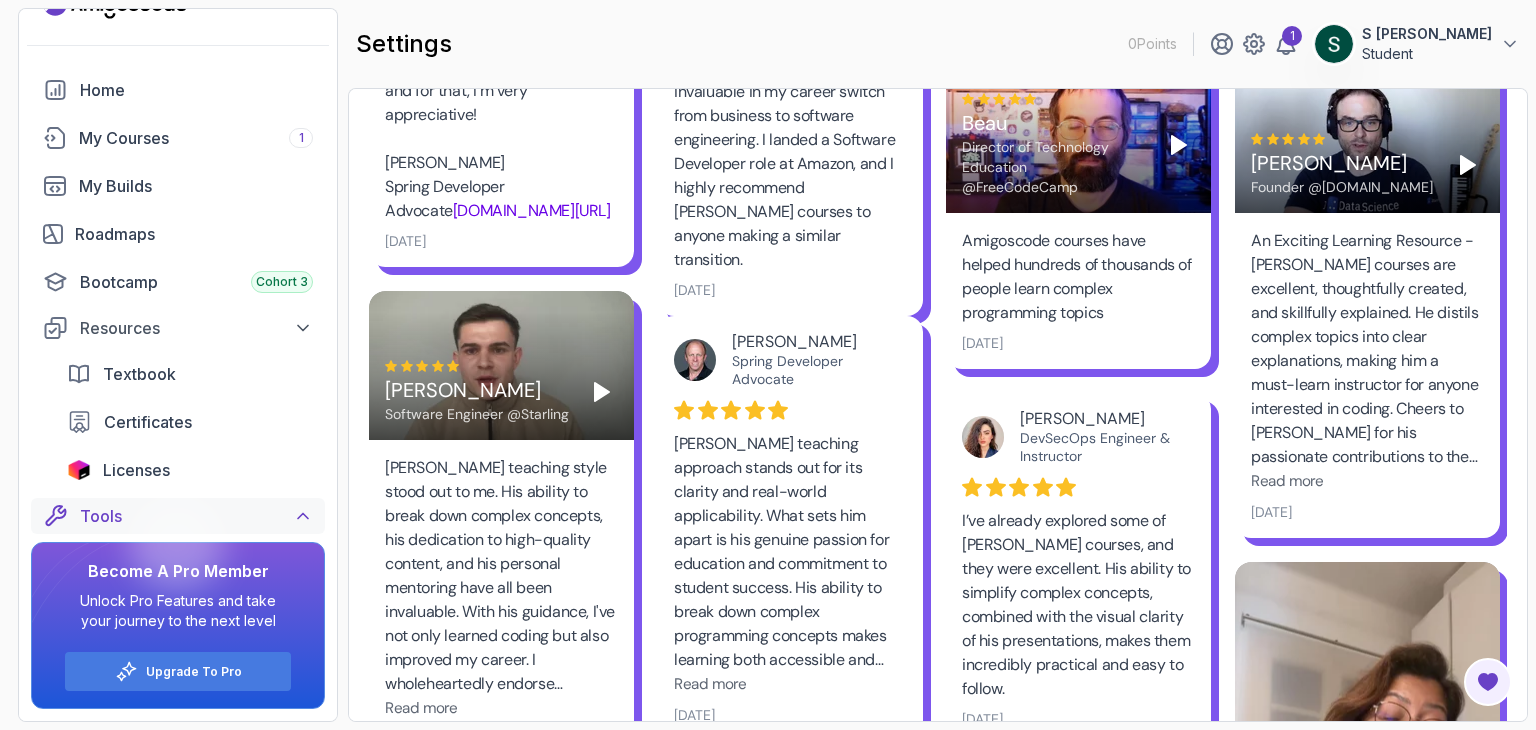 click on "Tools" at bounding box center (196, 516) 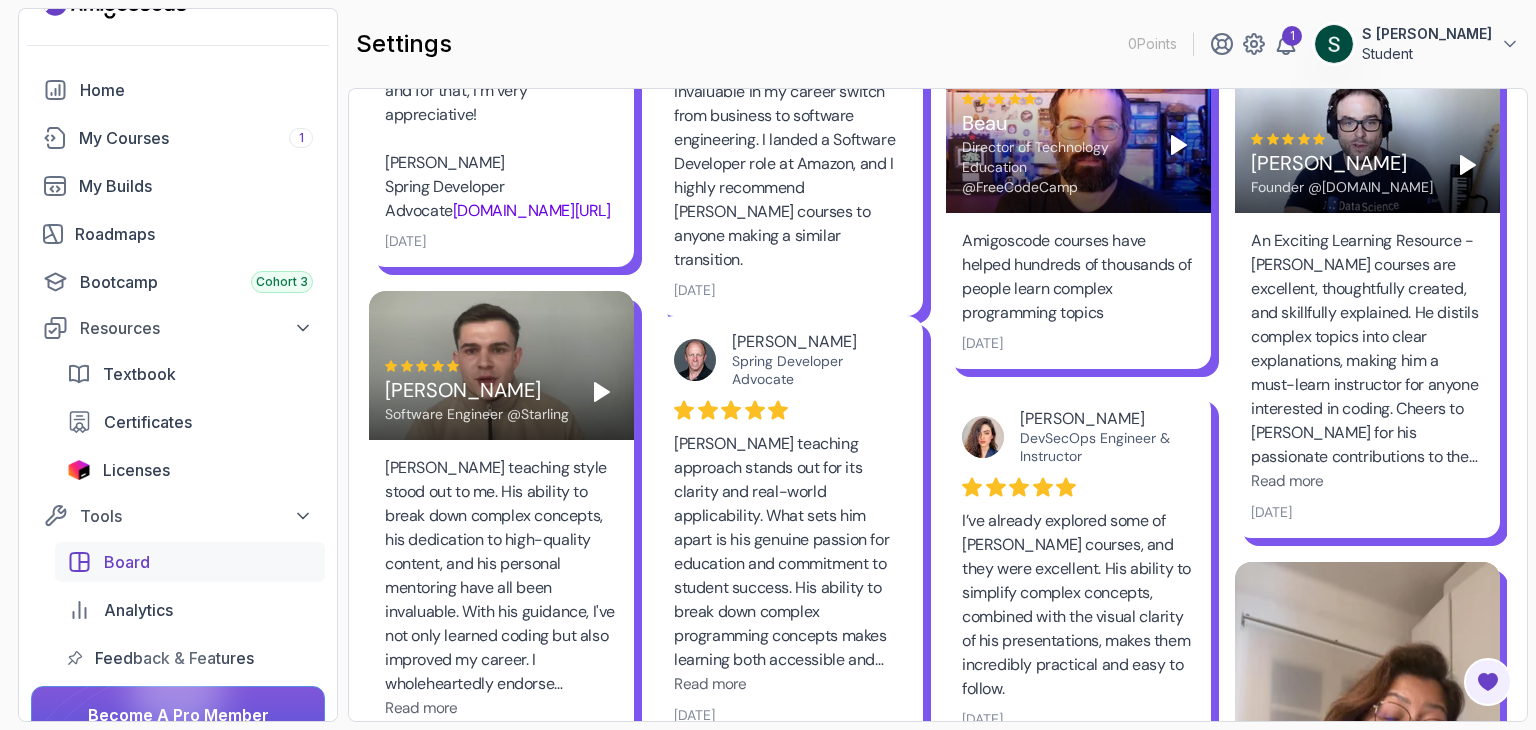 click on "Board" at bounding box center (190, 562) 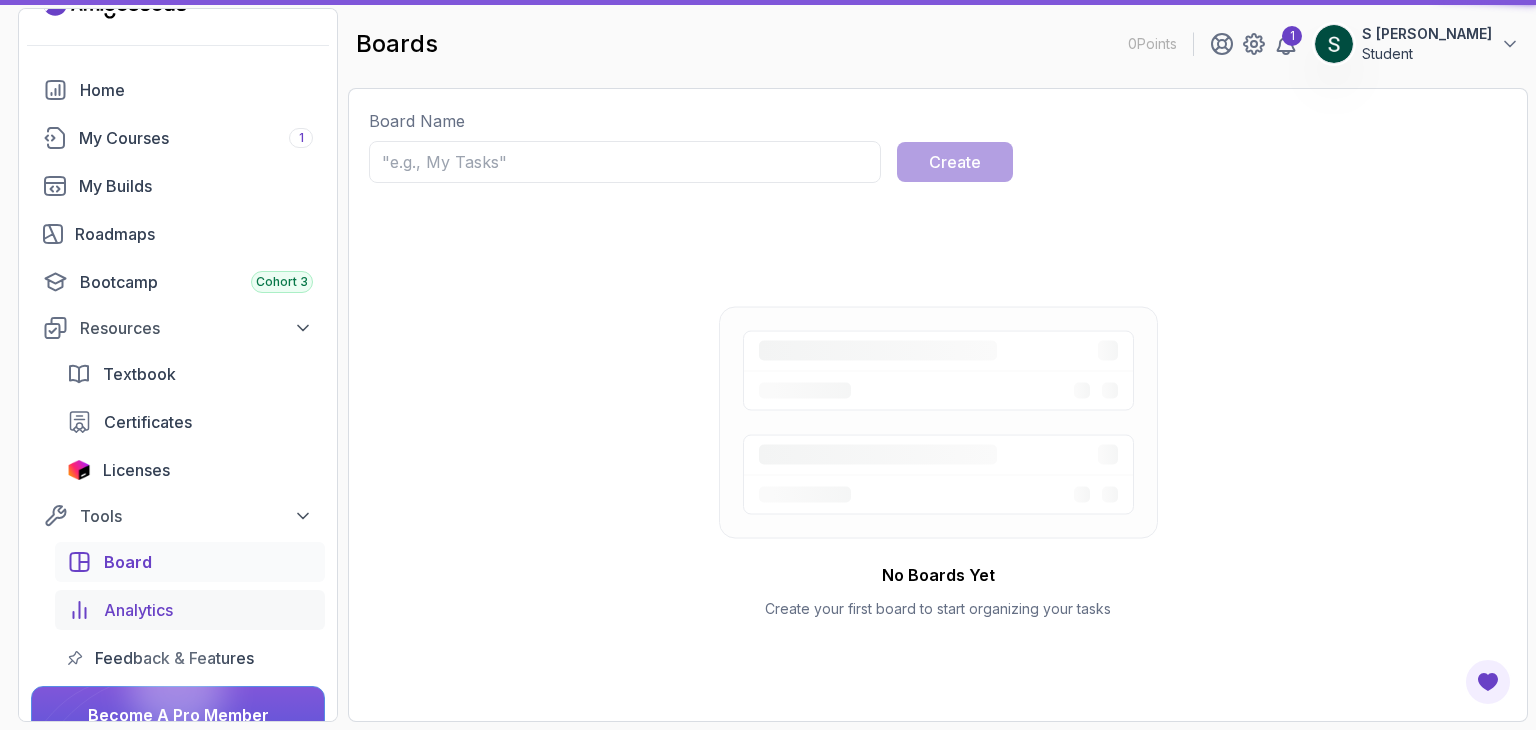 scroll, scrollTop: 0, scrollLeft: 0, axis: both 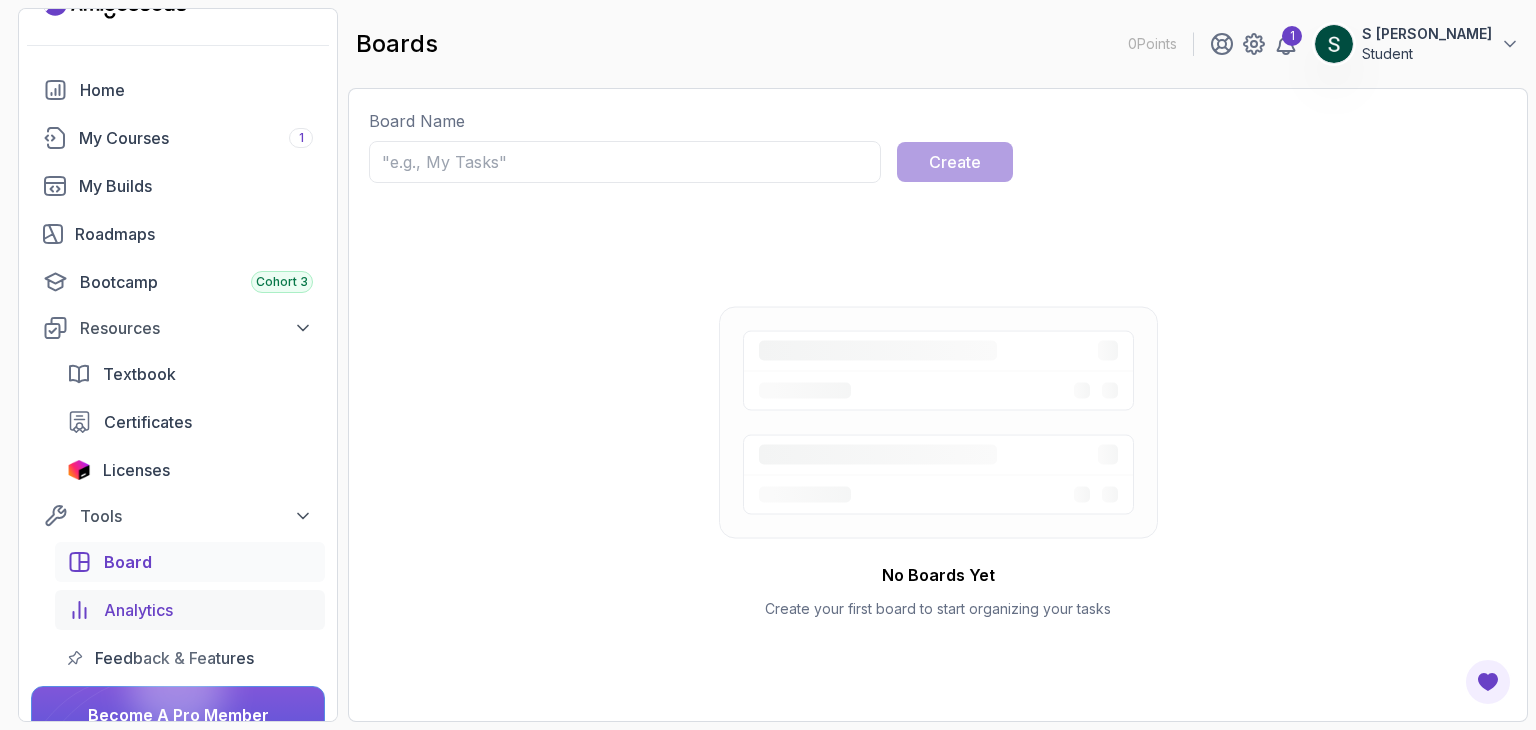 click on "Analytics" at bounding box center [208, 610] 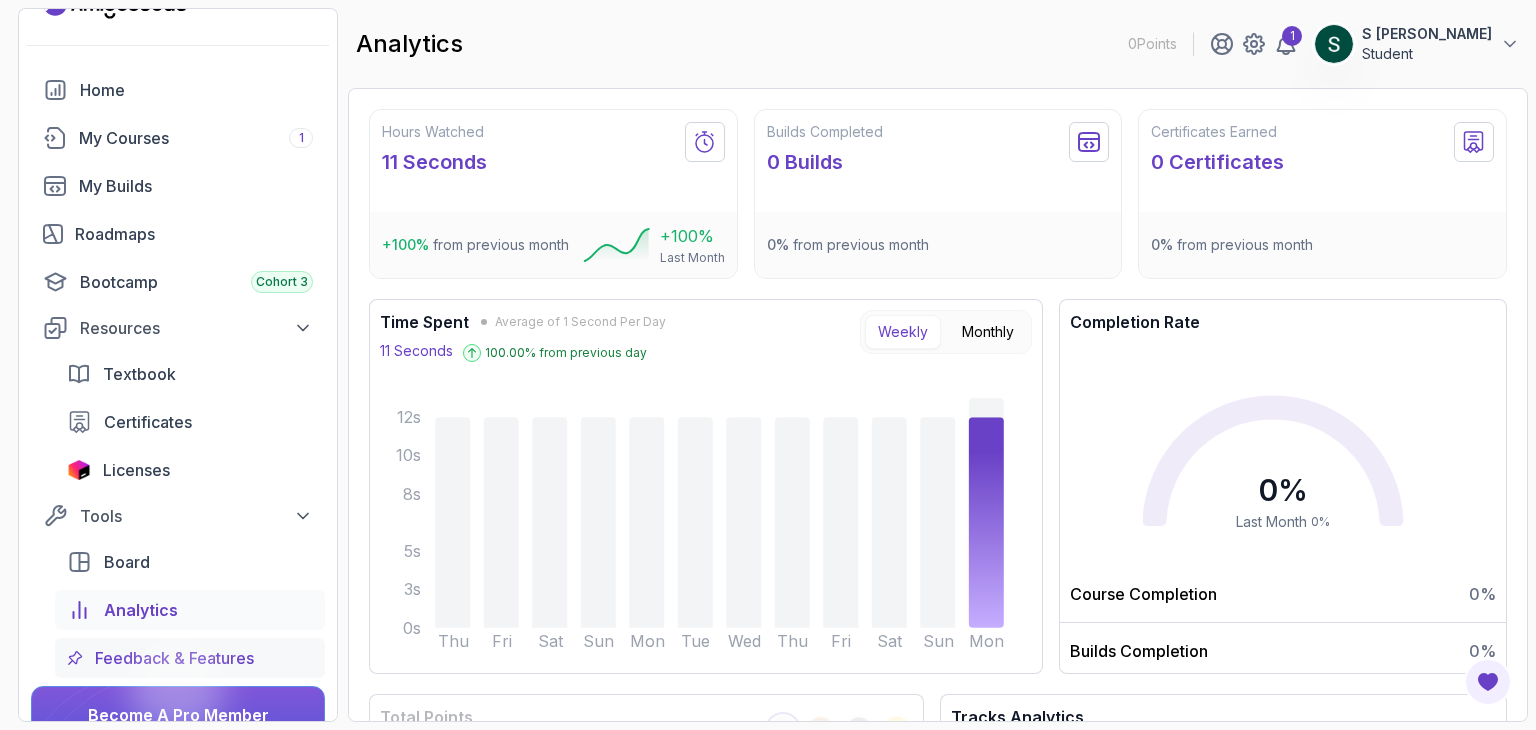 click on "Feedback & Features" at bounding box center [174, 658] 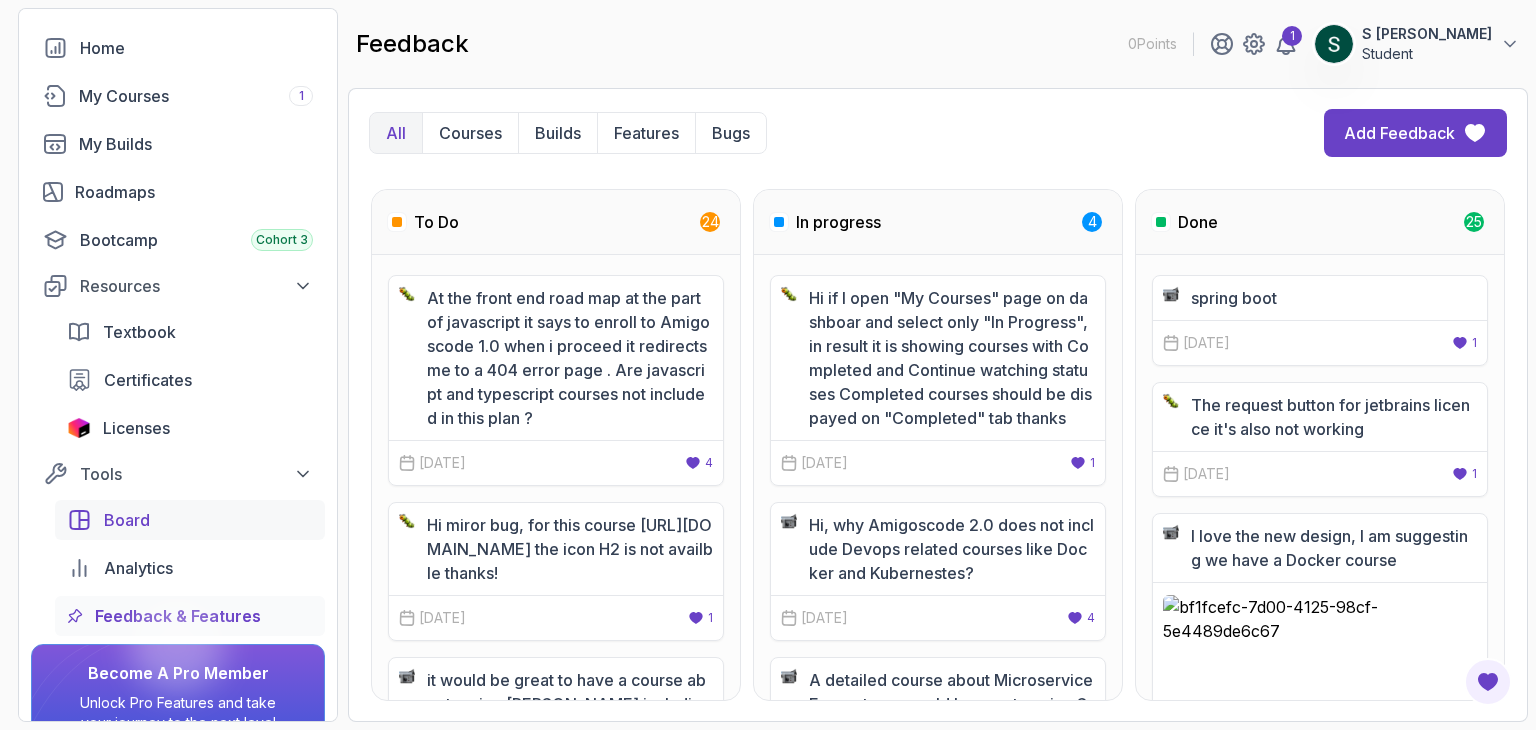 scroll, scrollTop: 184, scrollLeft: 0, axis: vertical 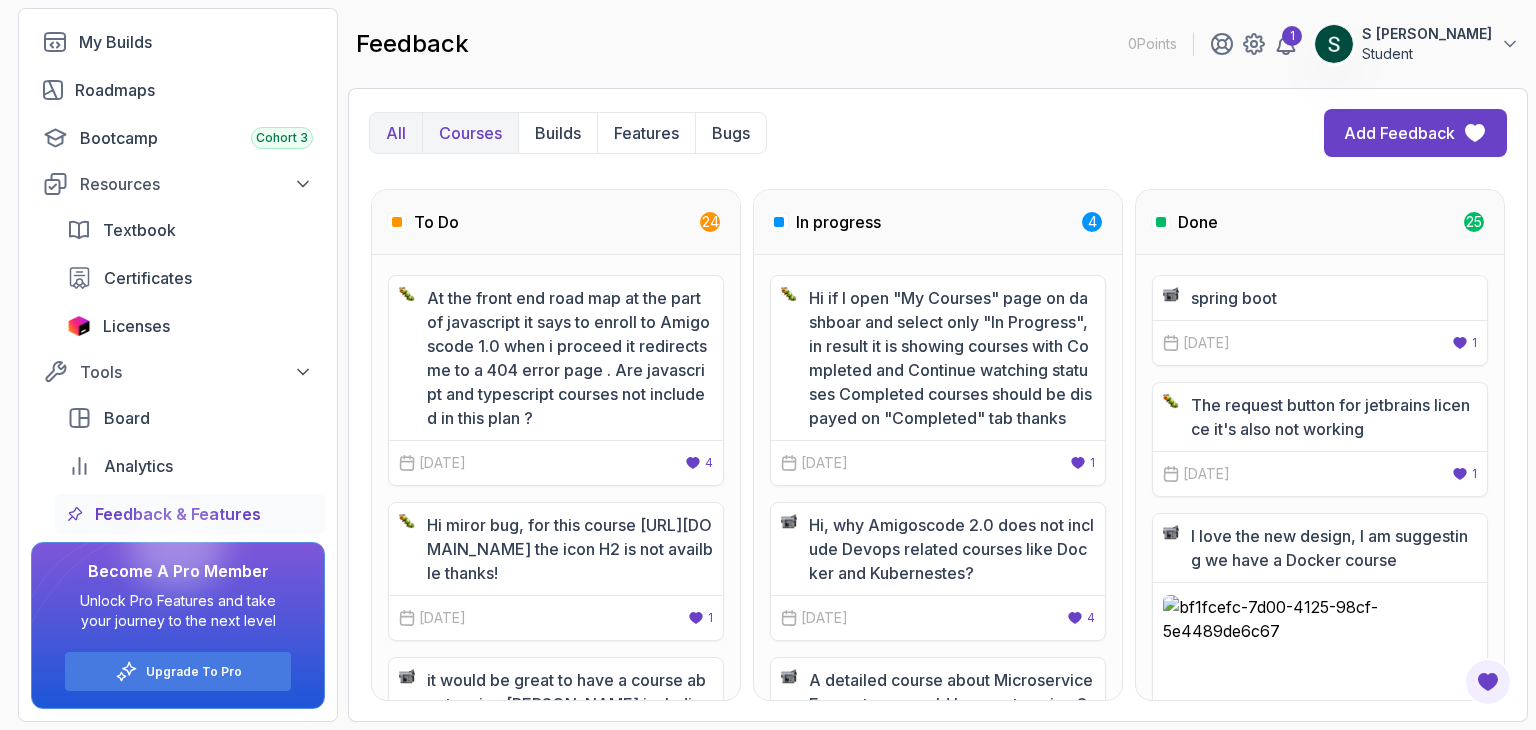 click on "Courses" at bounding box center (470, 133) 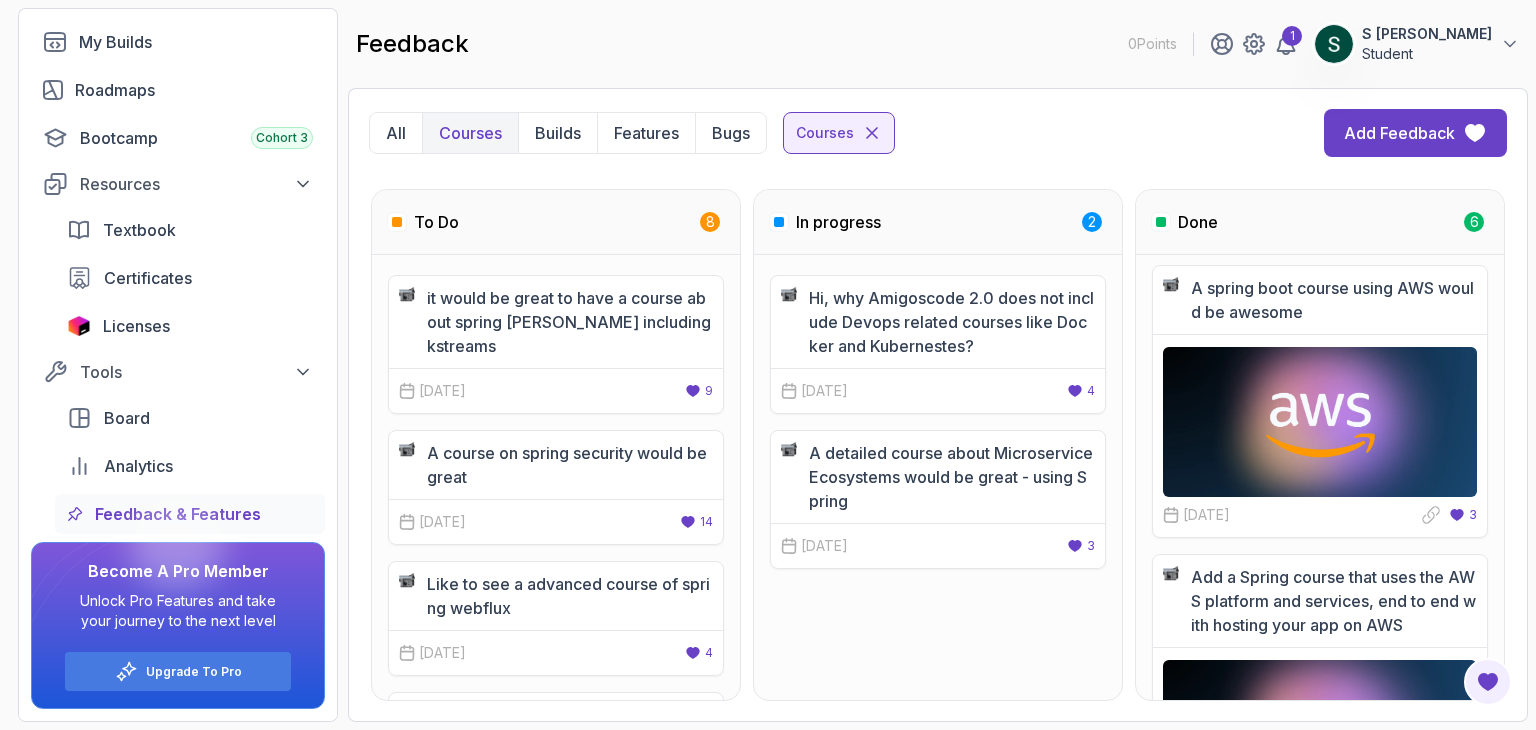 scroll, scrollTop: 800, scrollLeft: 0, axis: vertical 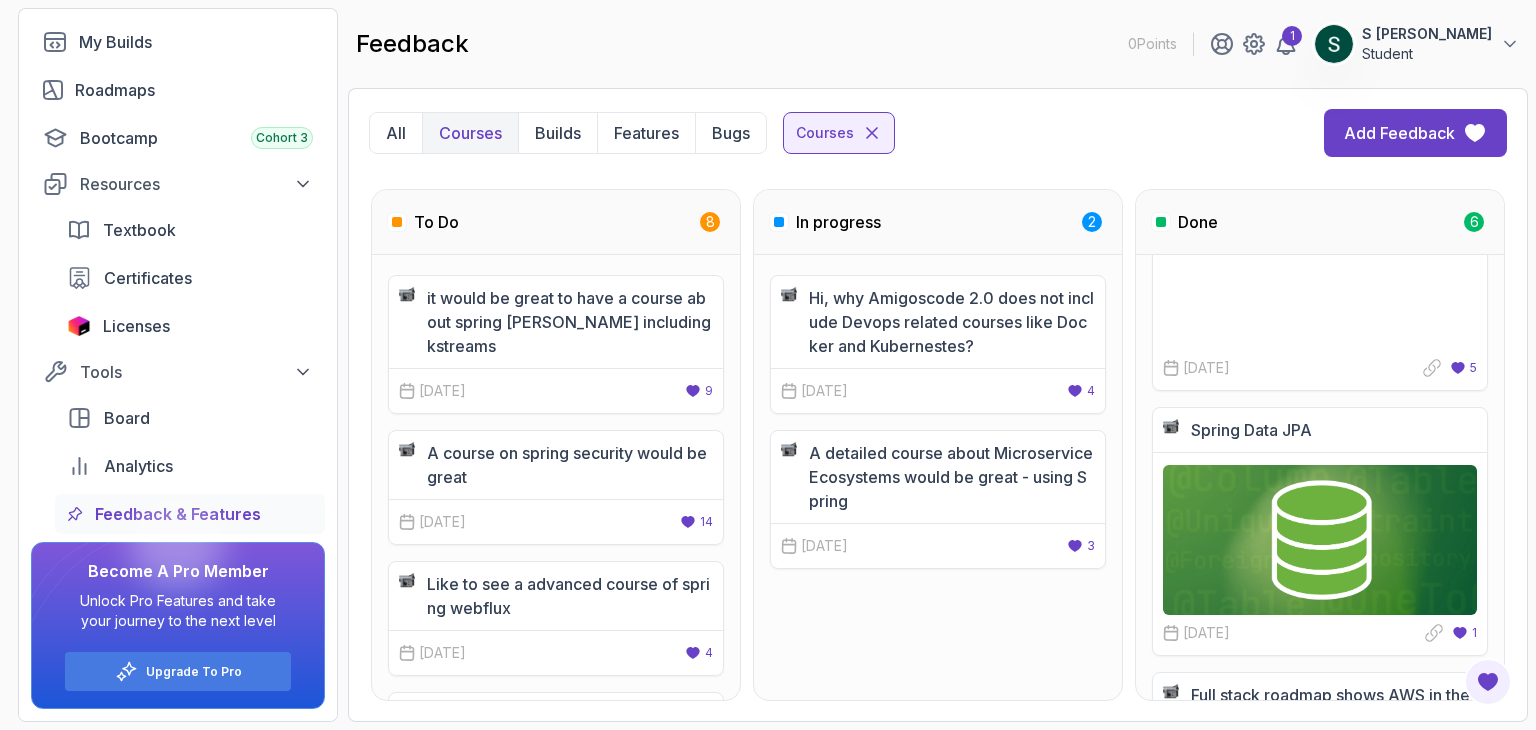 click on "Spring Data JPA" at bounding box center (1251, 430) 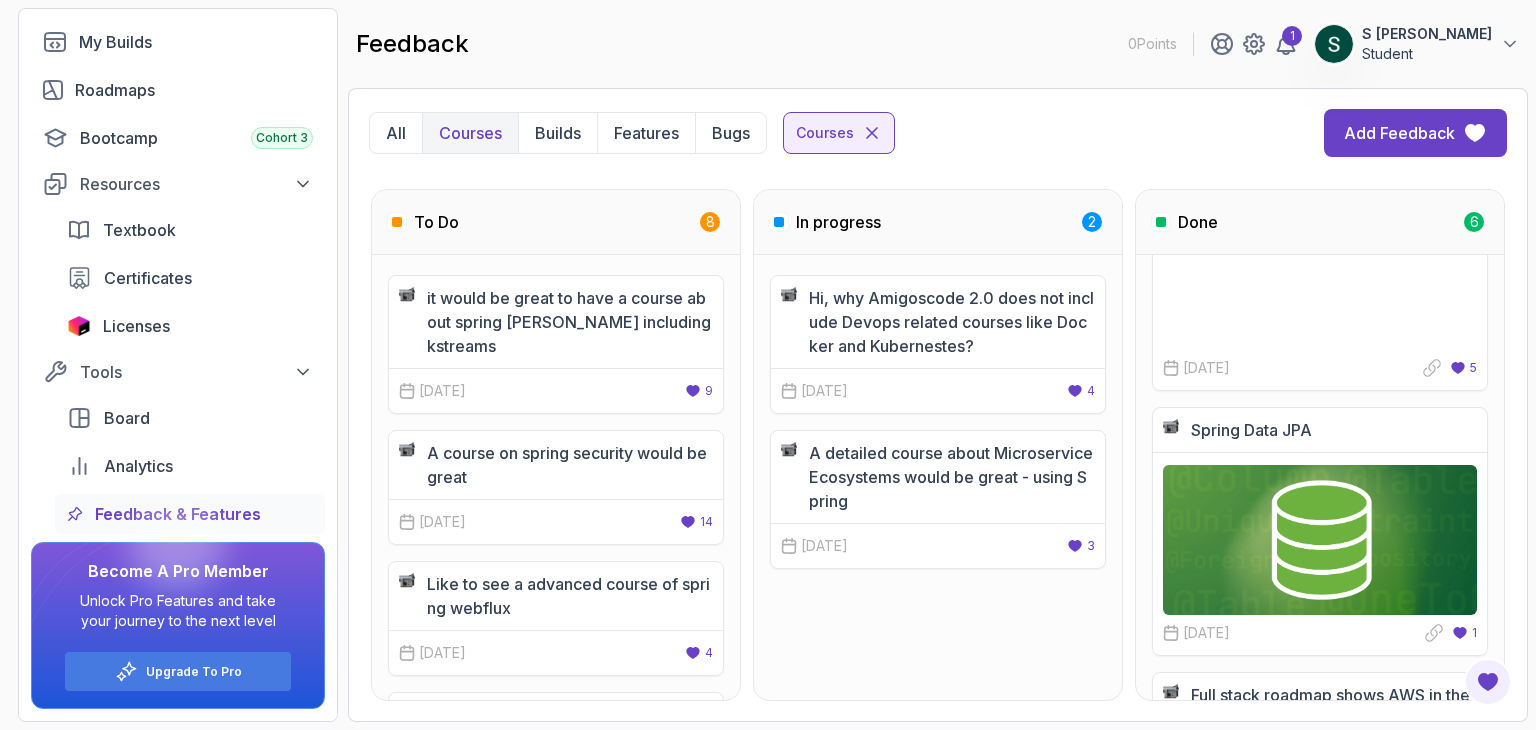 click at bounding box center (1320, 540) 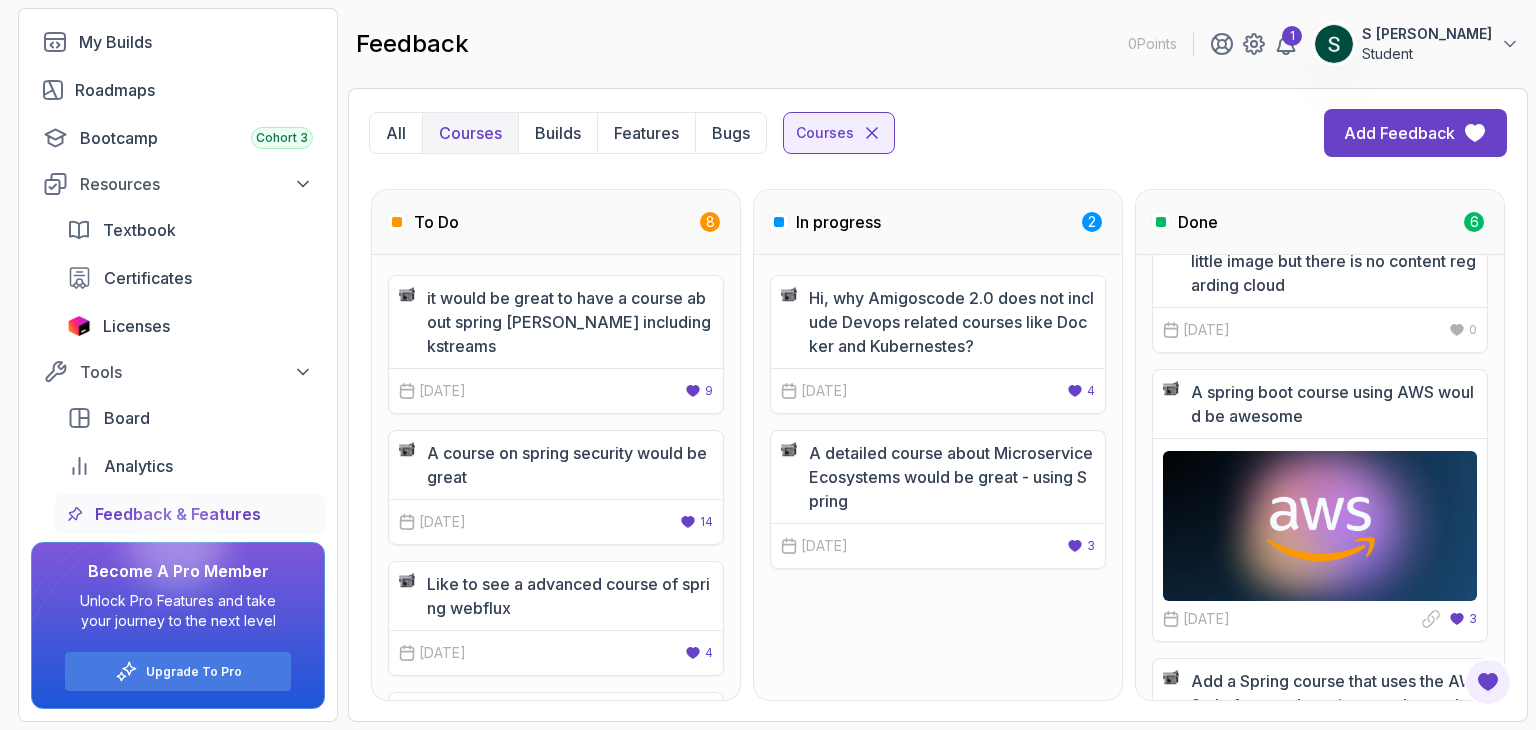 scroll, scrollTop: 992, scrollLeft: 0, axis: vertical 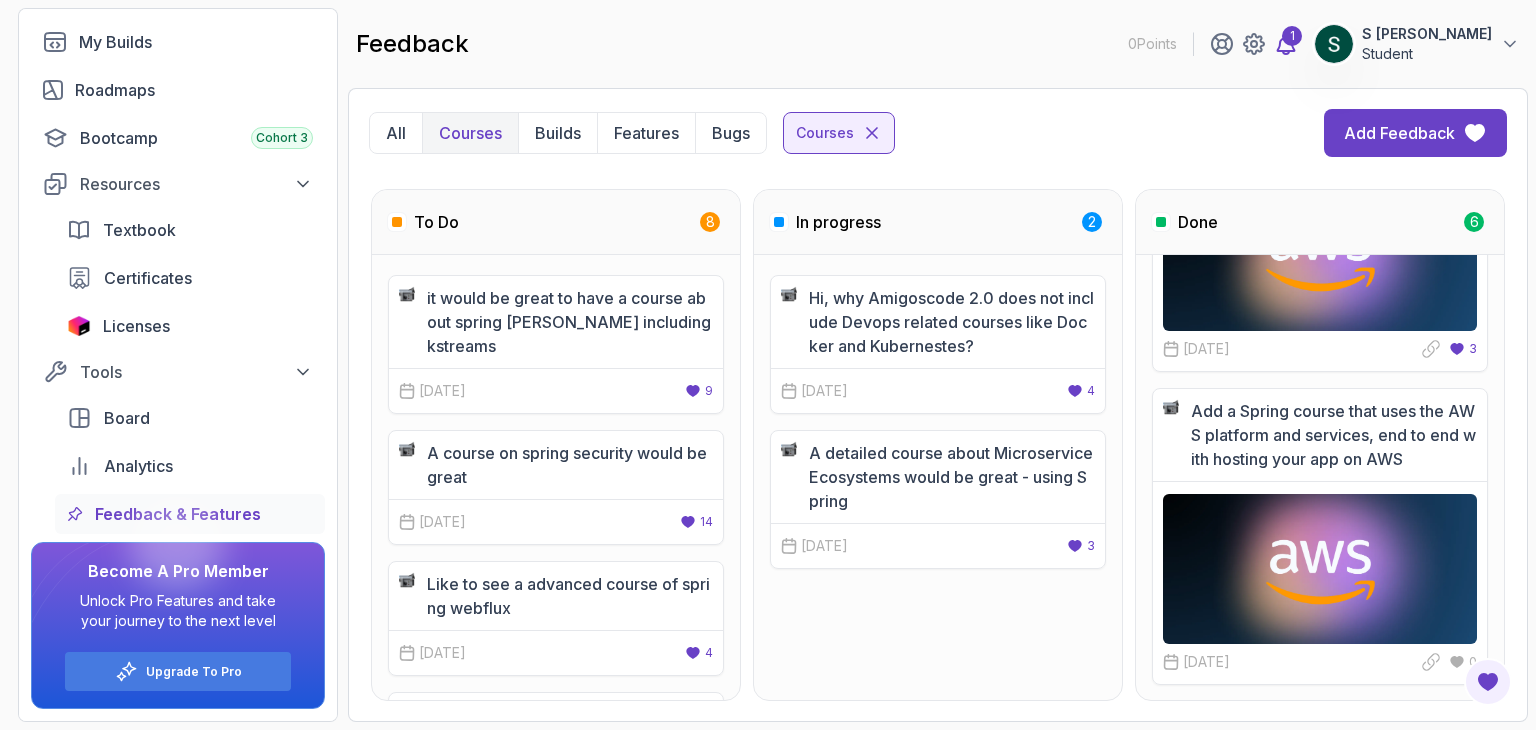 click on "1" at bounding box center (1292, 36) 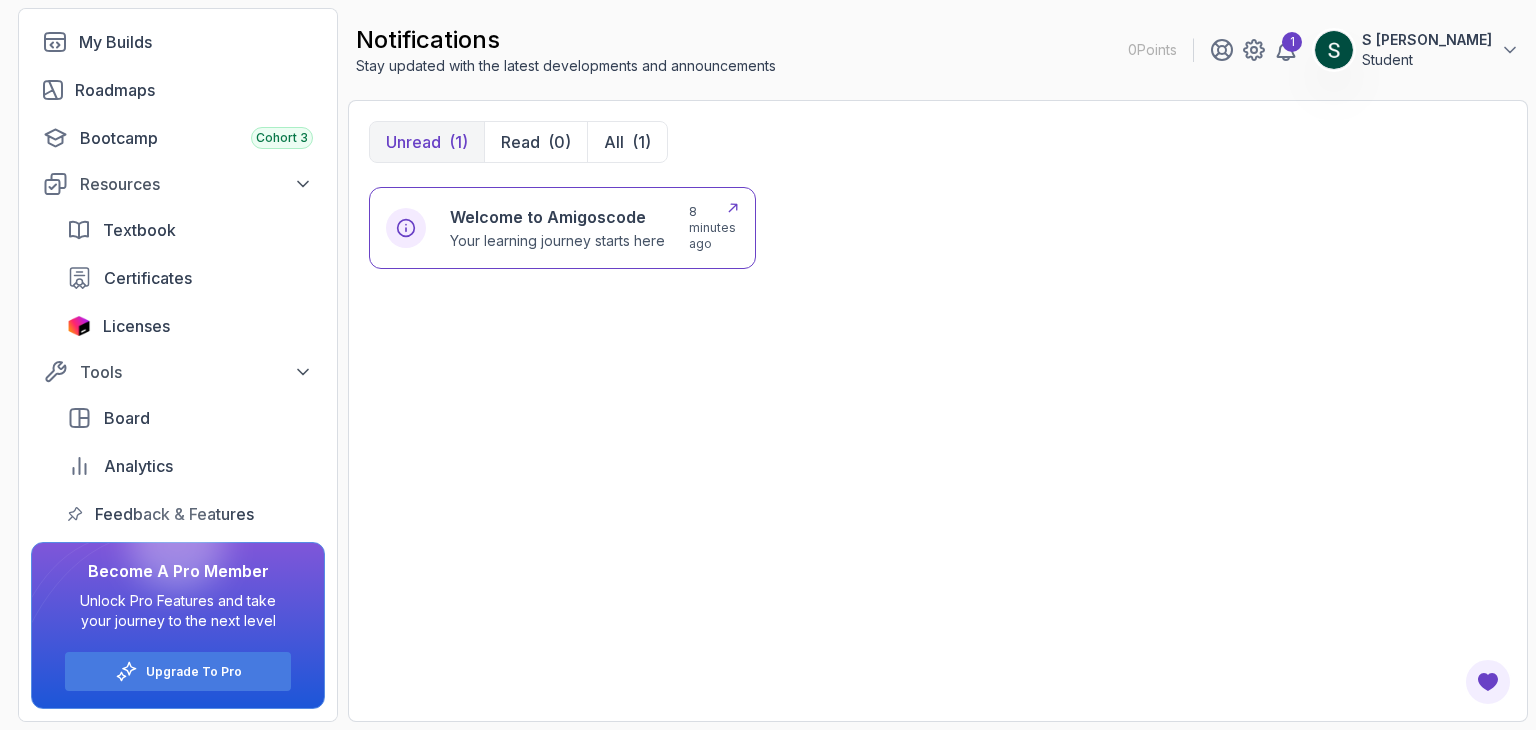 click on "Welcome to Amigoscode Your learning journey starts here 8 minutes ago" at bounding box center (562, 228) 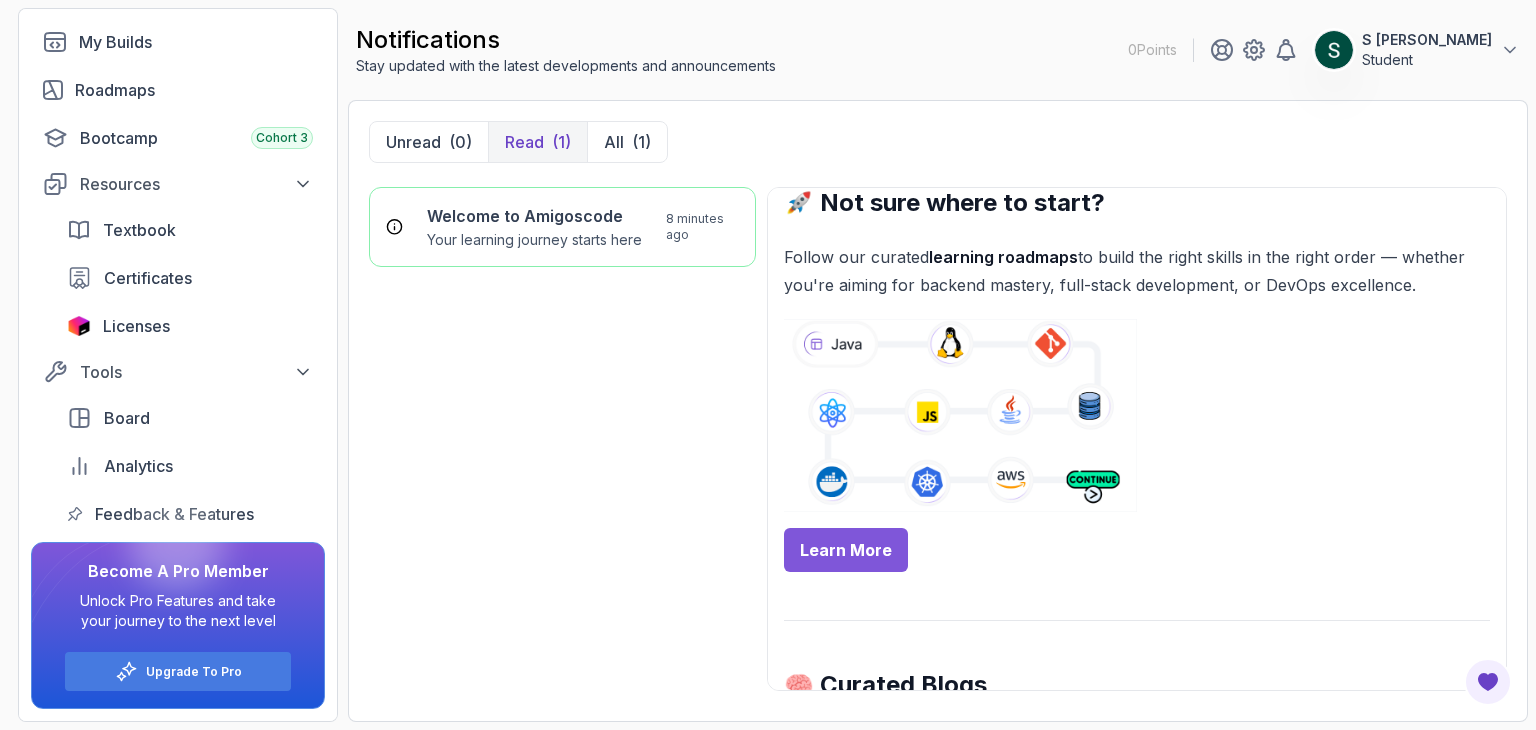 scroll, scrollTop: 782, scrollLeft: 0, axis: vertical 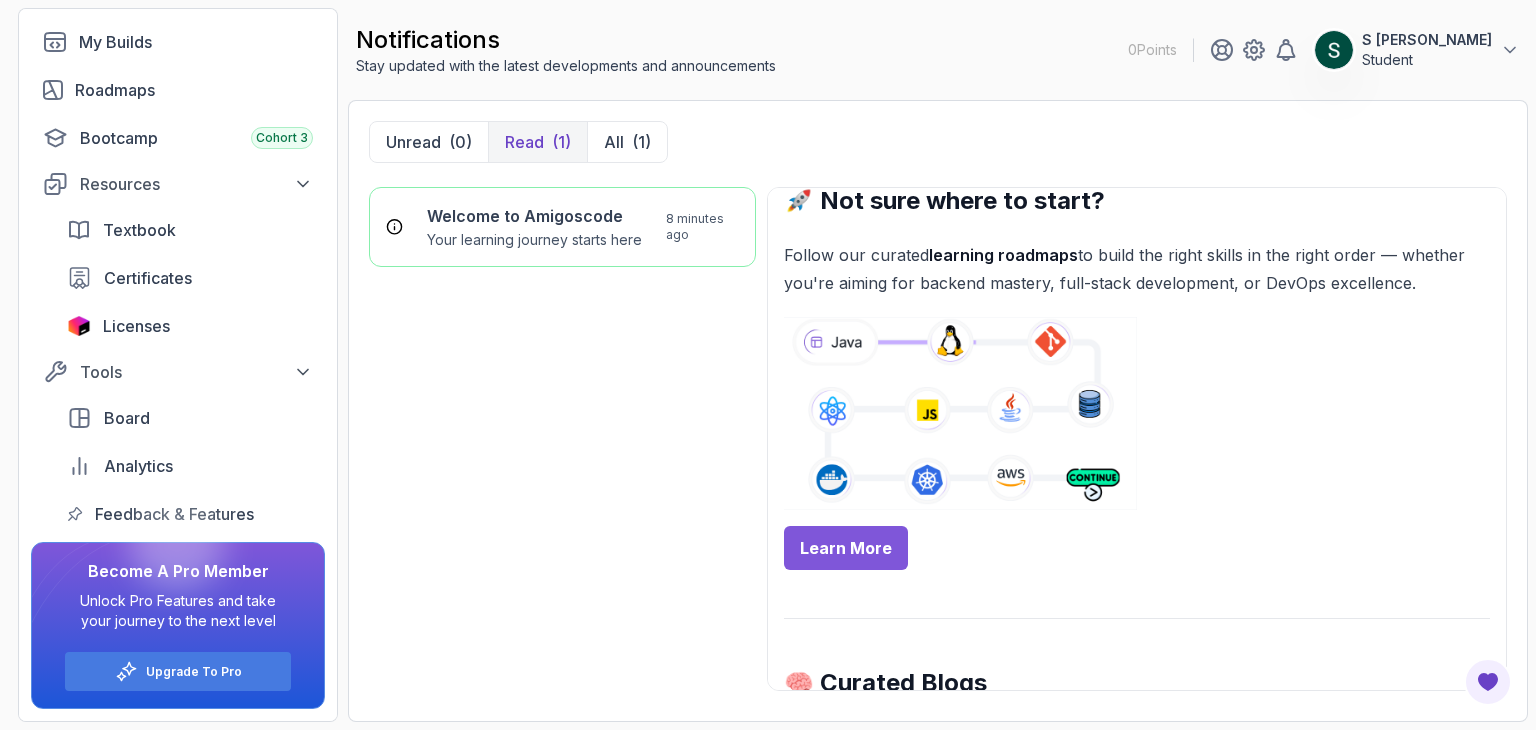 click on "Learn More" at bounding box center (846, 548) 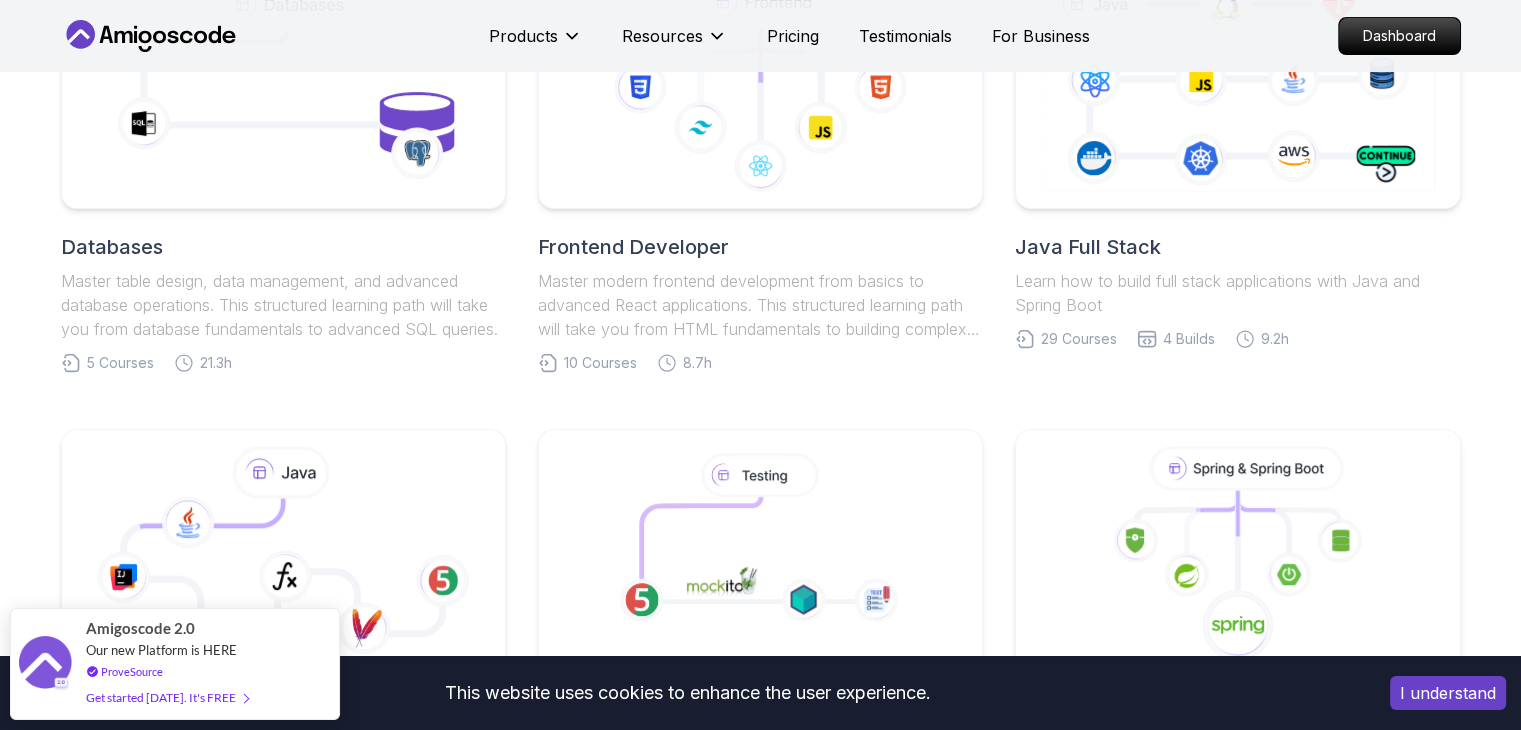 scroll, scrollTop: 603, scrollLeft: 0, axis: vertical 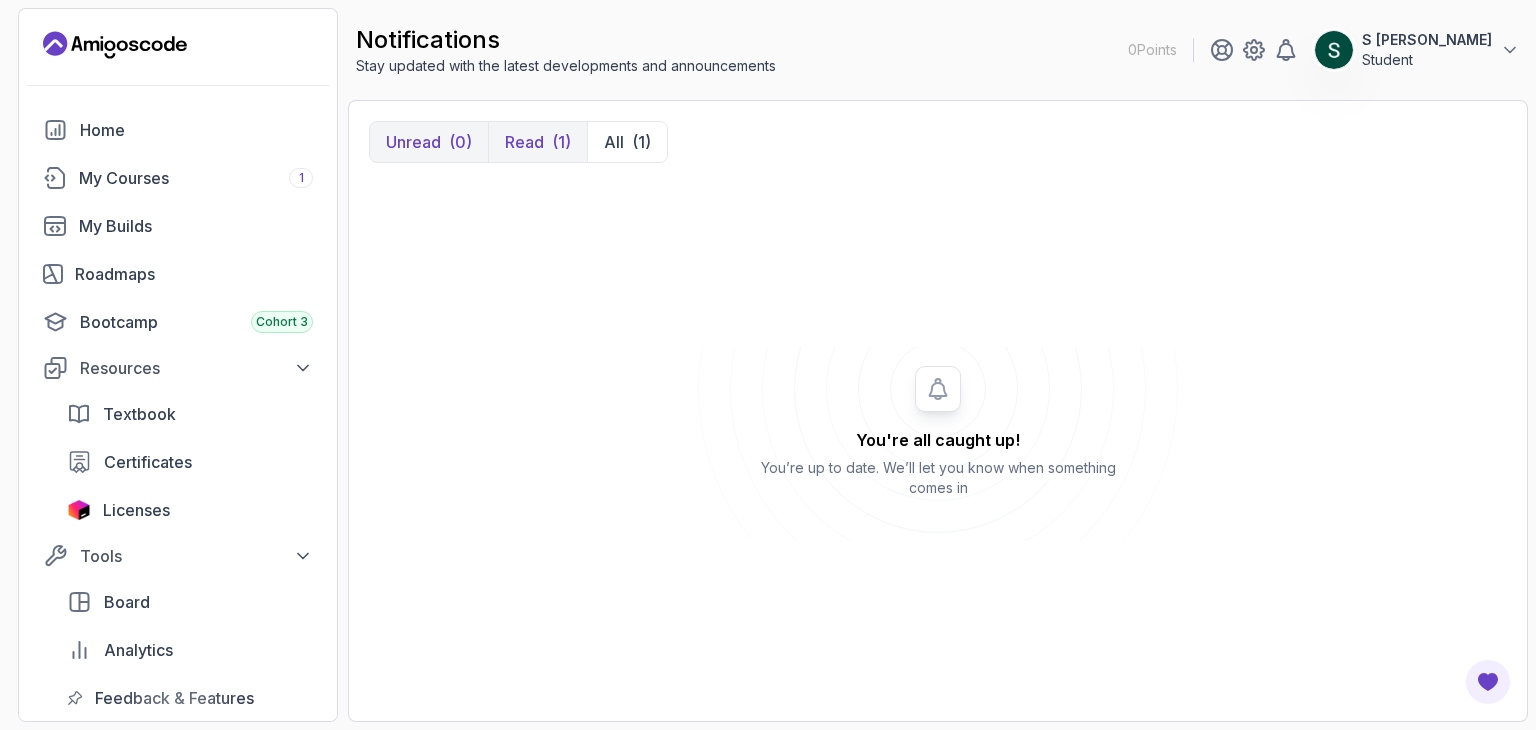 click on "Read" at bounding box center (524, 142) 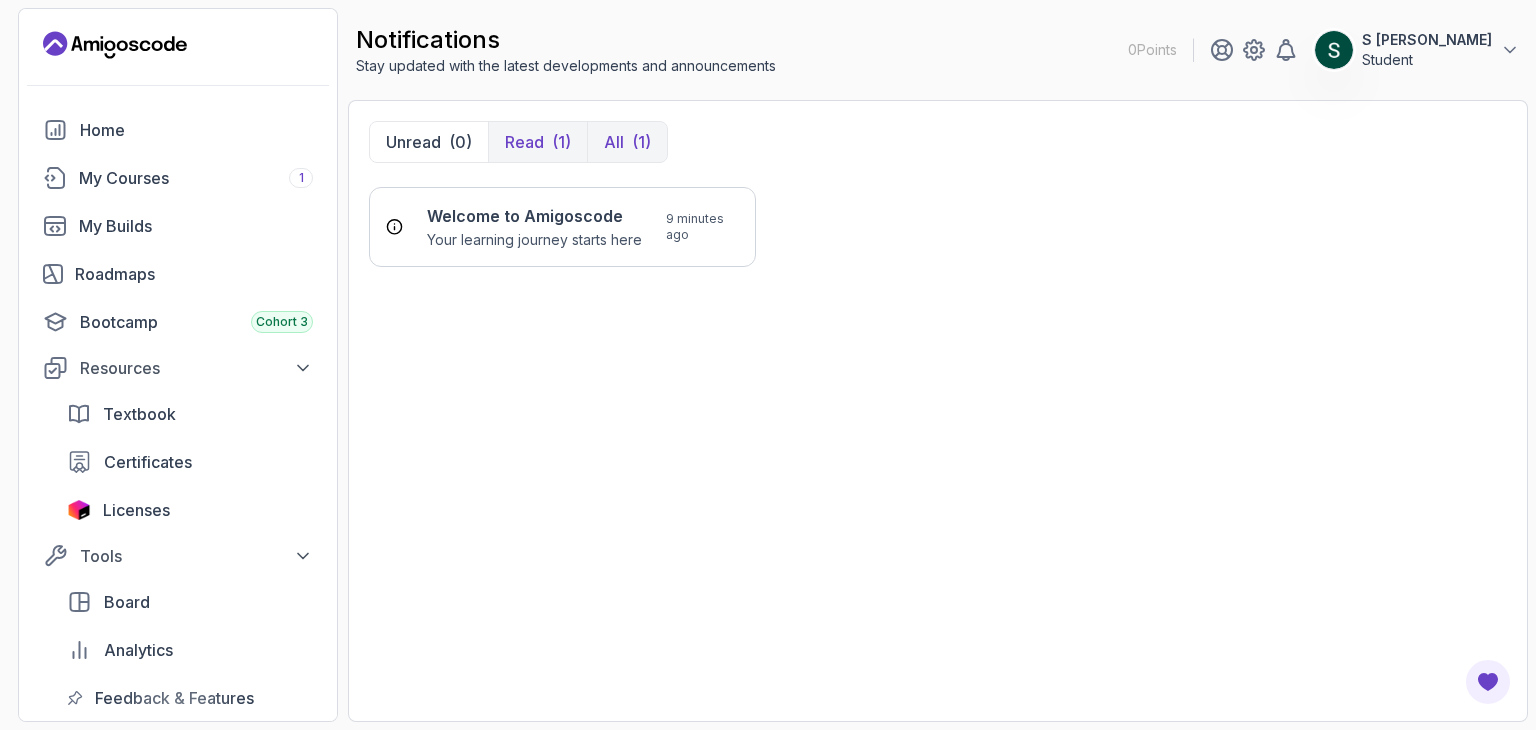 click on "(1)" at bounding box center (641, 142) 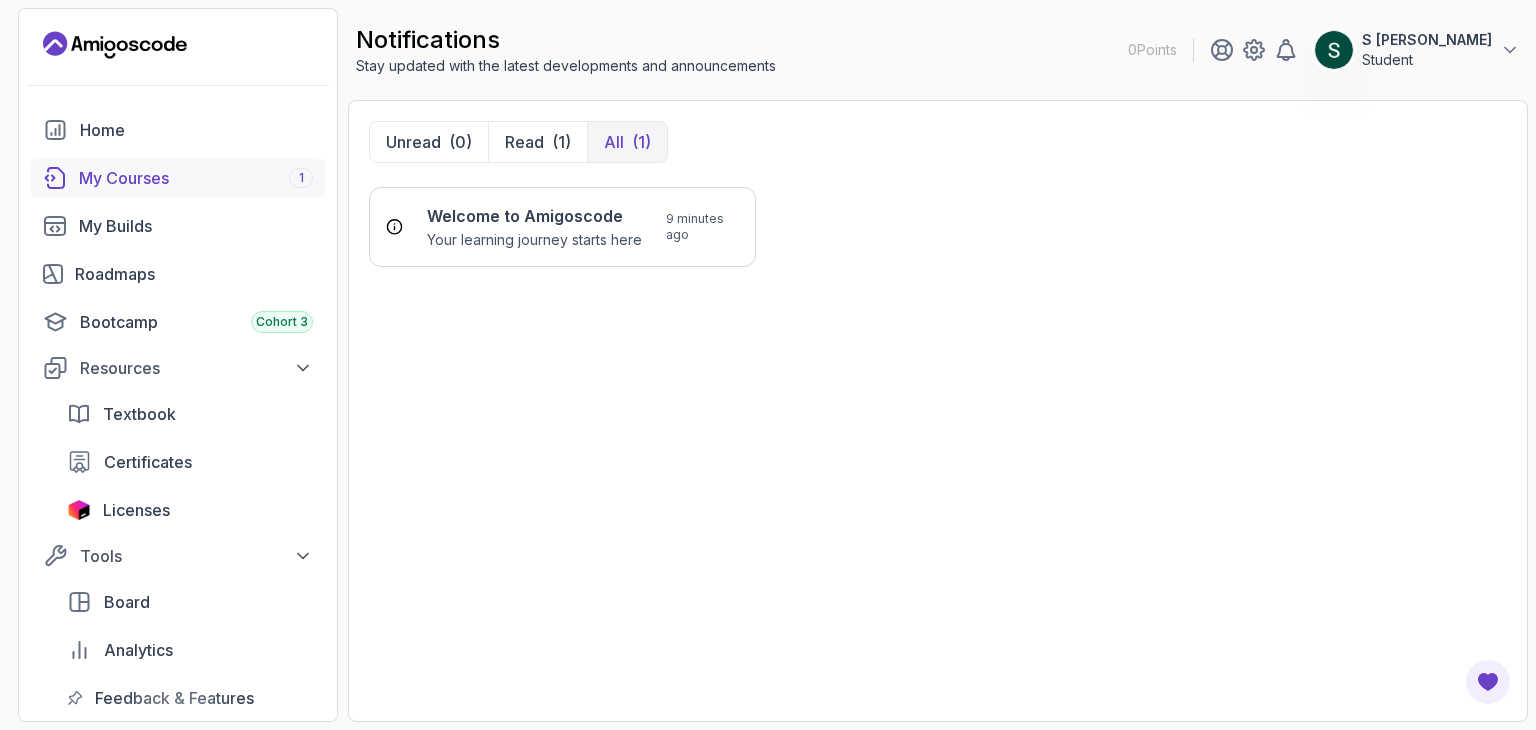 click on "My Courses 1" at bounding box center (196, 178) 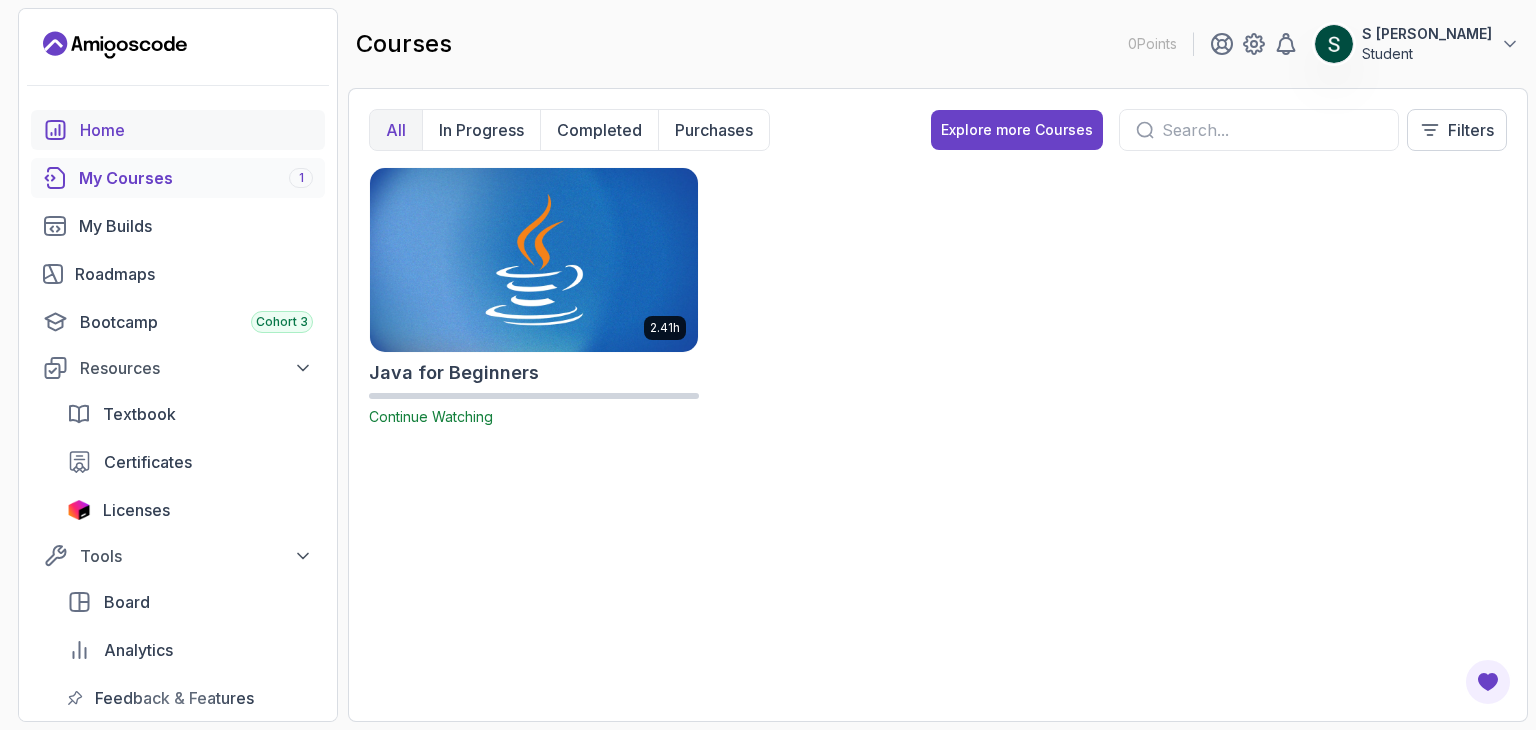 click on "Home" at bounding box center [196, 130] 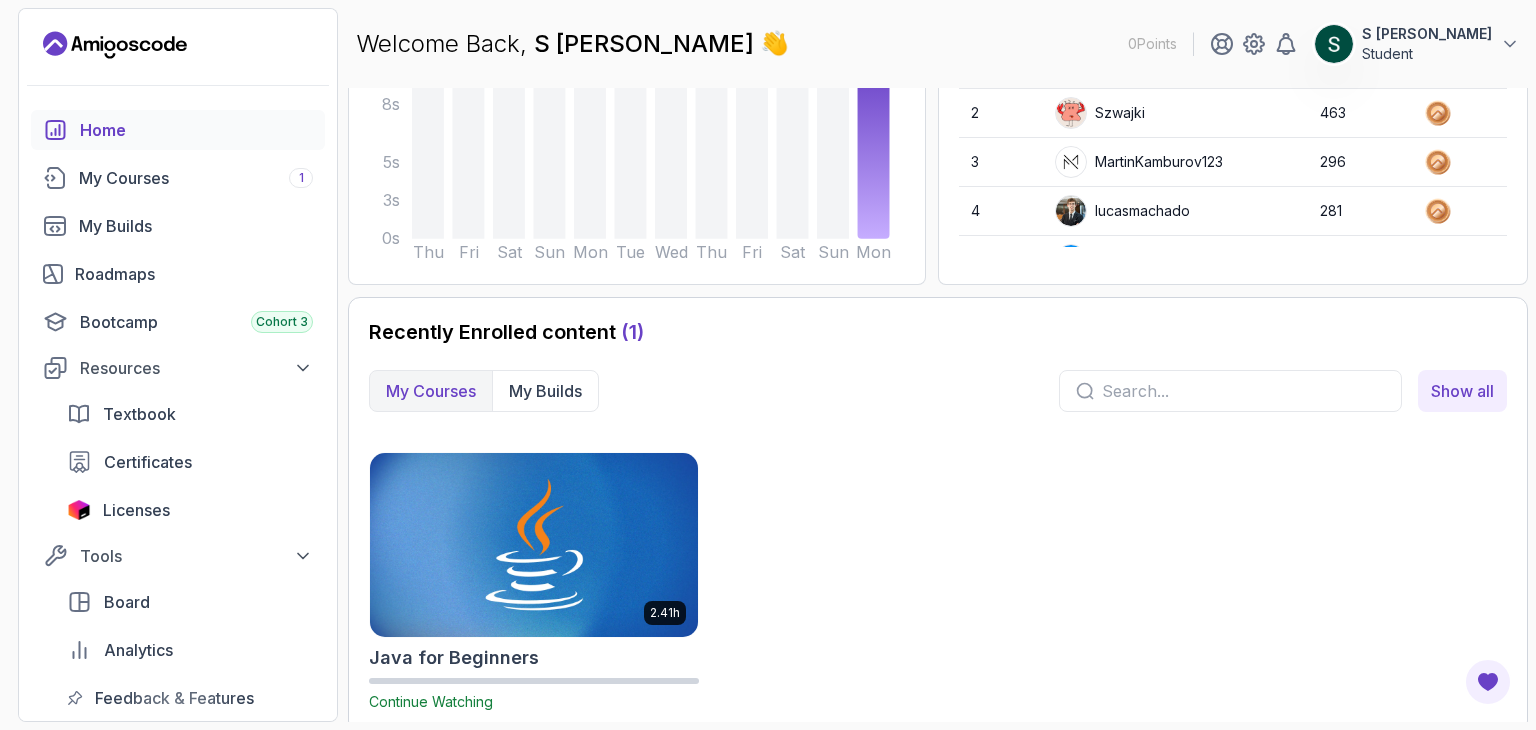 scroll, scrollTop: 336, scrollLeft: 0, axis: vertical 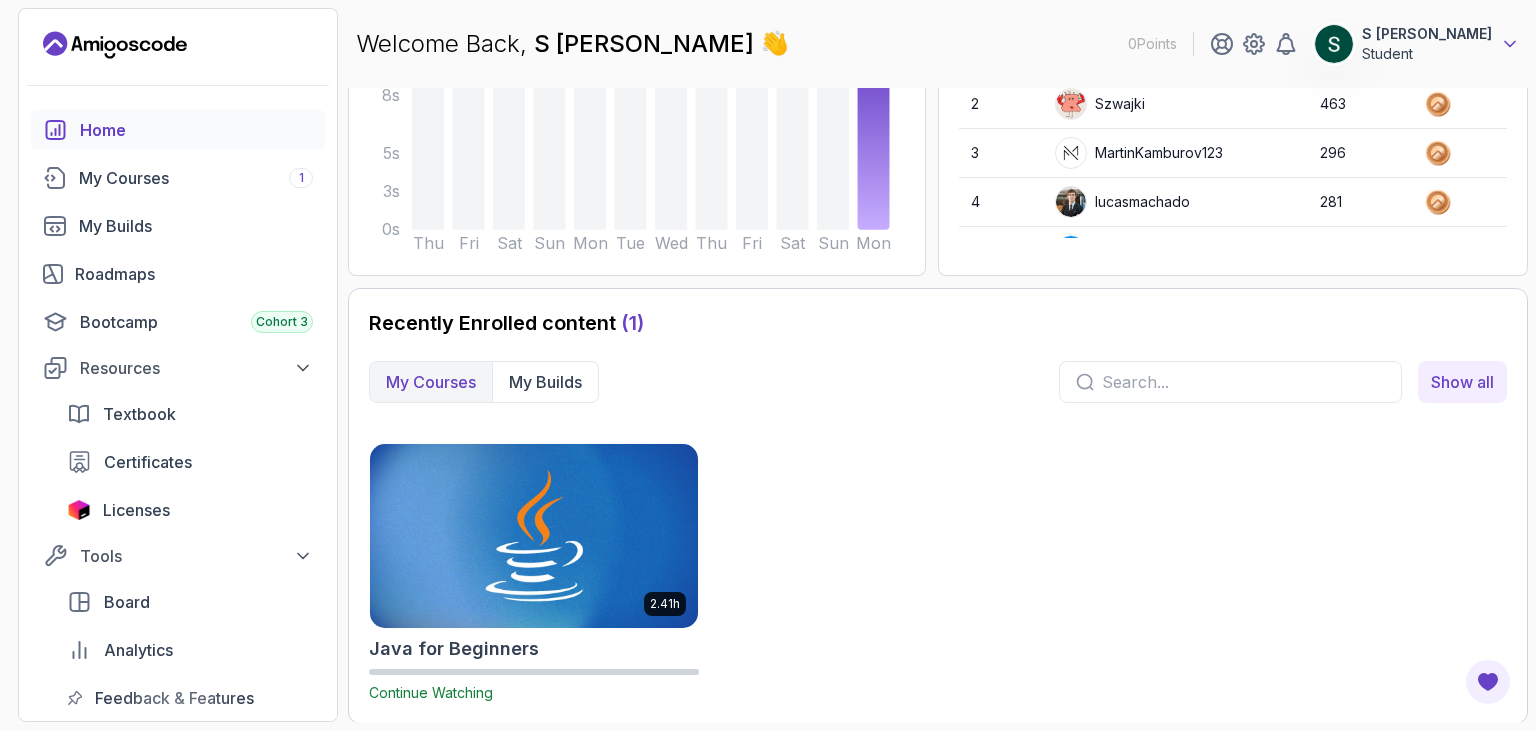 click 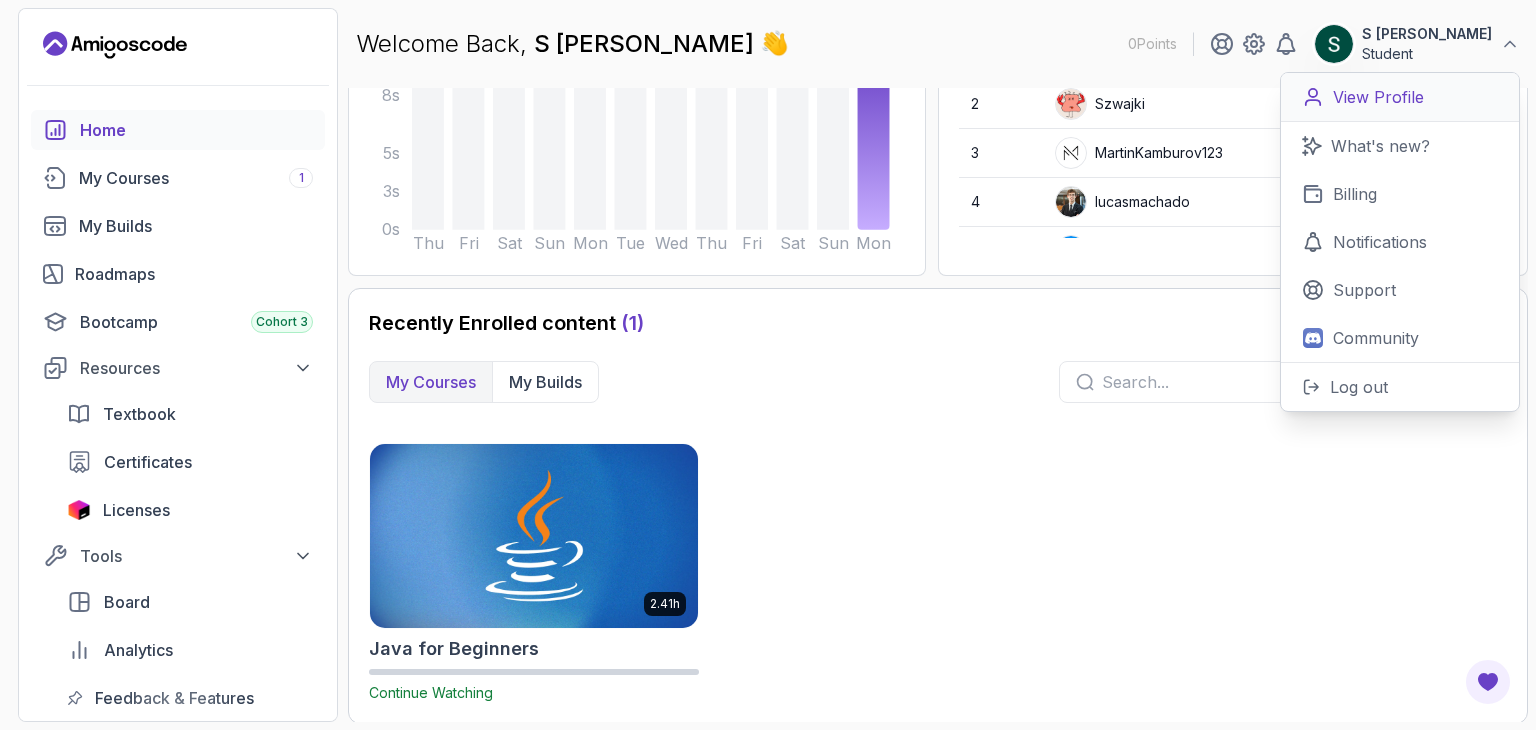 click on "View Profile" at bounding box center [1378, 97] 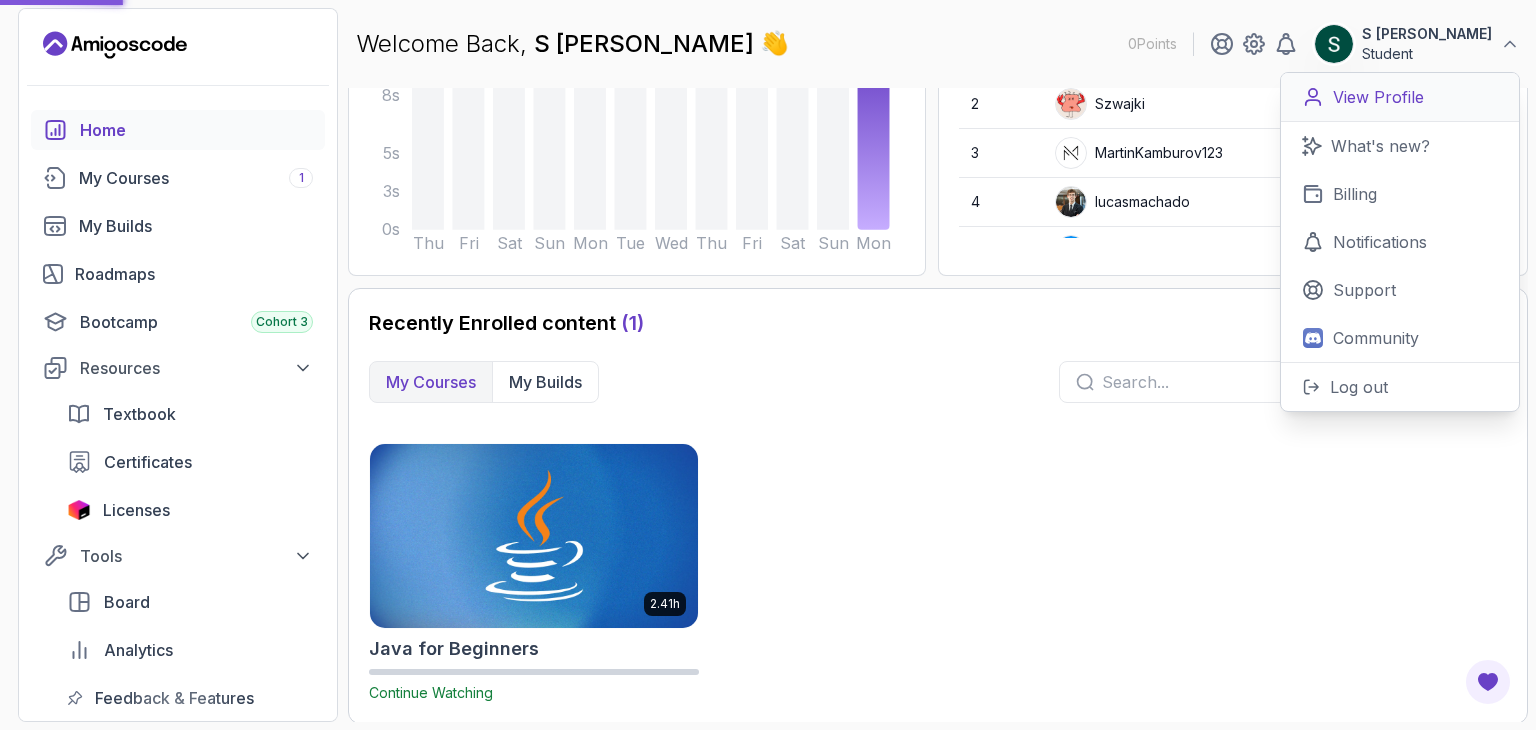 scroll, scrollTop: 50, scrollLeft: 0, axis: vertical 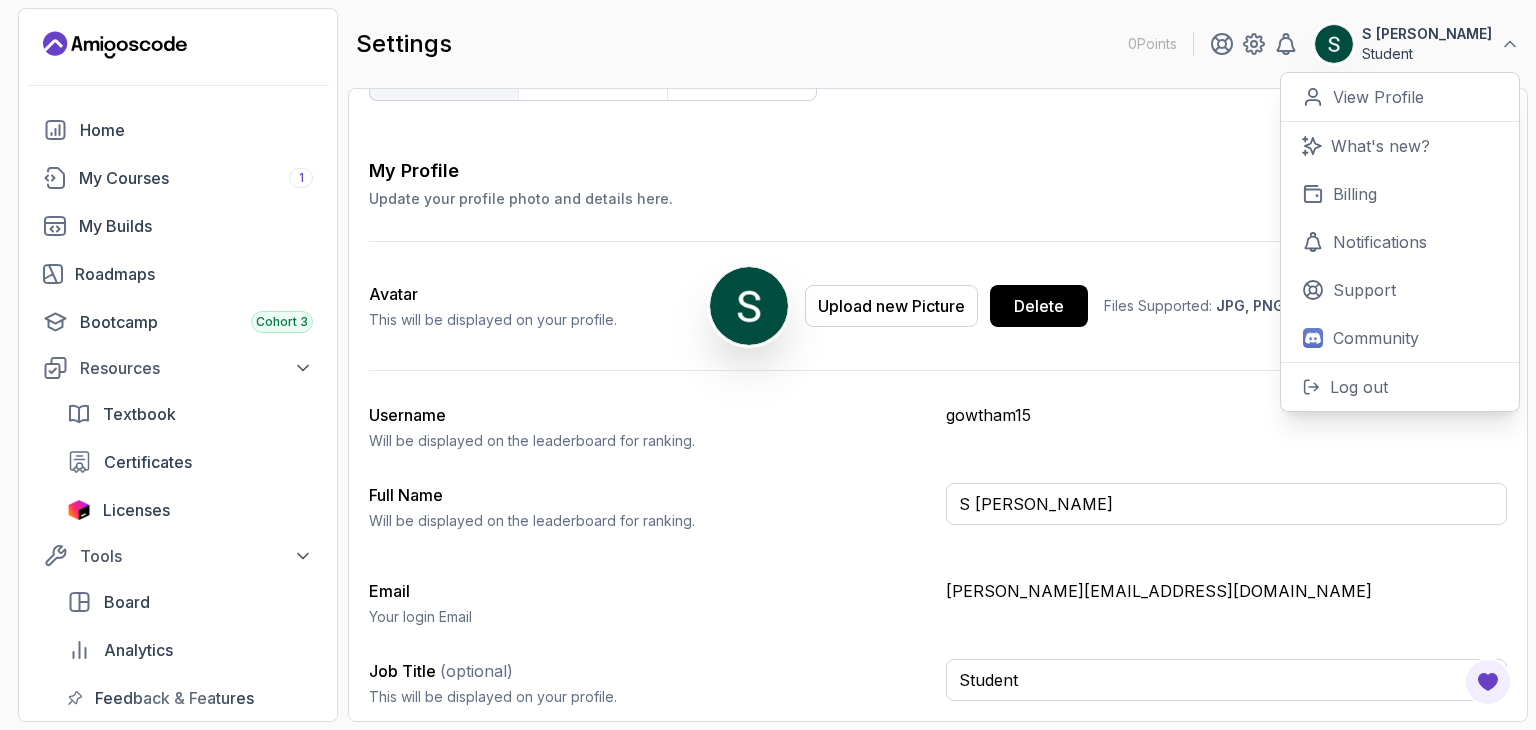 click on "Full Name Will be displayed on the leaderboard for ranking." at bounding box center [649, 507] 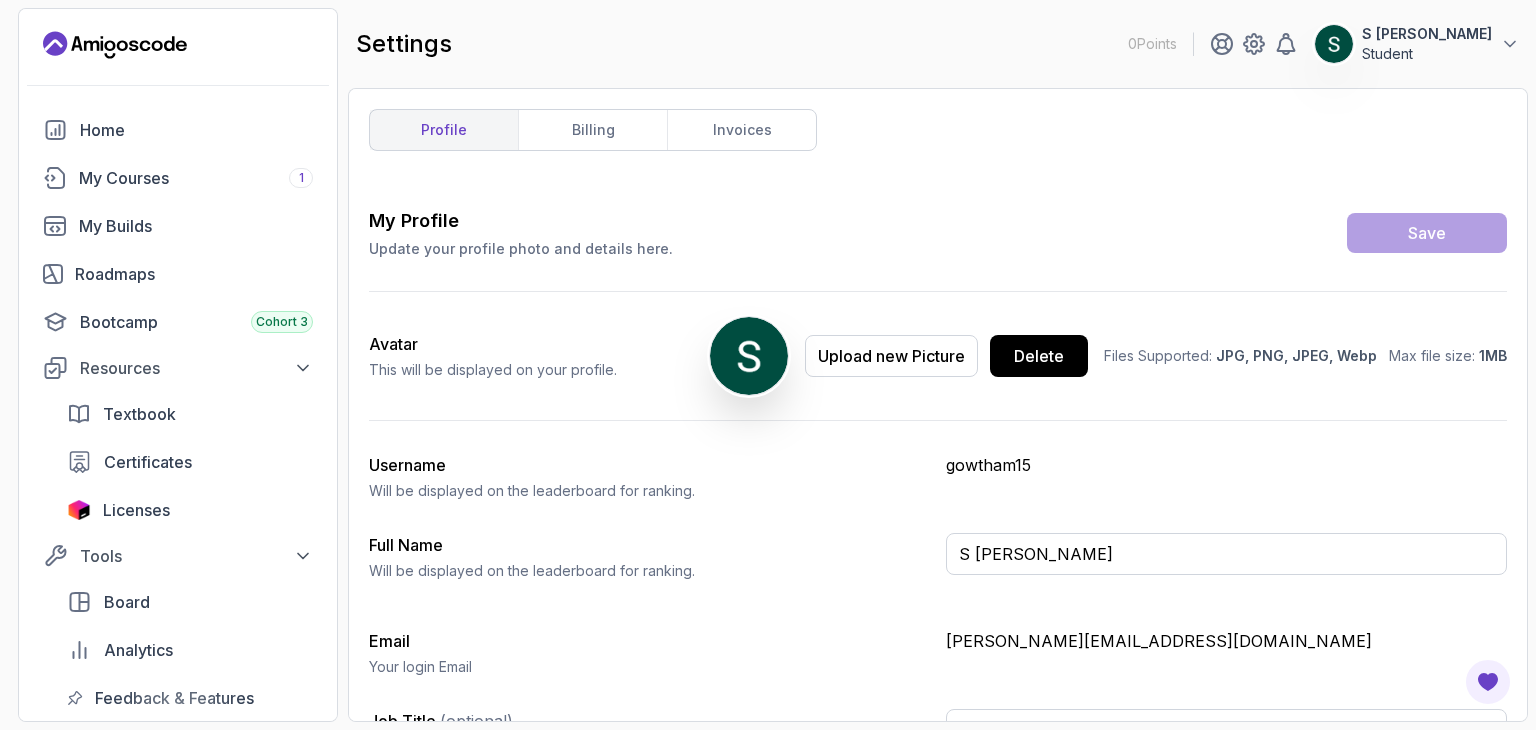 scroll, scrollTop: 50, scrollLeft: 0, axis: vertical 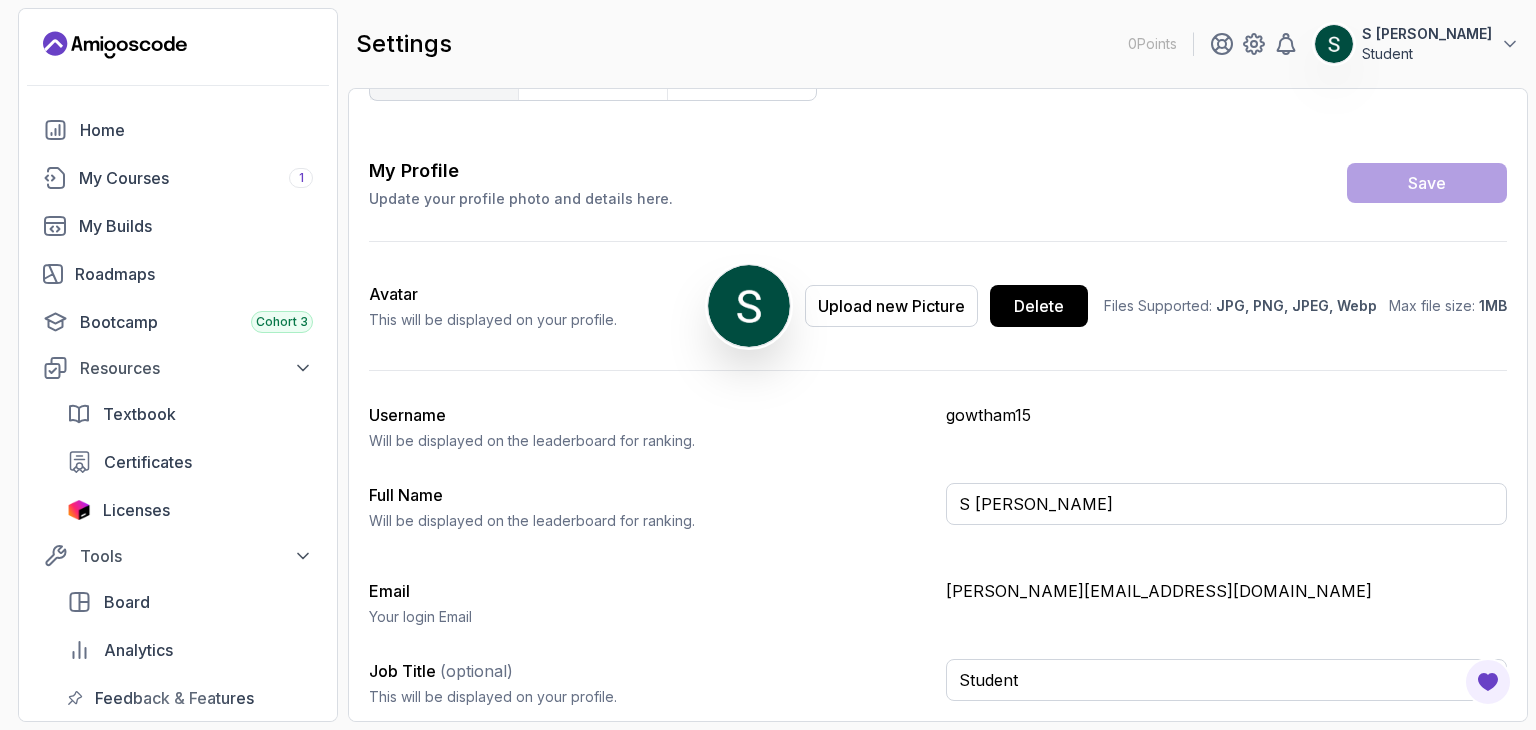 click at bounding box center [749, 306] 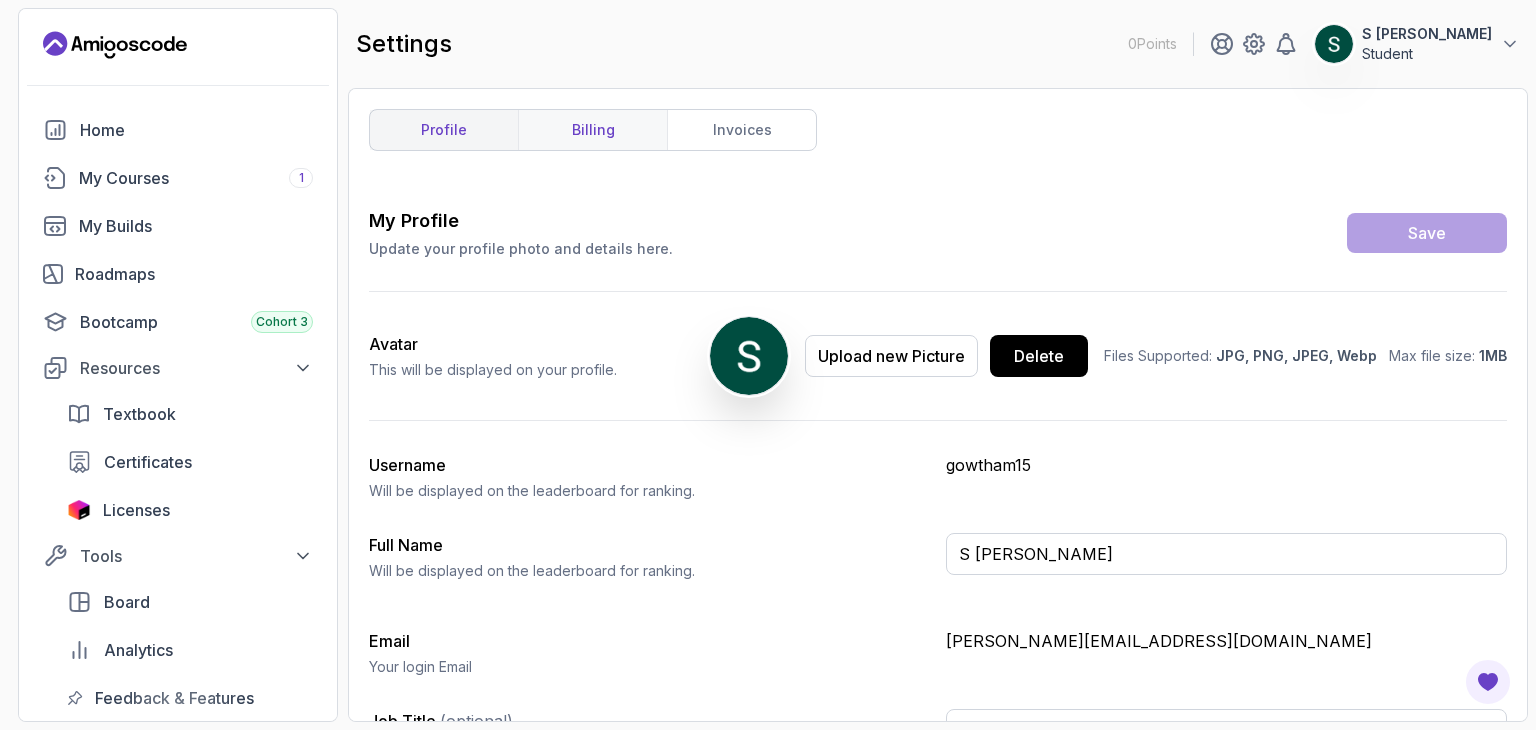 click on "billing" at bounding box center (592, 130) 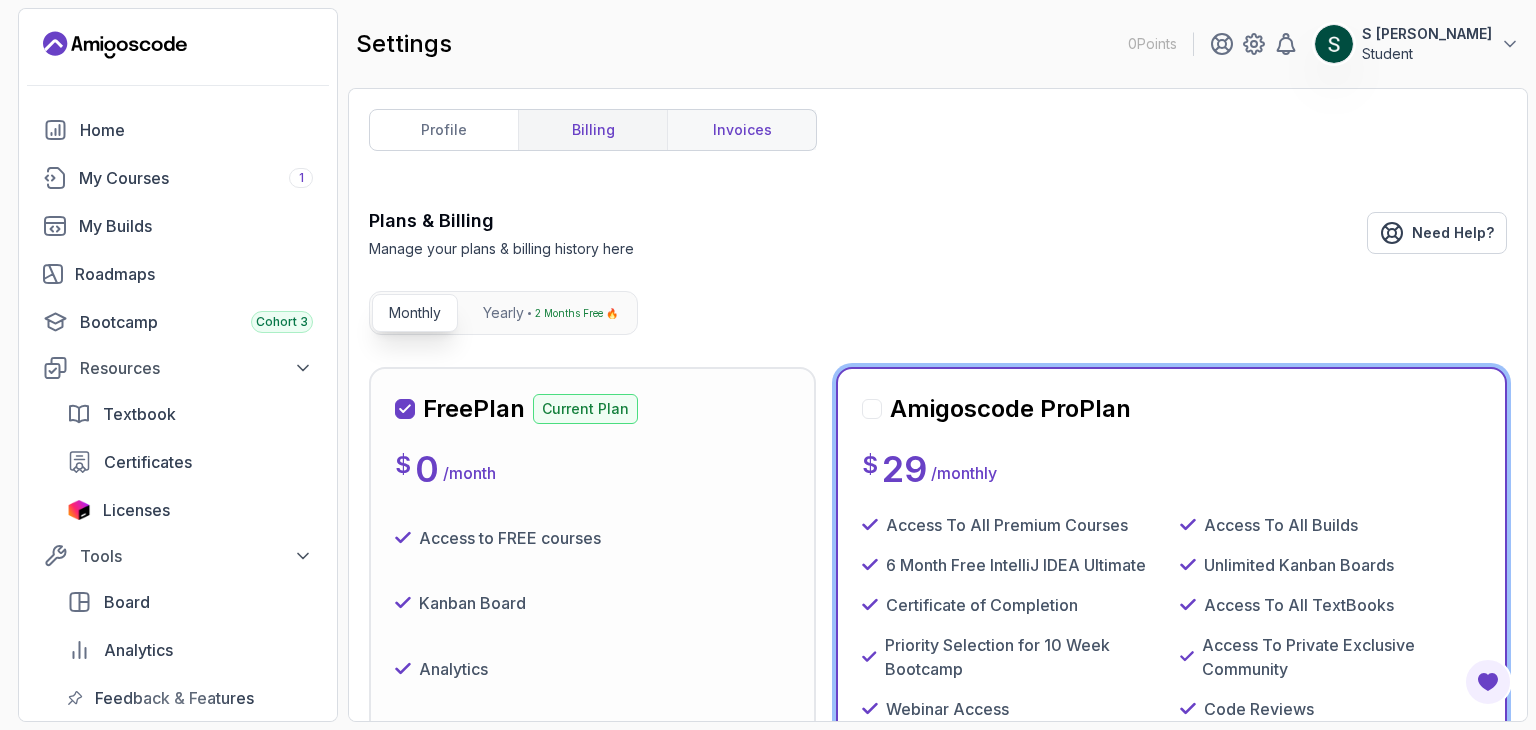 click on "invoices" at bounding box center (741, 130) 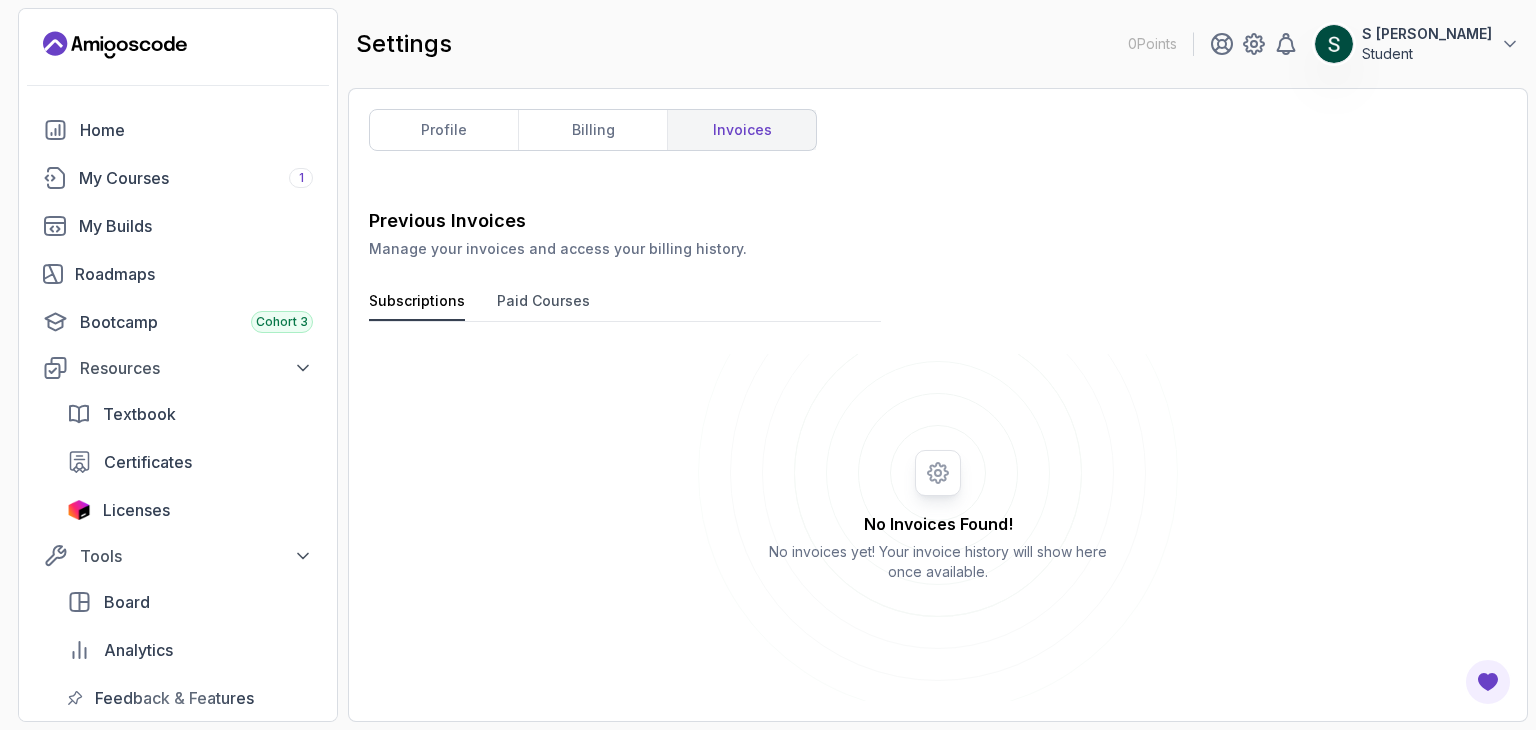 click on "Paid Courses" at bounding box center (543, 306) 